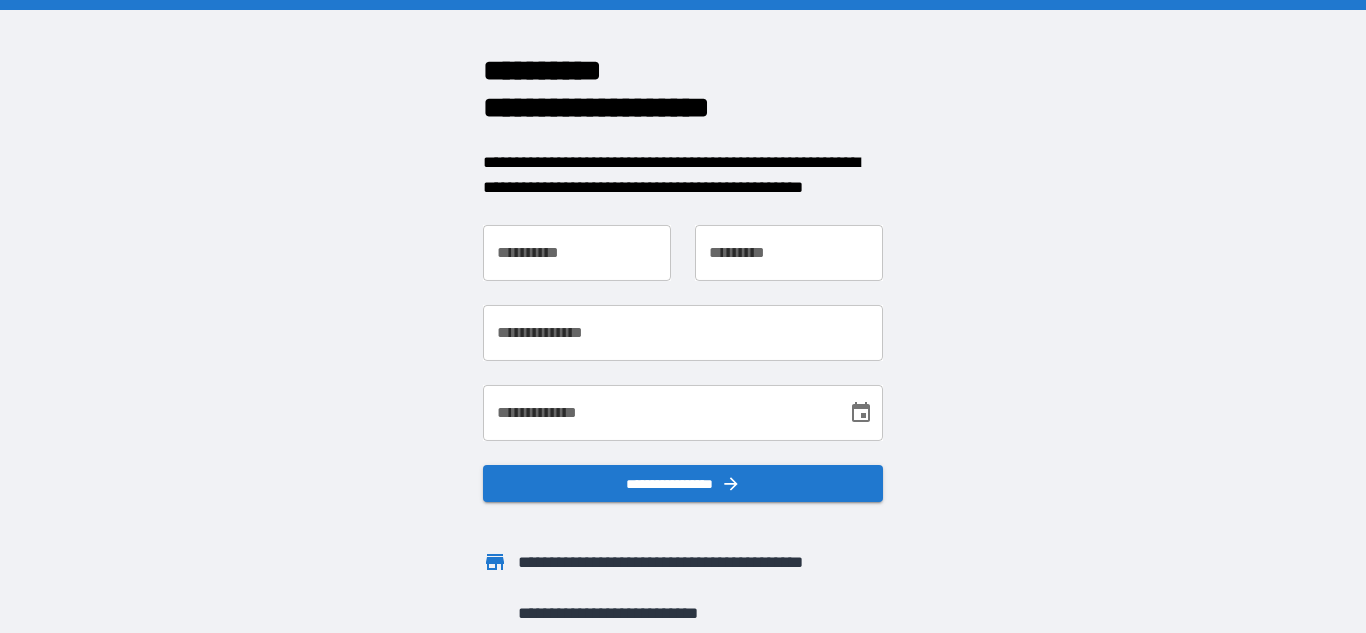scroll, scrollTop: 0, scrollLeft: 0, axis: both 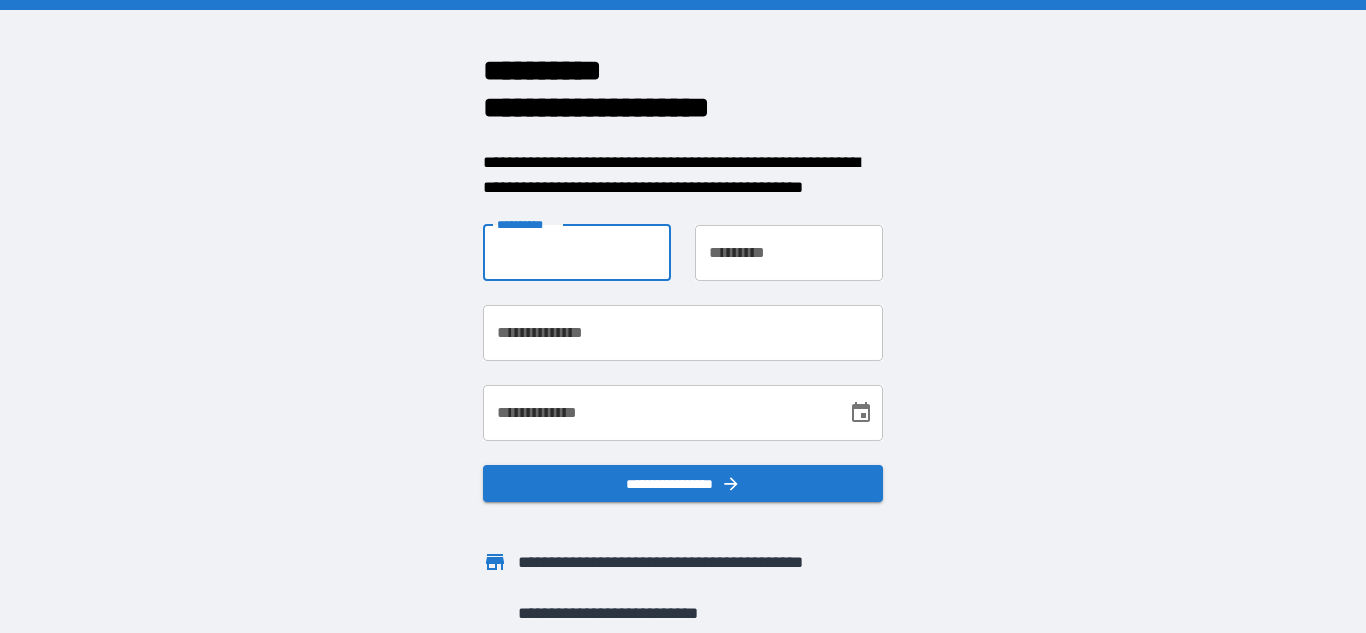 click on "**********" at bounding box center [577, 253] 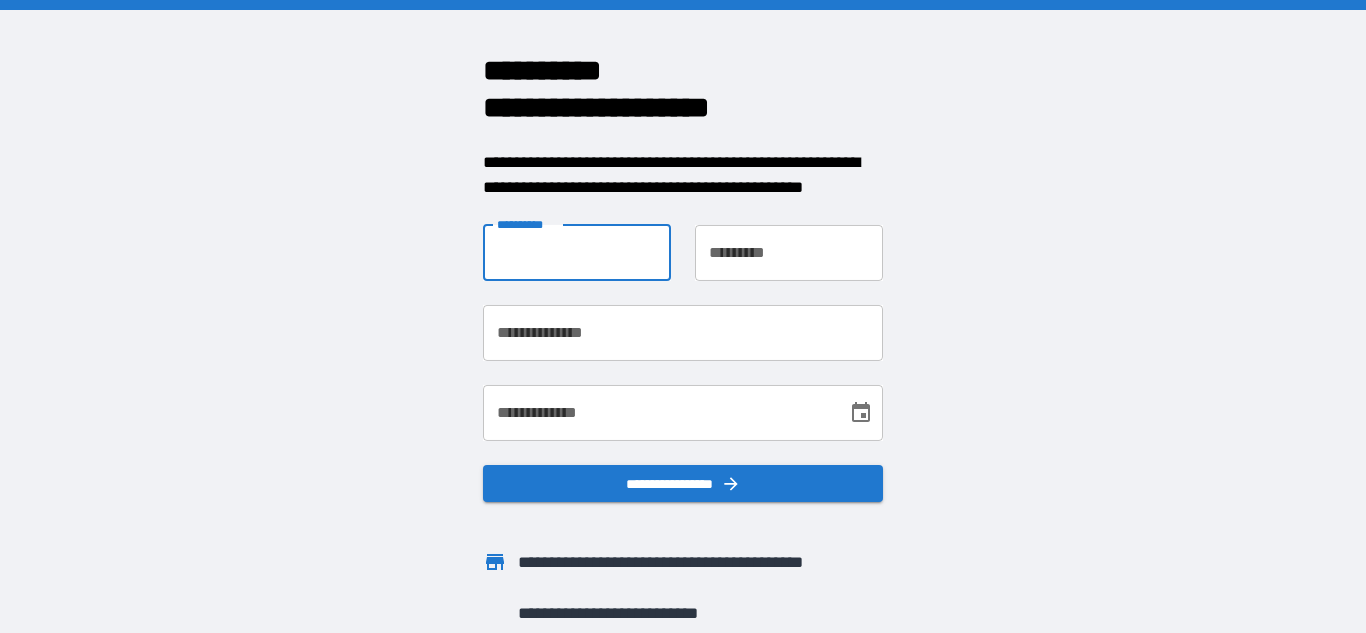 type on "*******" 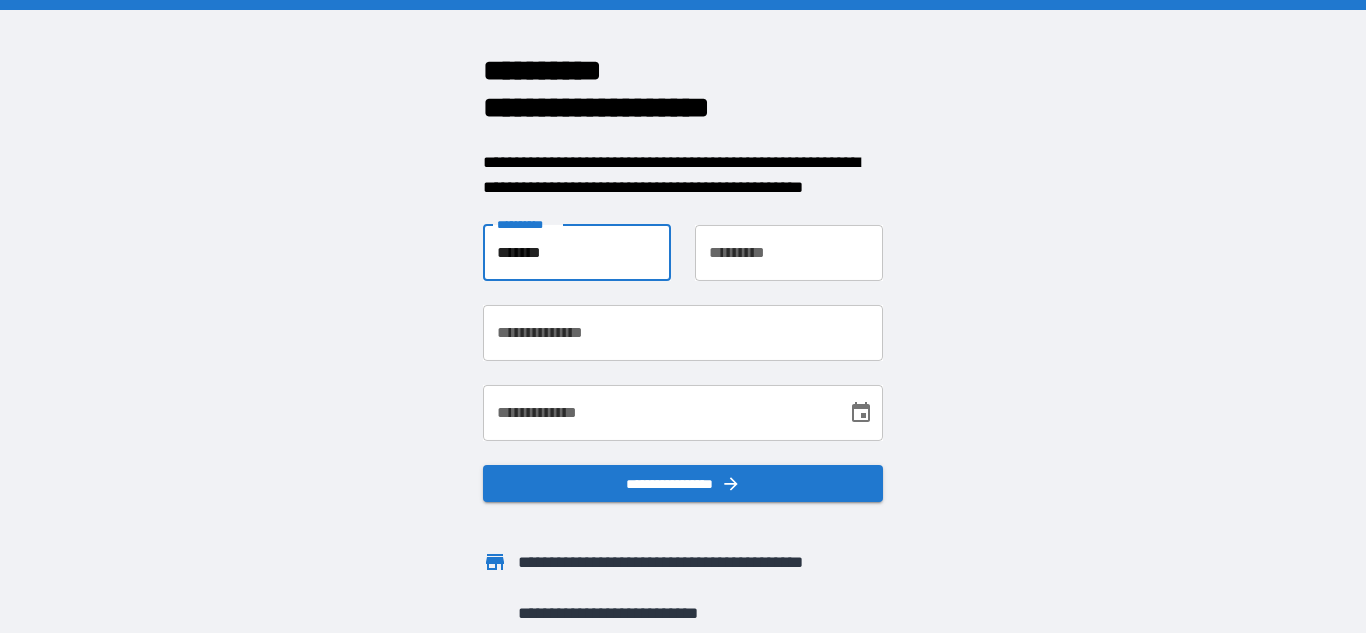 type on "*******" 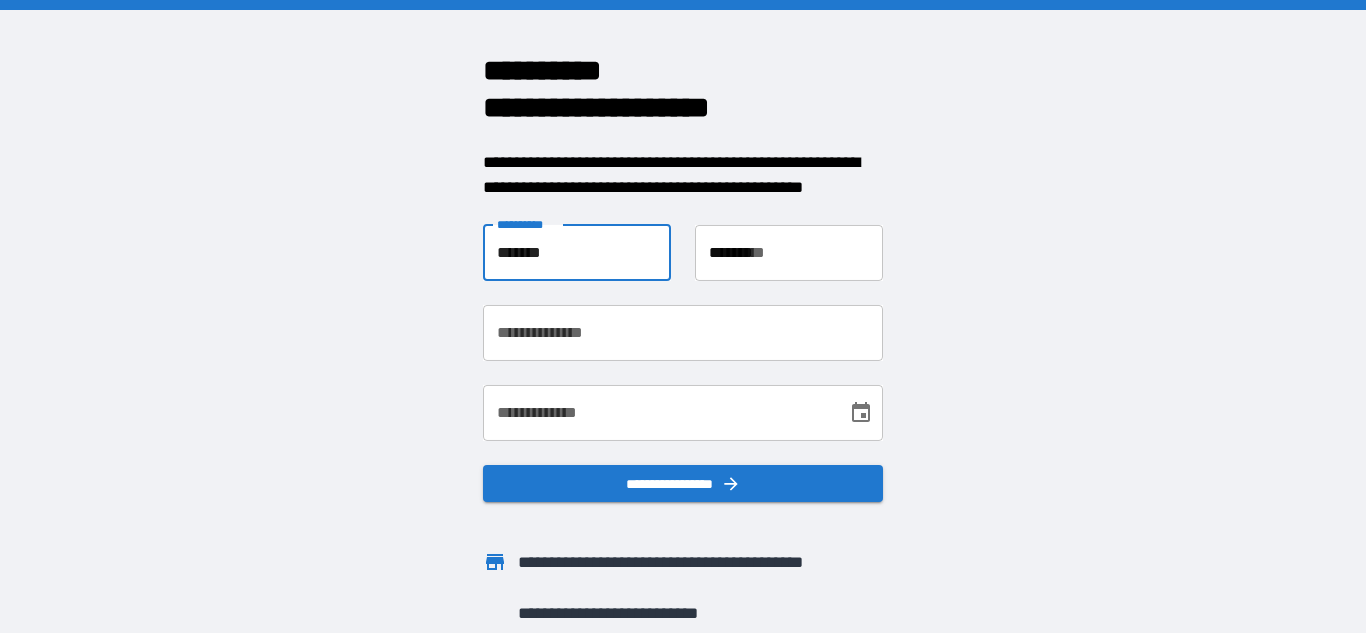 type on "**********" 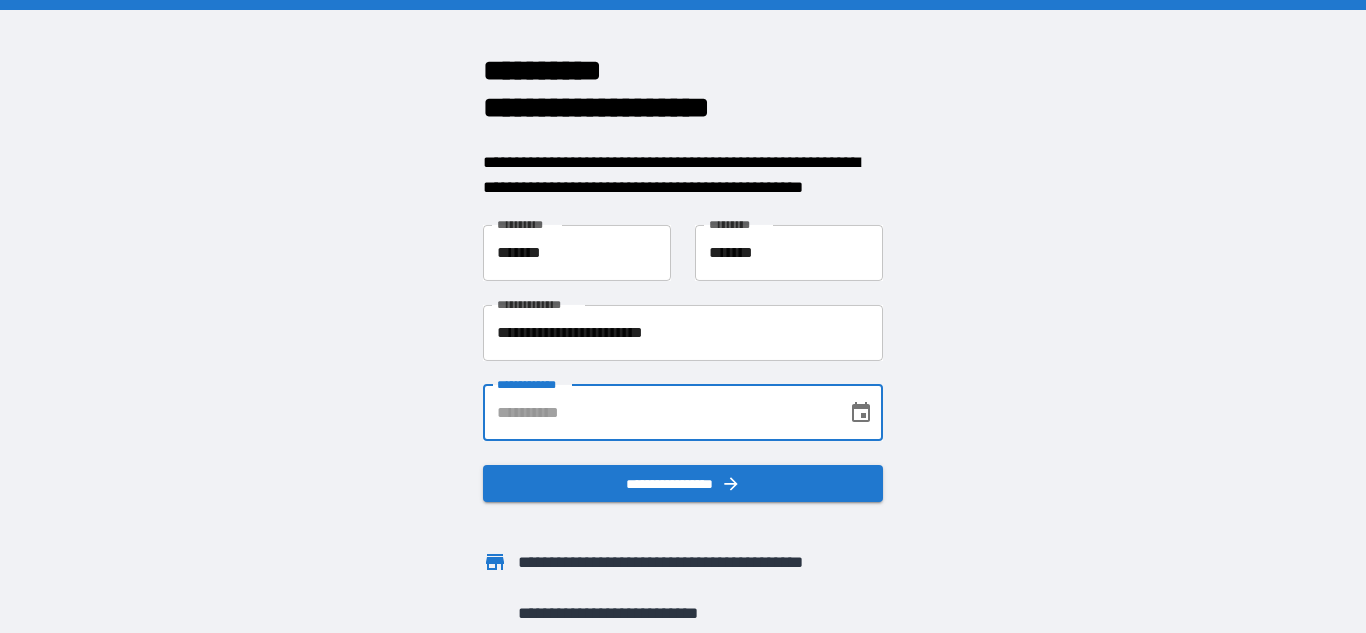 click on "**********" at bounding box center [658, 413] 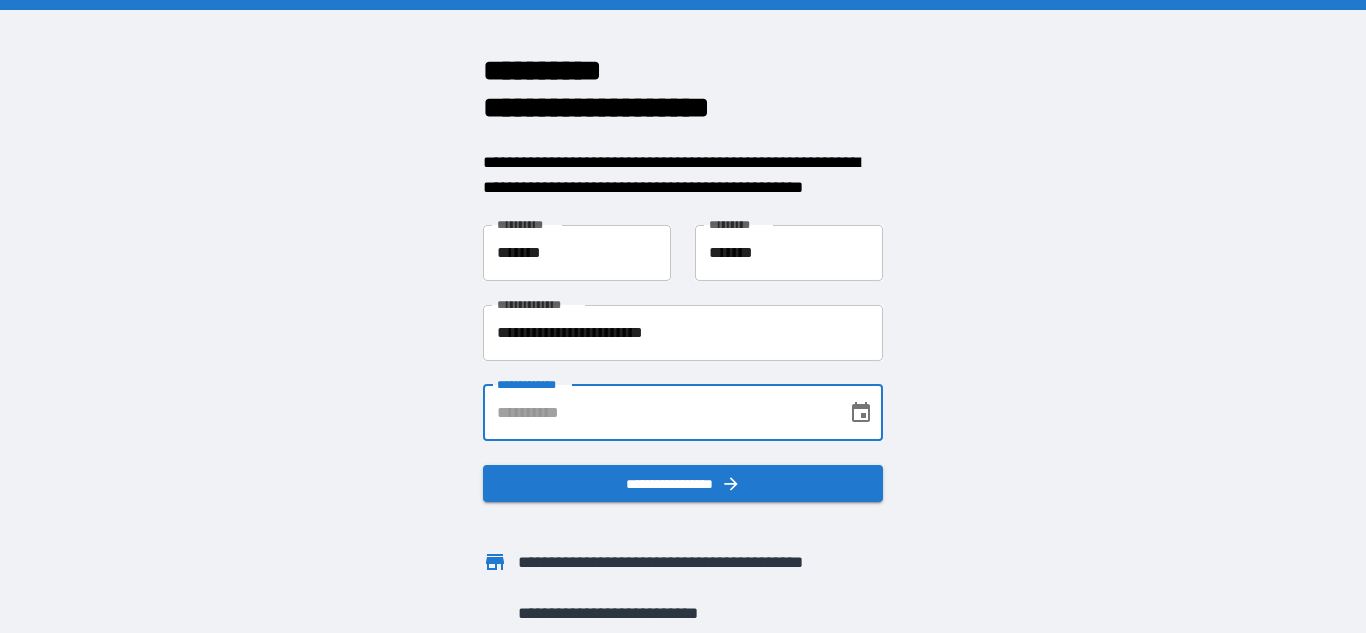 type on "**********" 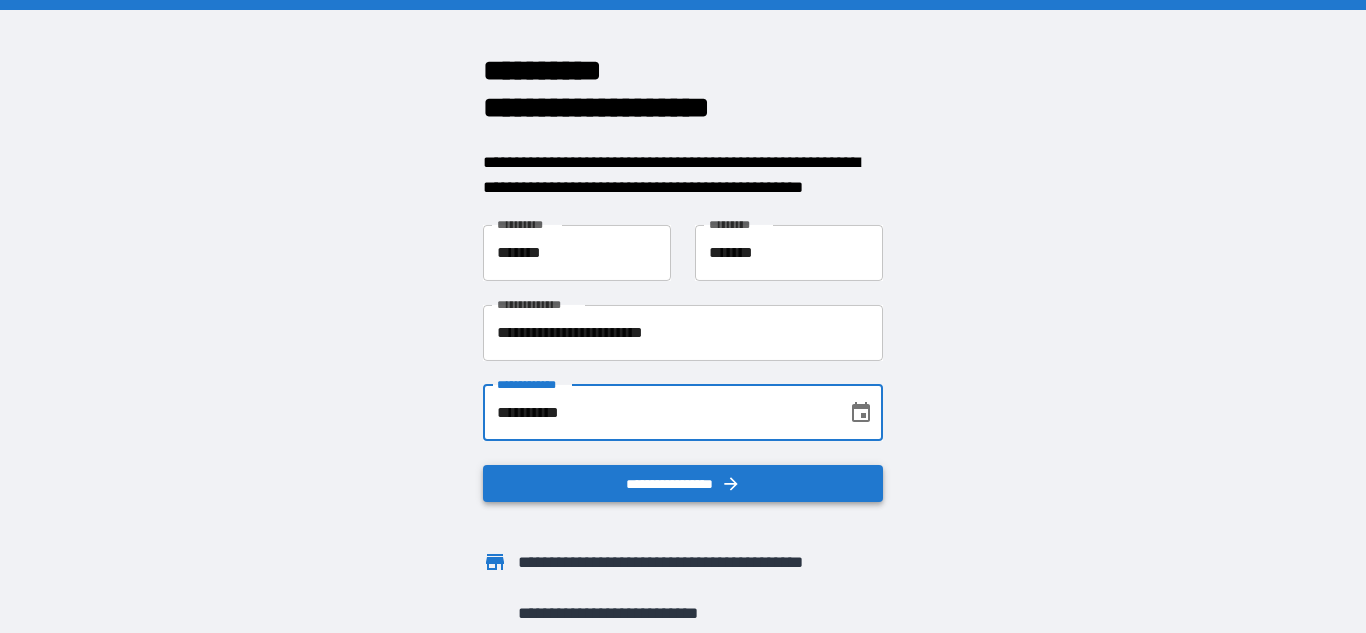 click on "**********" at bounding box center [683, 484] 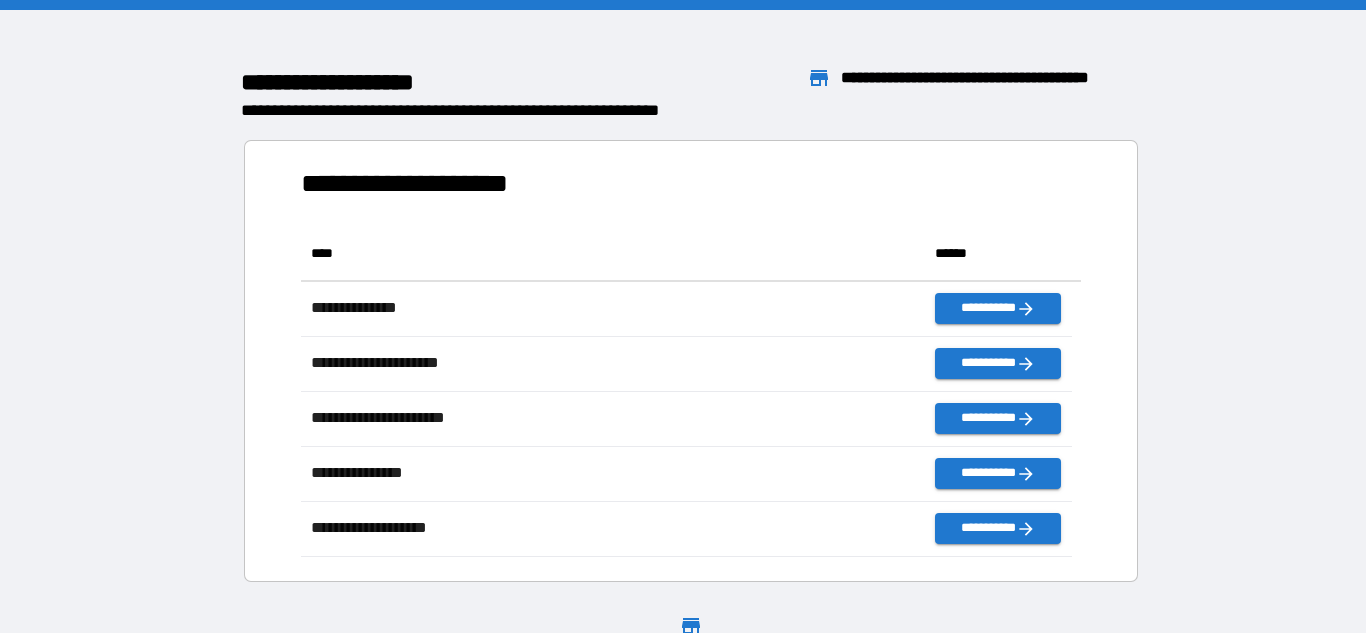 scroll, scrollTop: 16, scrollLeft: 16, axis: both 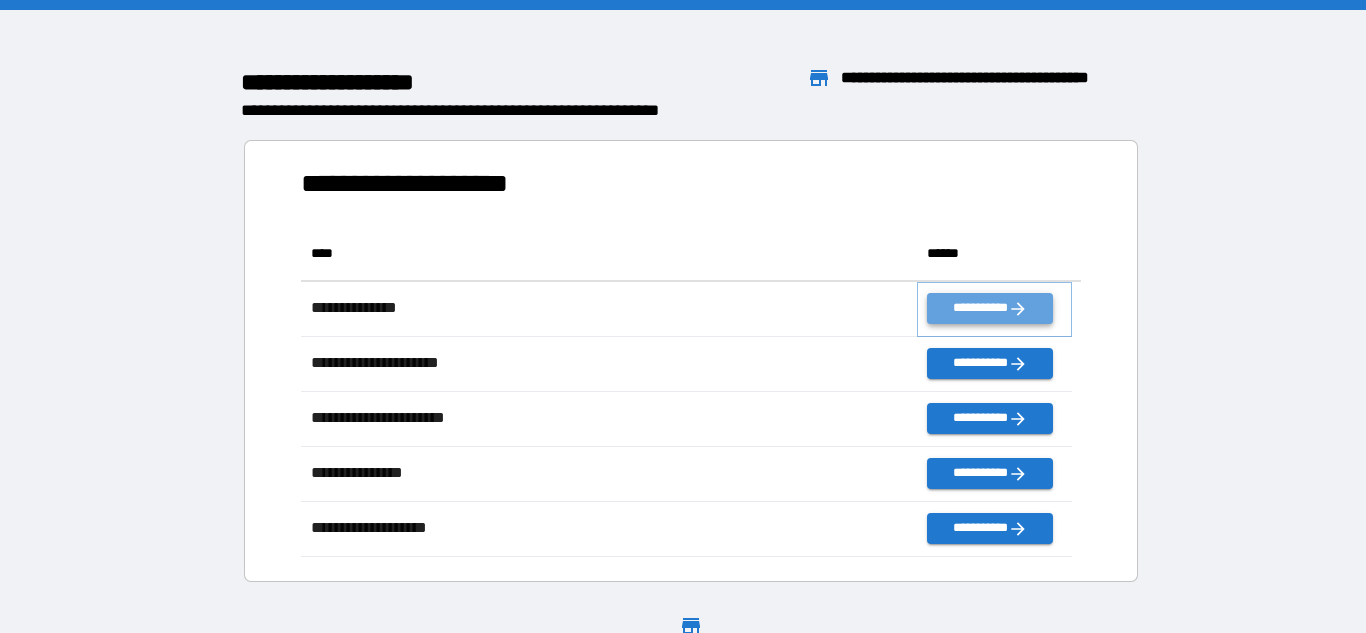 click 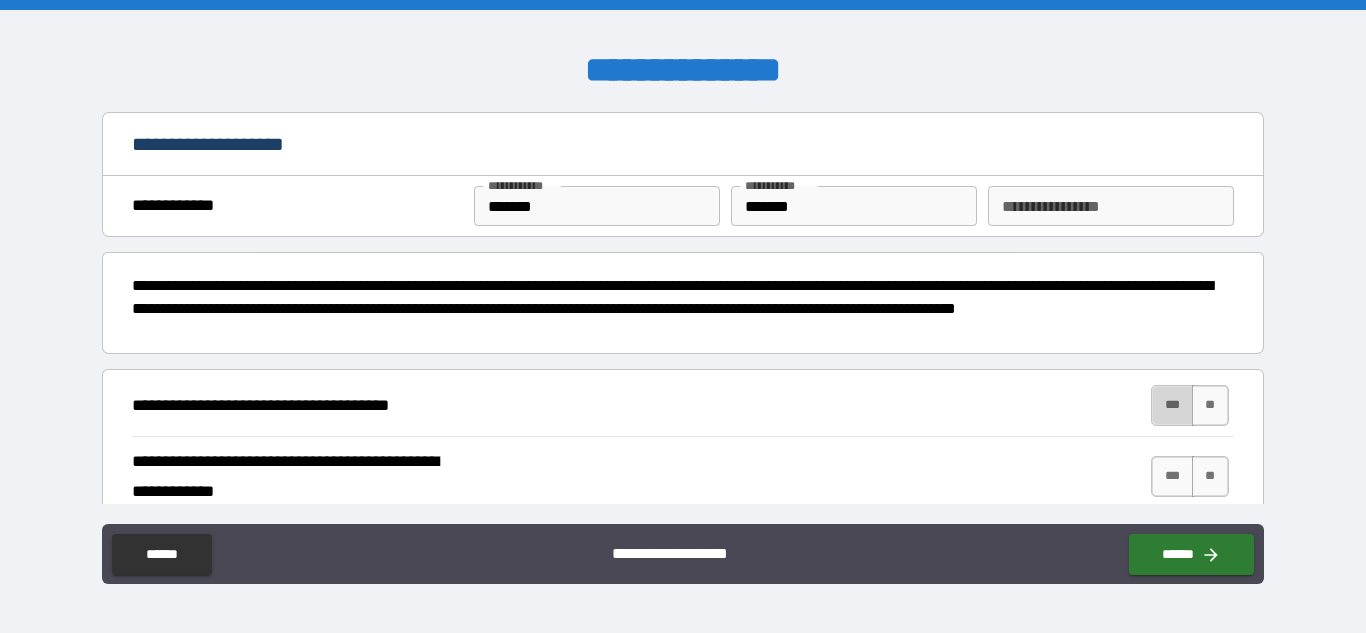 click on "***" at bounding box center [1172, 405] 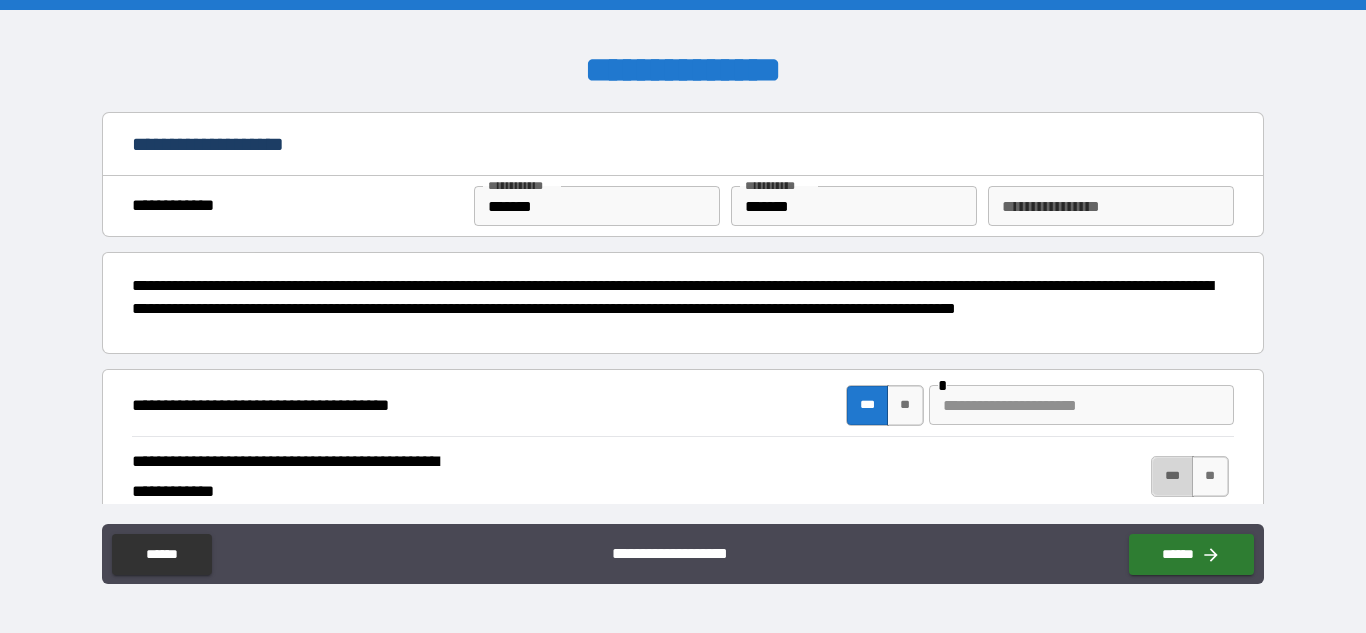 click on "***" at bounding box center [1172, 476] 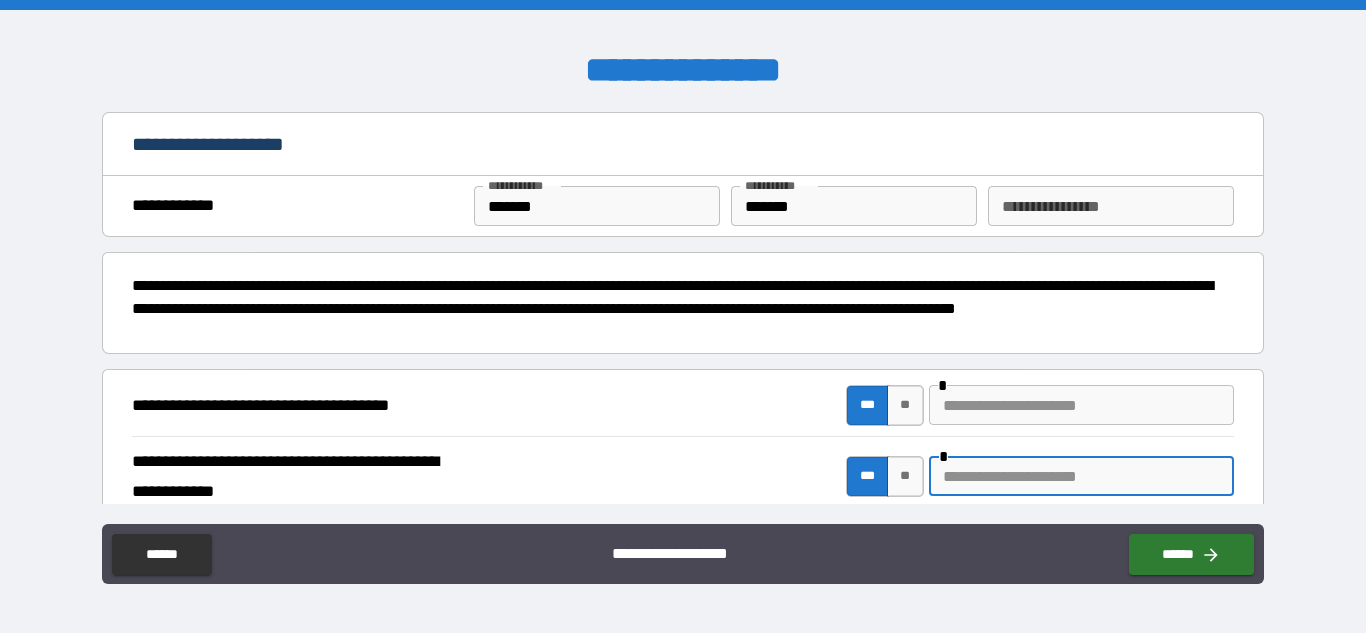 click at bounding box center [1081, 476] 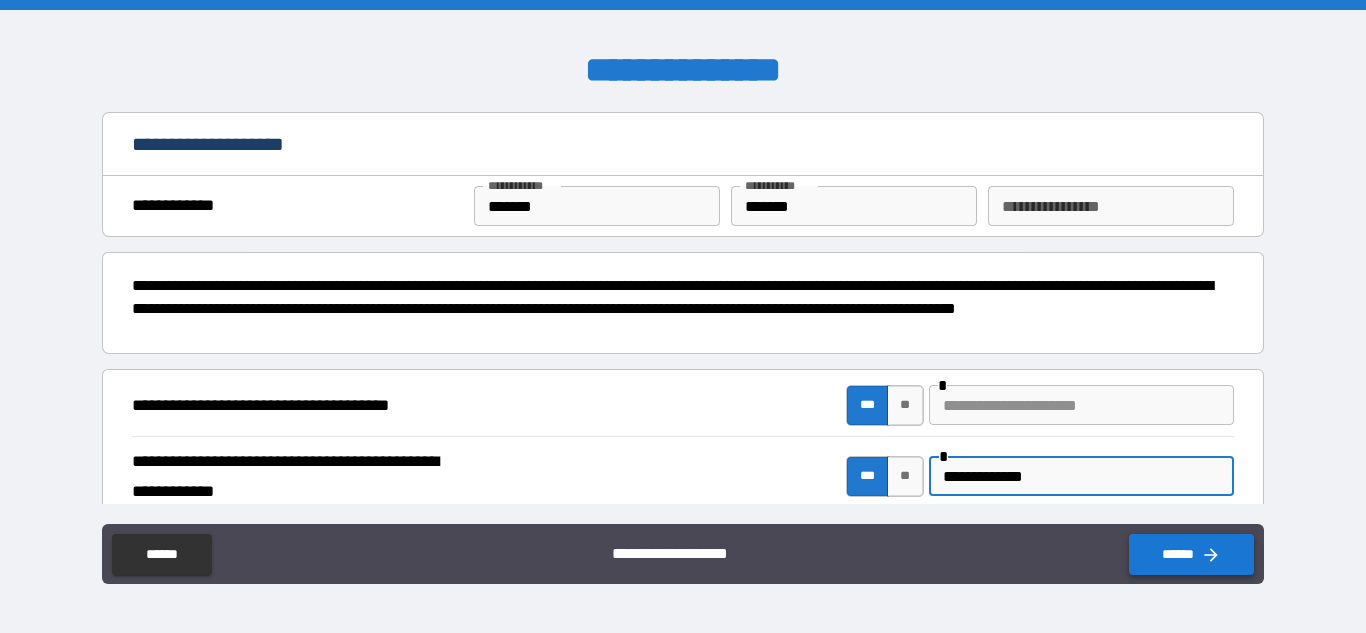 type on "**********" 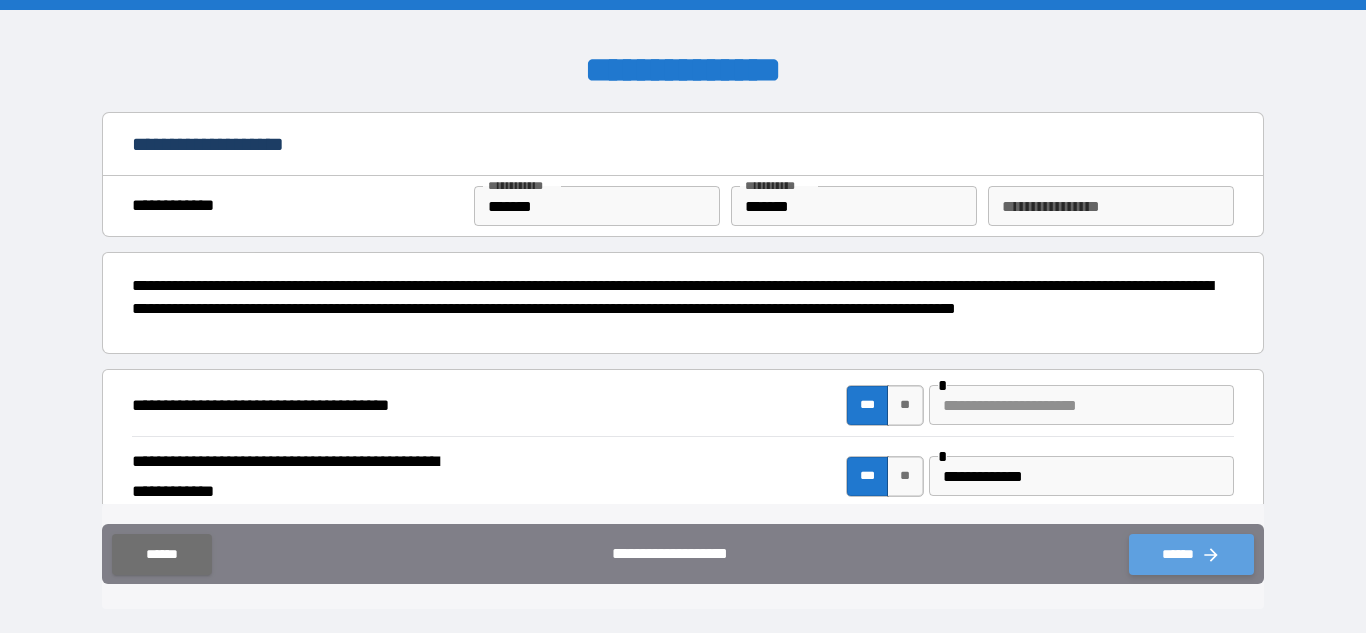 click on "******" at bounding box center [1191, 554] 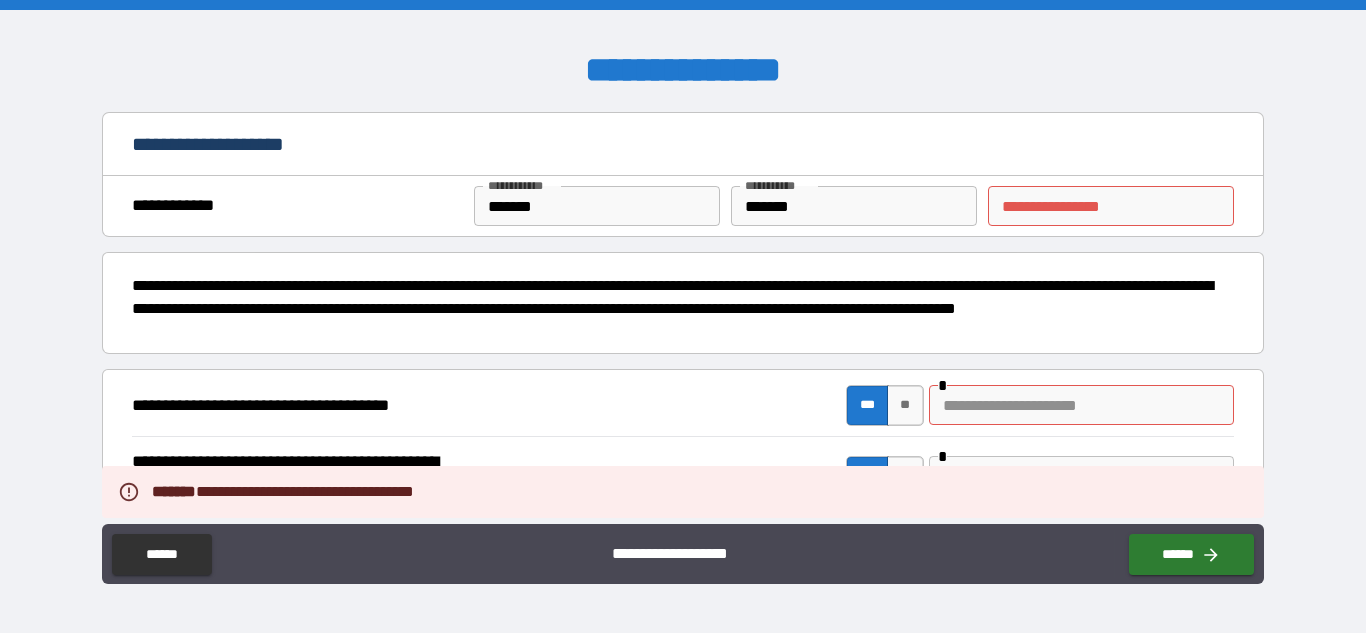 click at bounding box center (1081, 405) 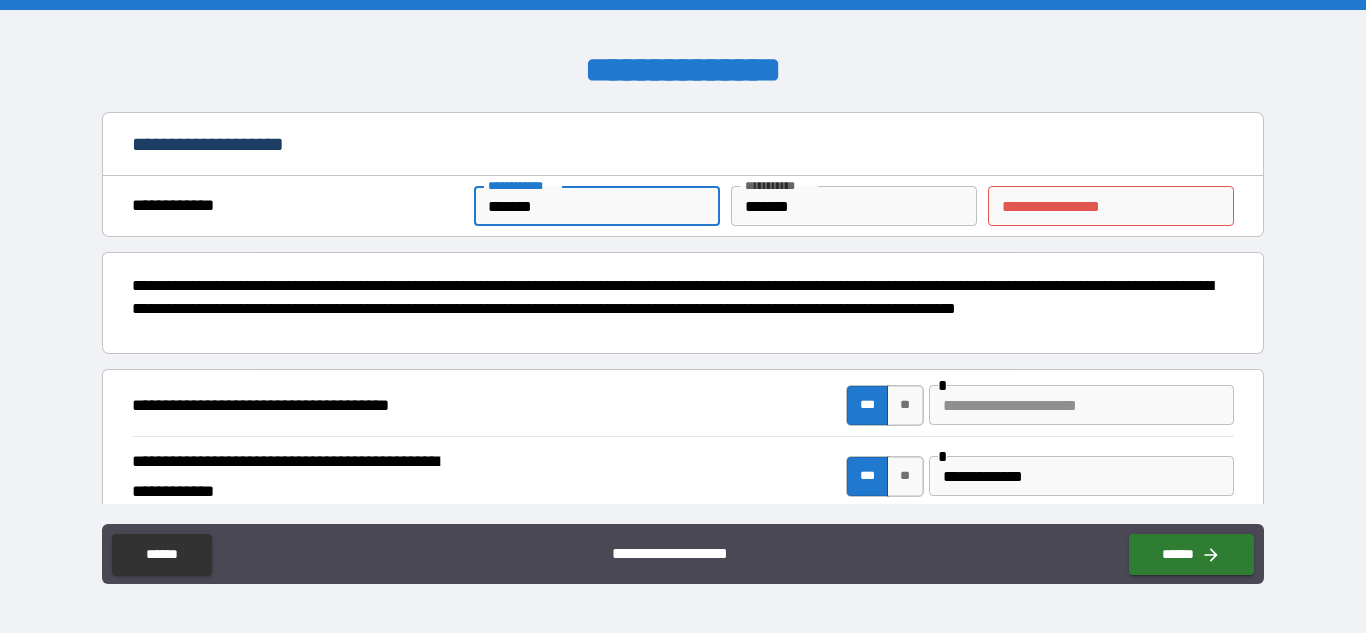 click on "*******" at bounding box center [597, 206] 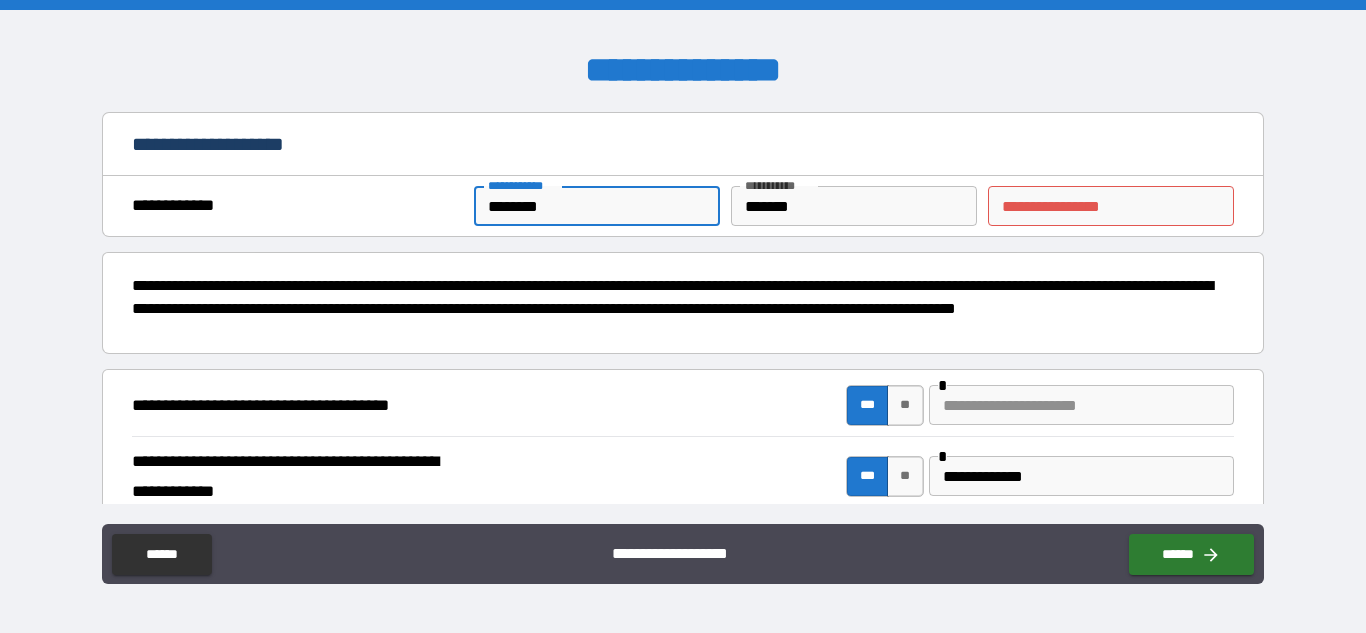 type on "********" 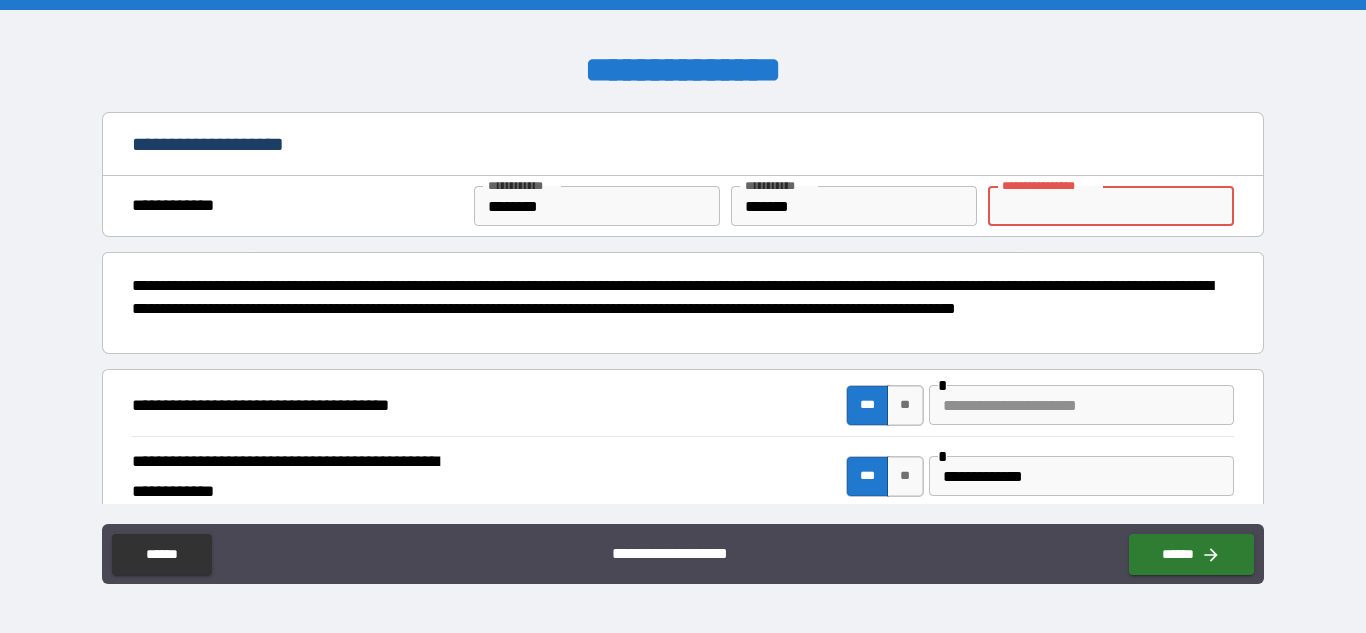 click on "**********" at bounding box center (1111, 206) 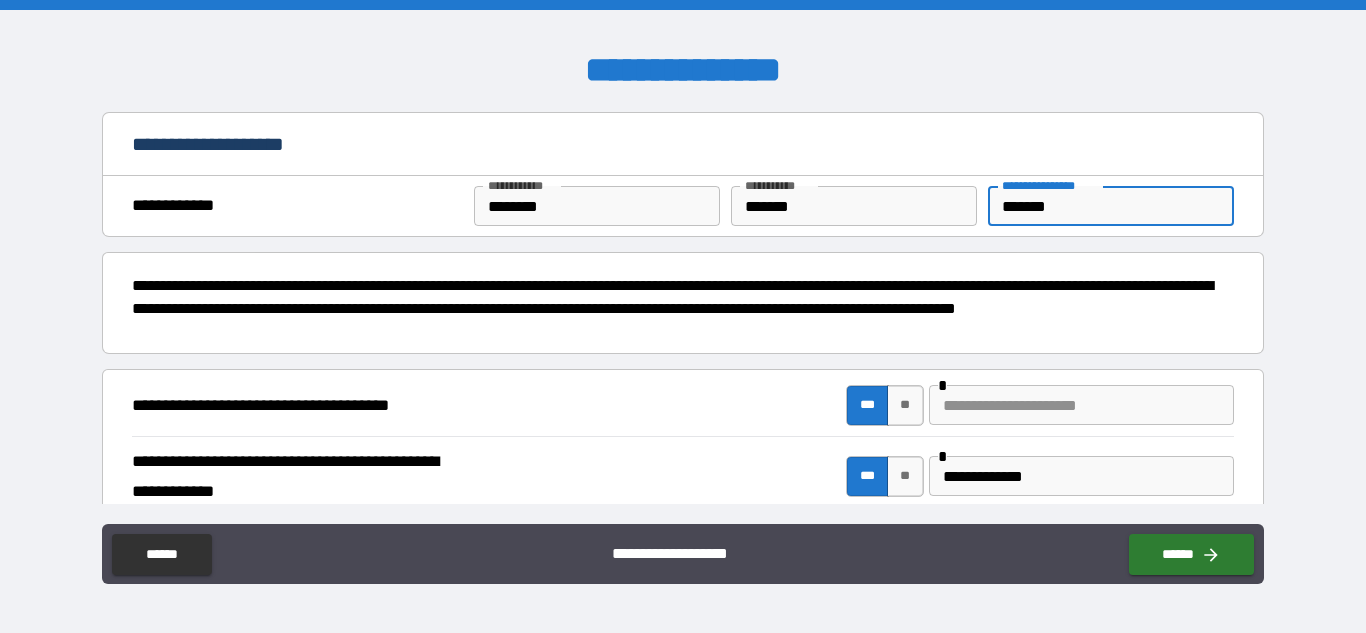 type on "*******" 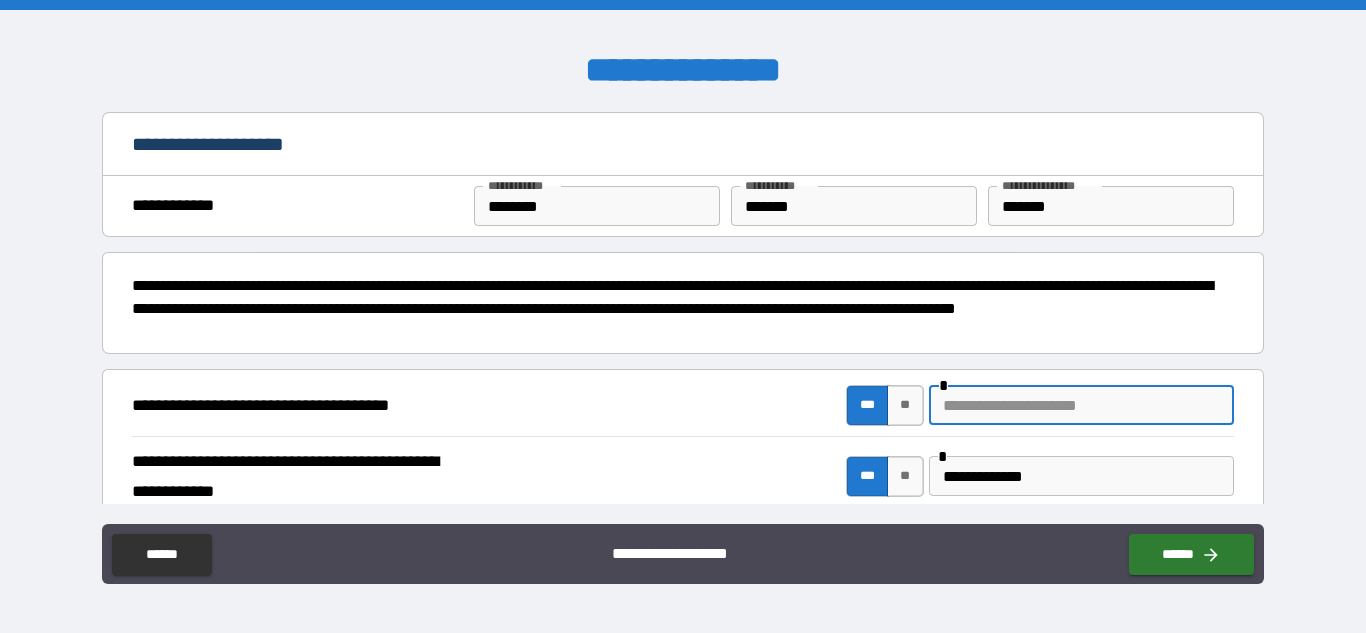 click at bounding box center [1081, 405] 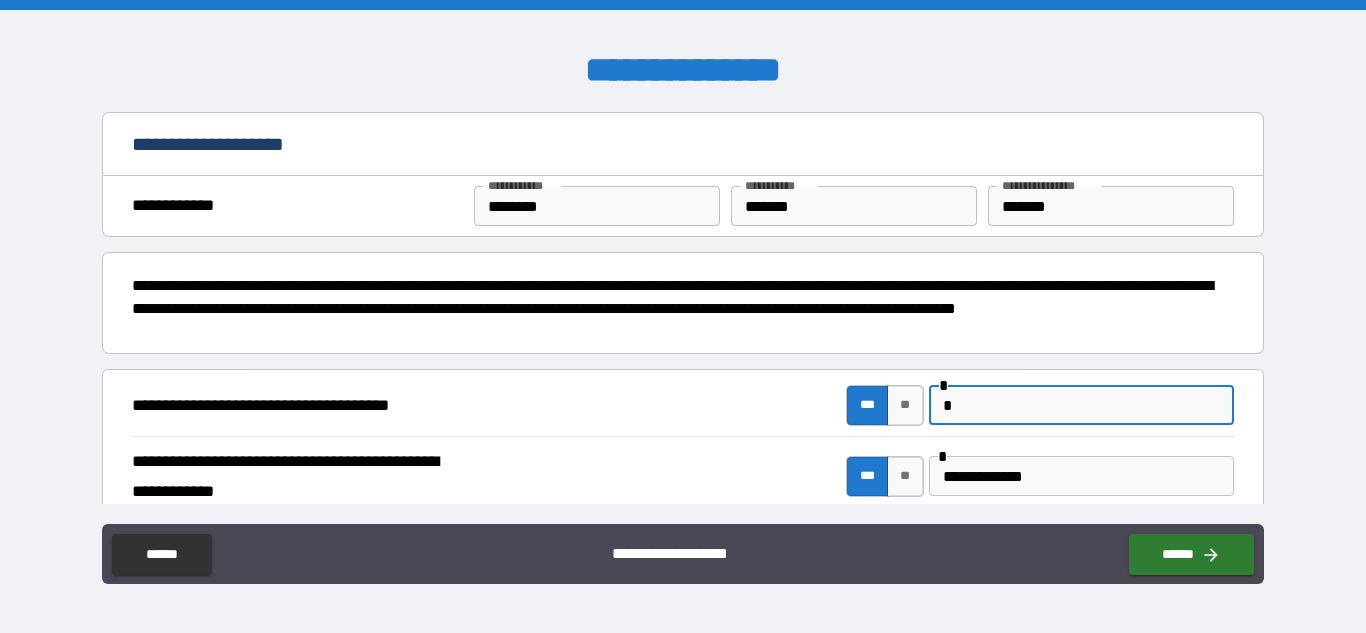 type on "*" 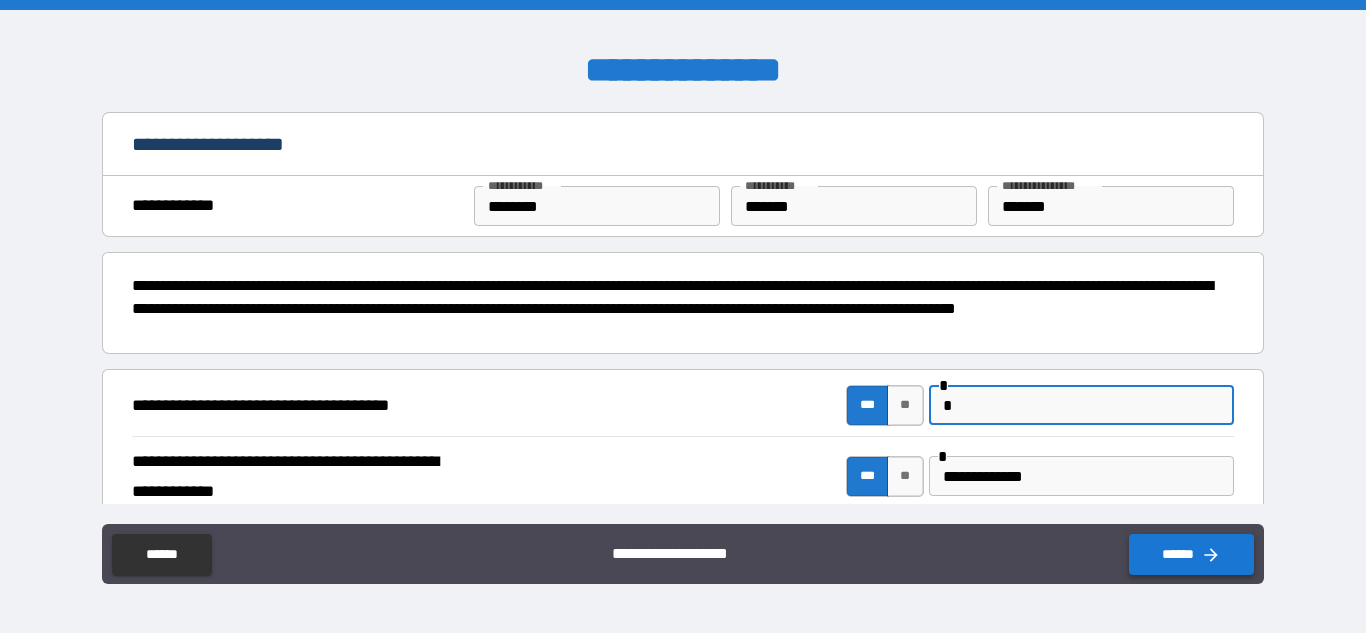 click on "******" at bounding box center (1191, 554) 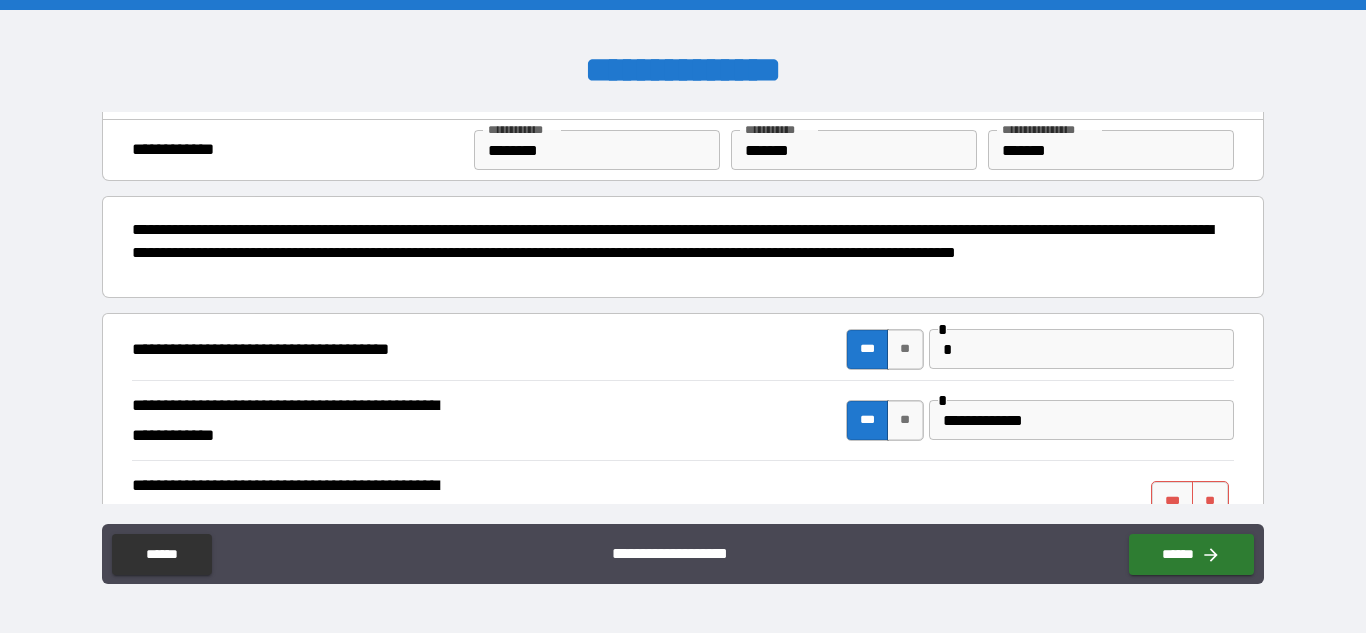 scroll, scrollTop: 46, scrollLeft: 0, axis: vertical 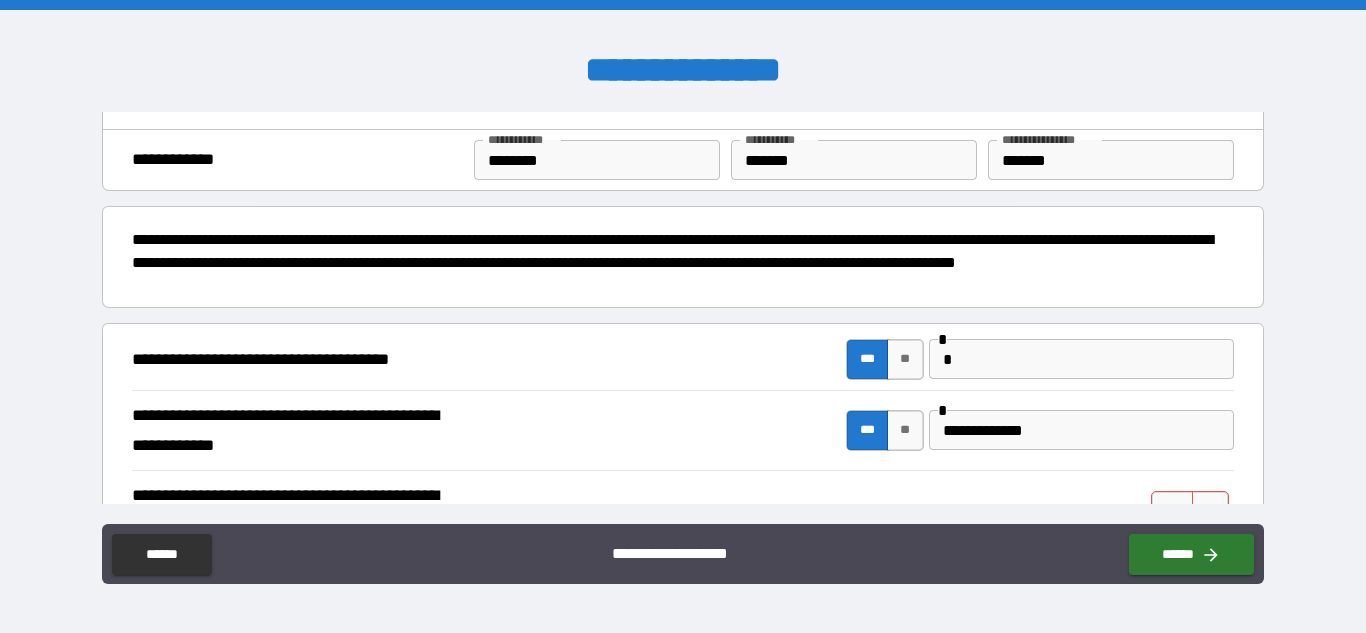 click on "*" at bounding box center [1081, 359] 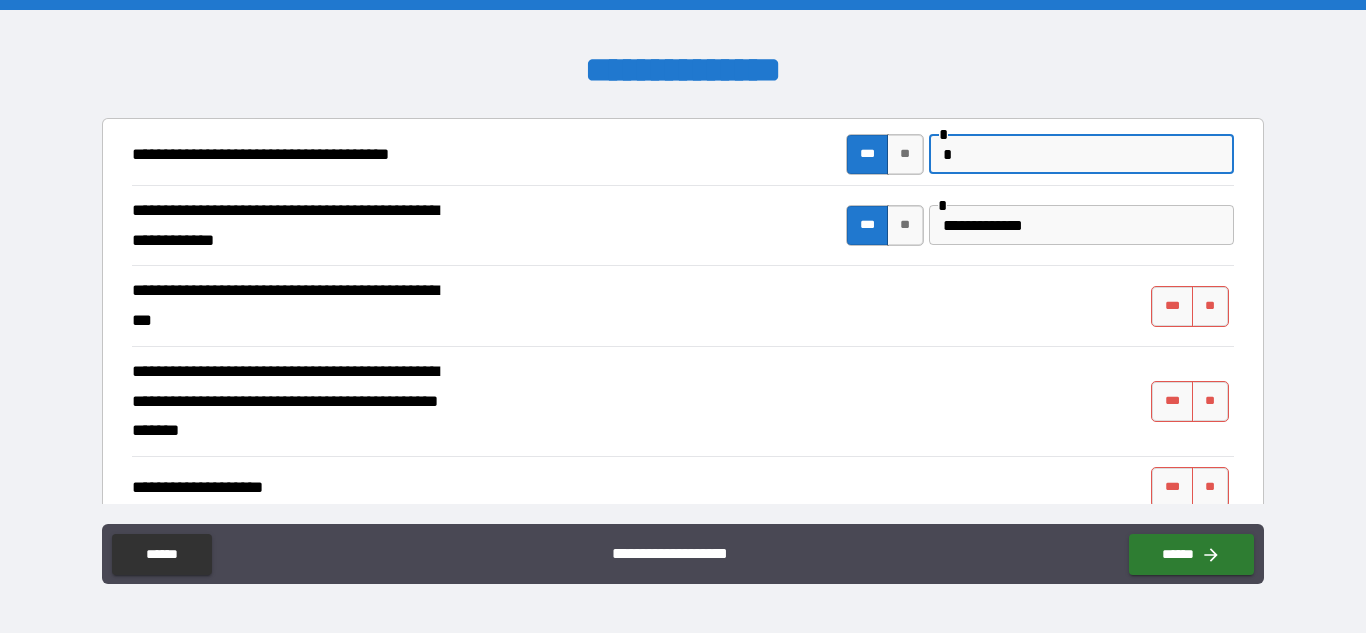 scroll, scrollTop: 252, scrollLeft: 0, axis: vertical 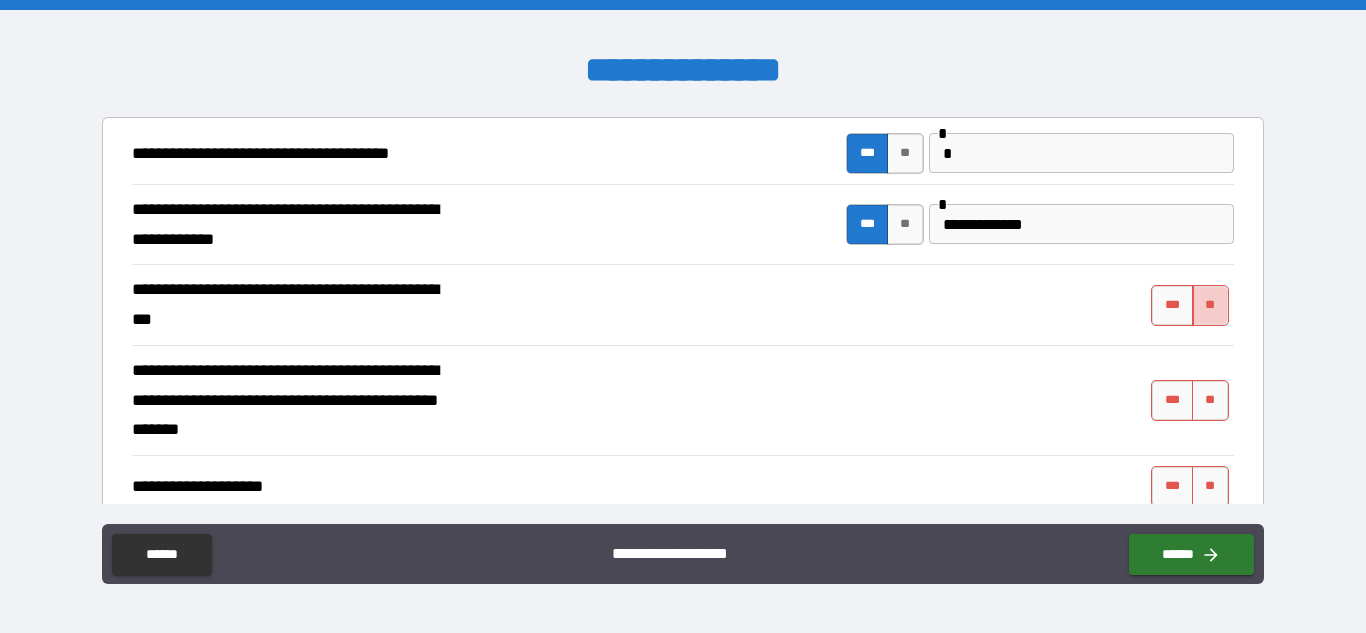 click on "**" at bounding box center [1210, 305] 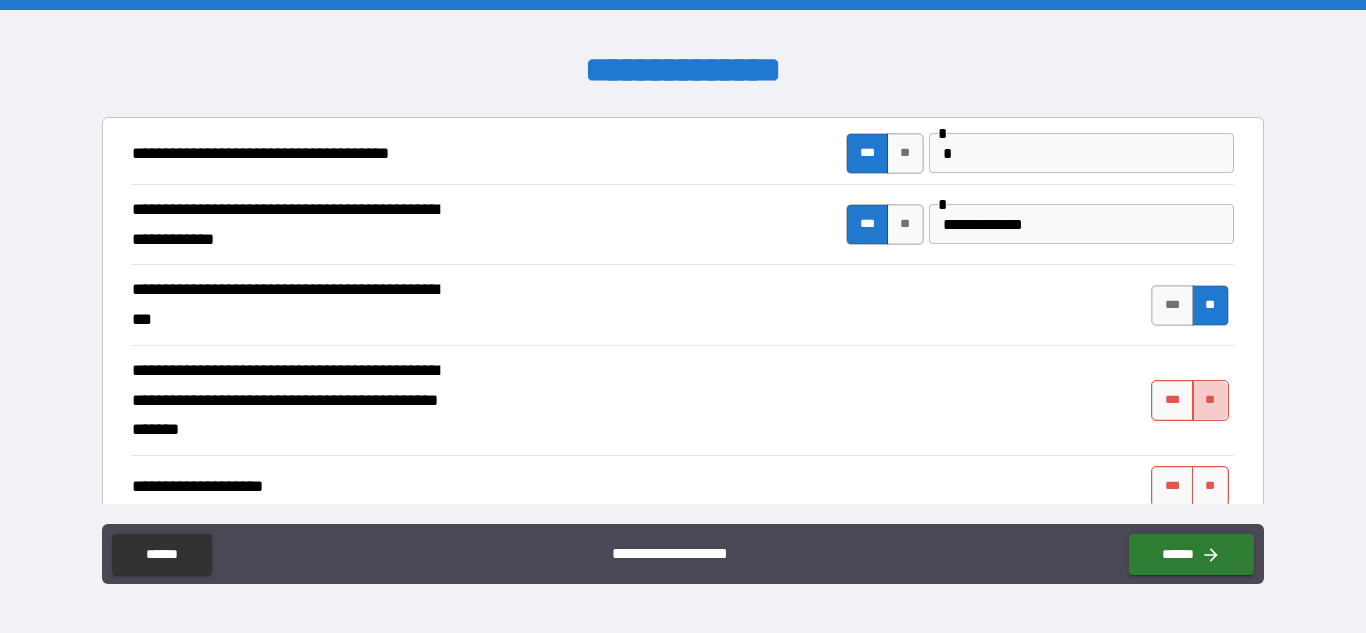 click on "**" at bounding box center (1210, 400) 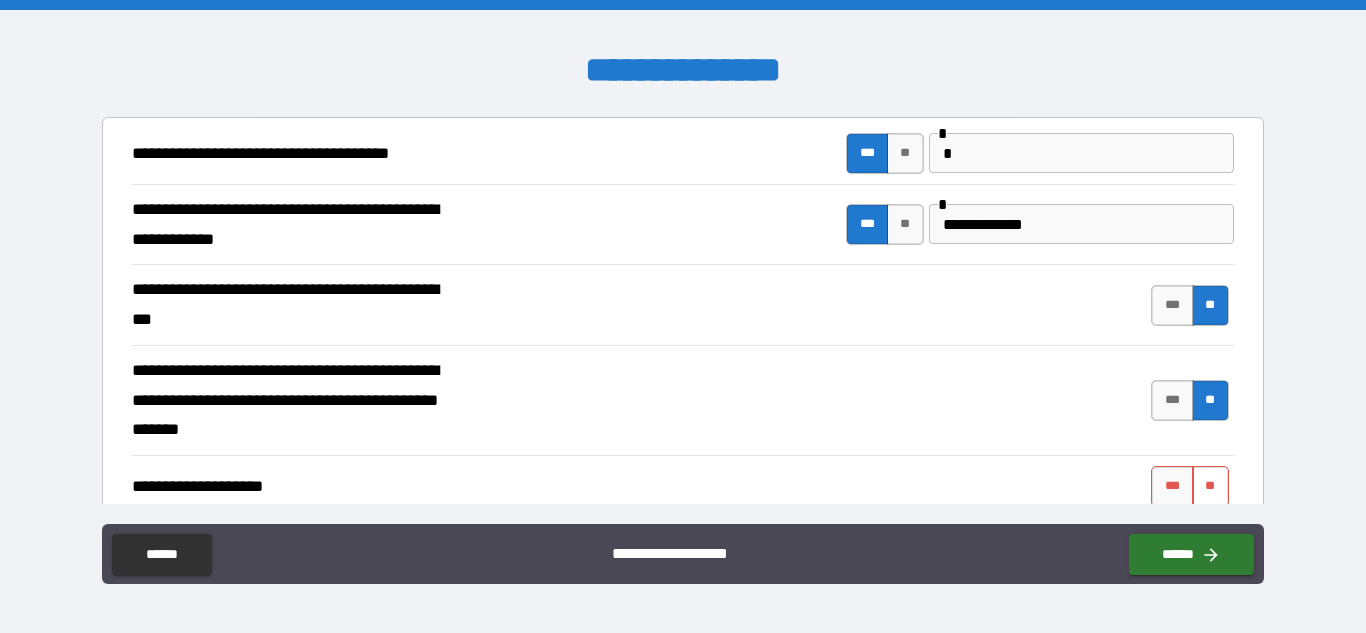 click on "**" at bounding box center [1210, 486] 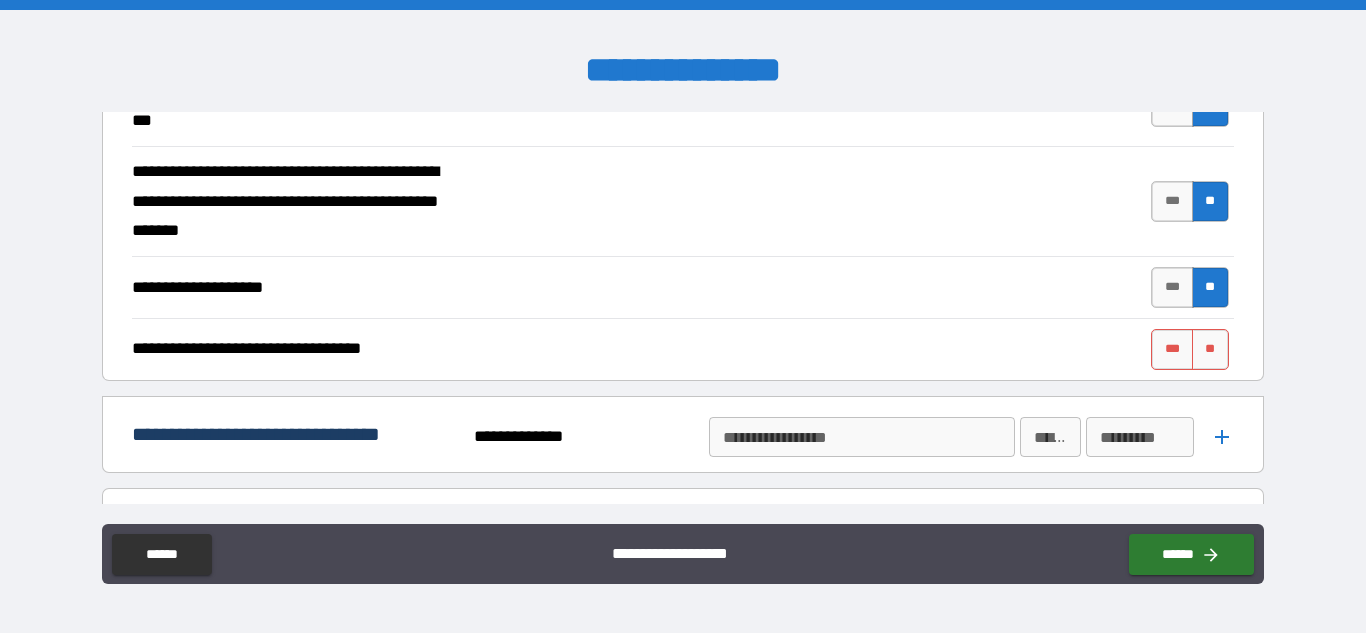 scroll, scrollTop: 461, scrollLeft: 0, axis: vertical 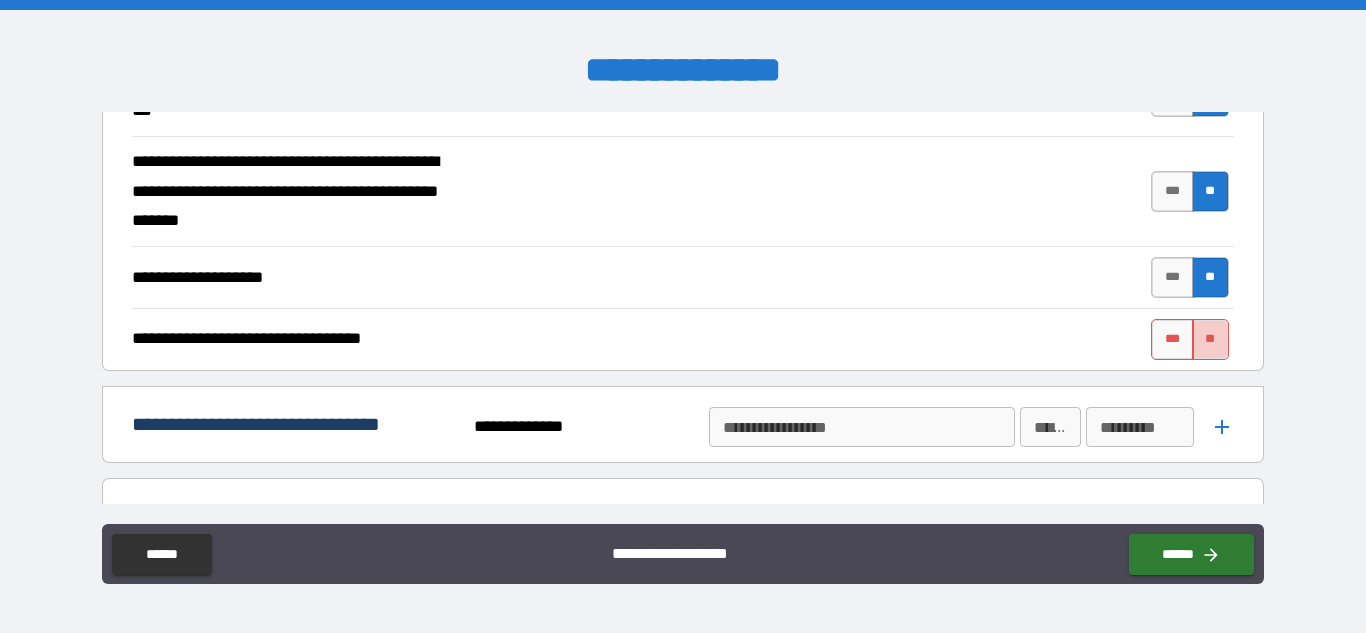 click on "**" at bounding box center [1210, 339] 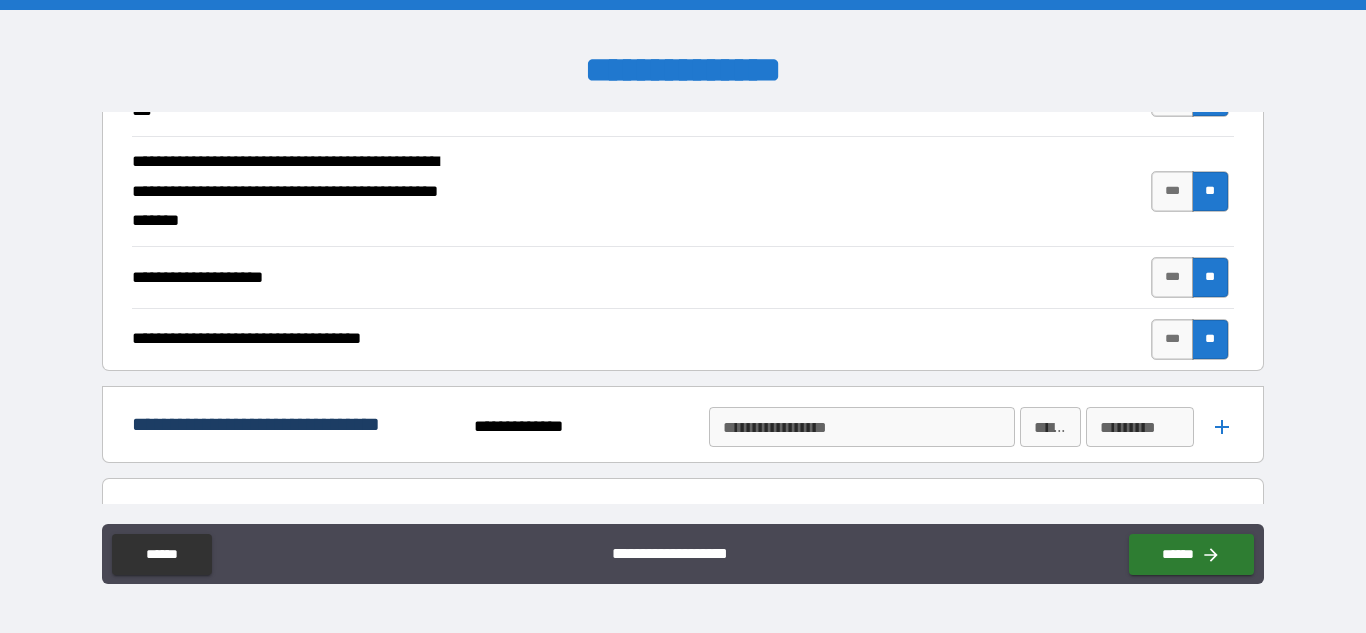 click on "**********" at bounding box center [860, 427] 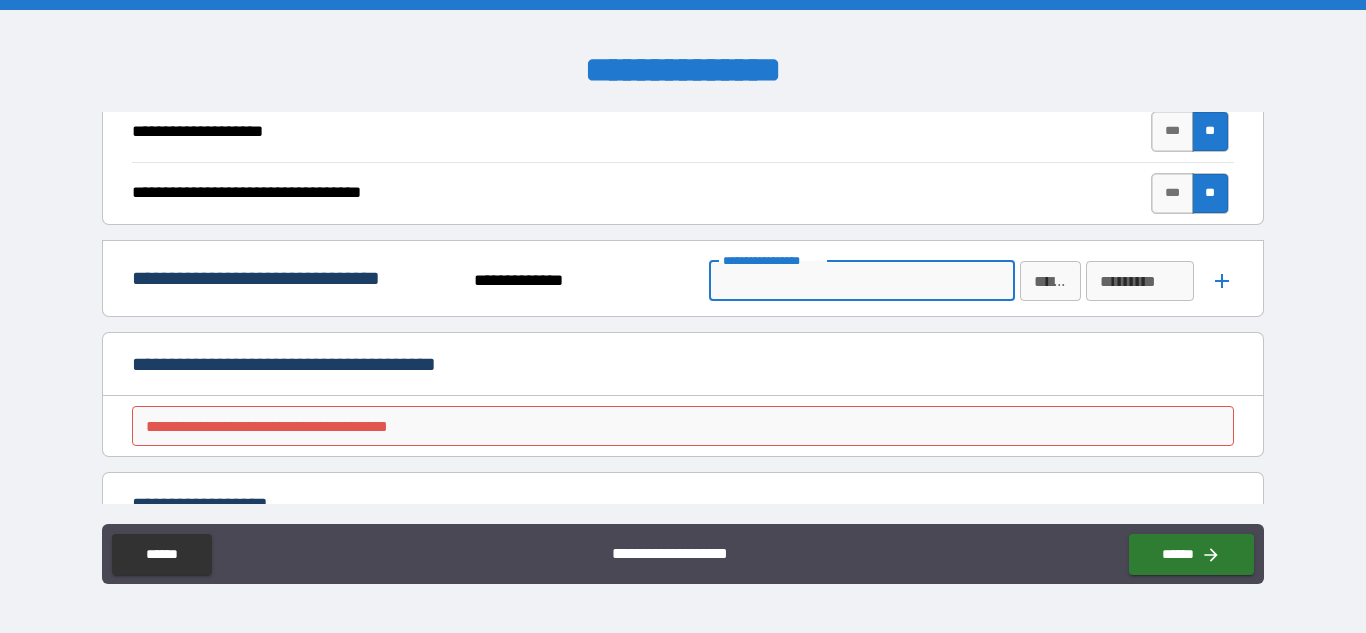 scroll, scrollTop: 613, scrollLeft: 0, axis: vertical 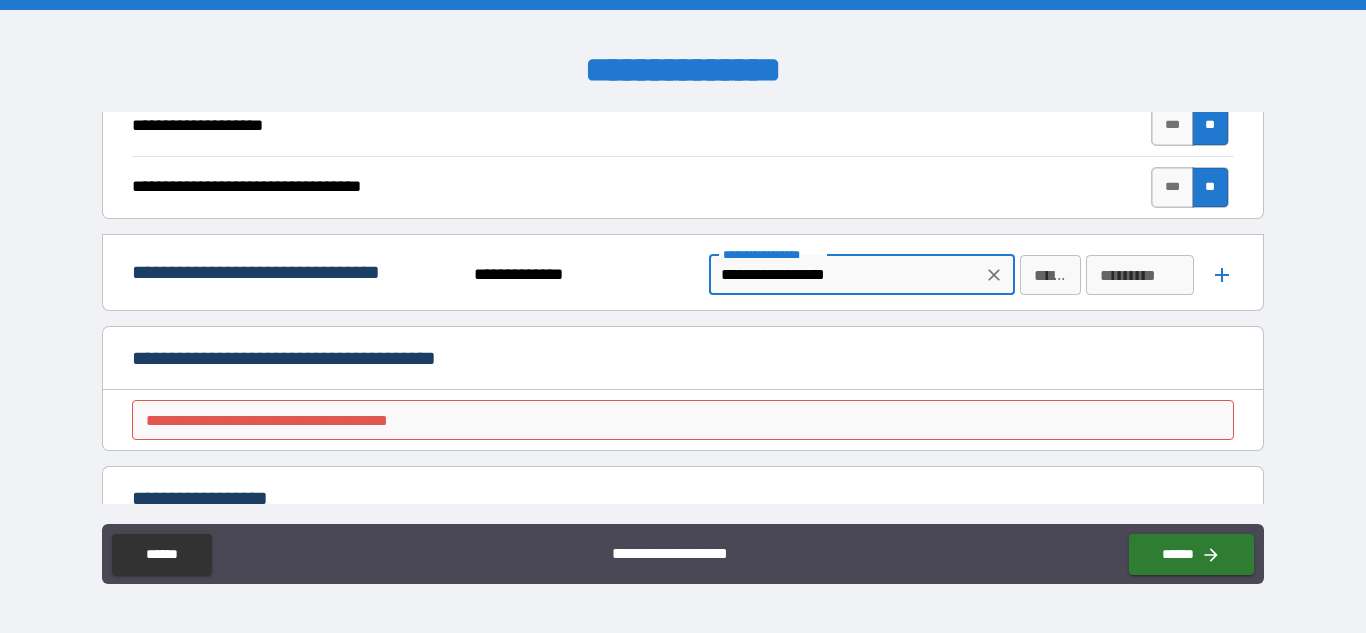 type on "**********" 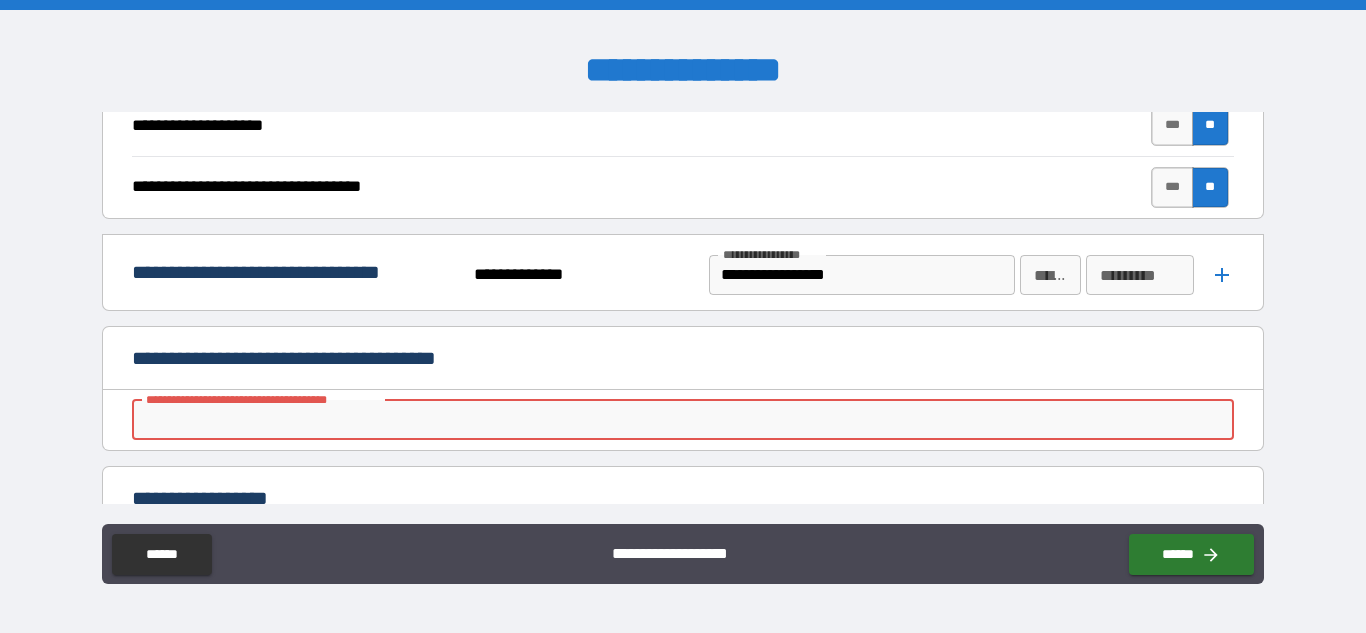 click on "**********" at bounding box center [682, 420] 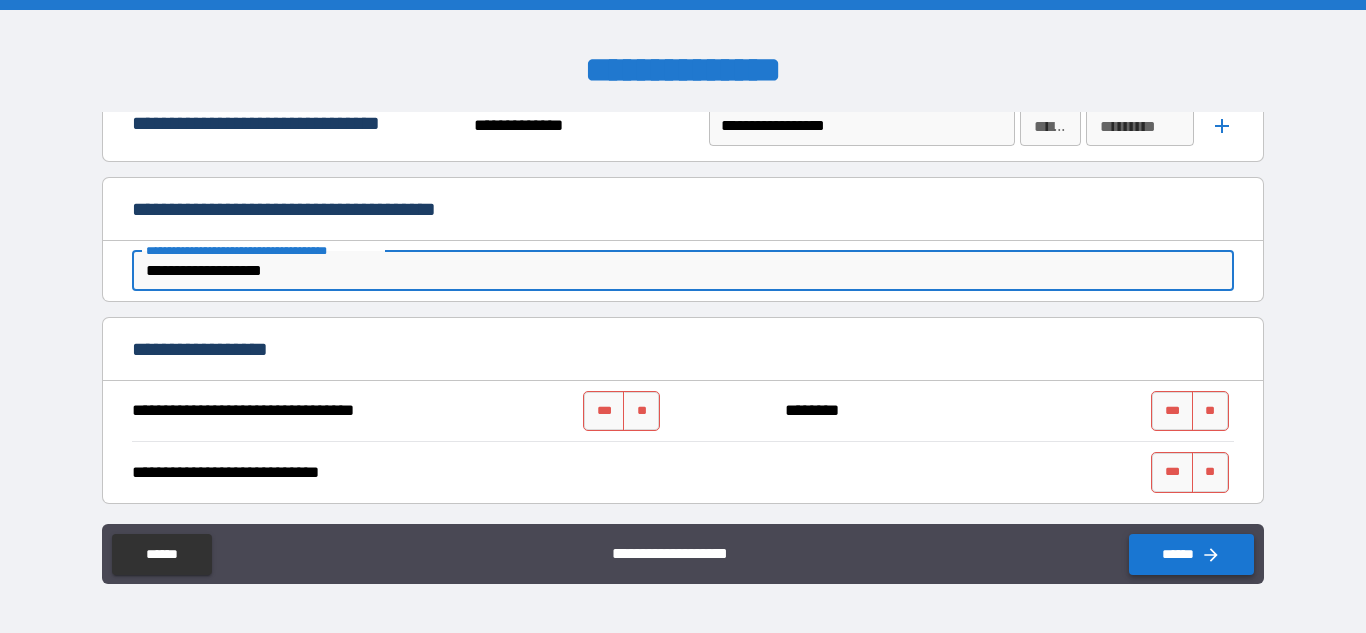 scroll, scrollTop: 771, scrollLeft: 0, axis: vertical 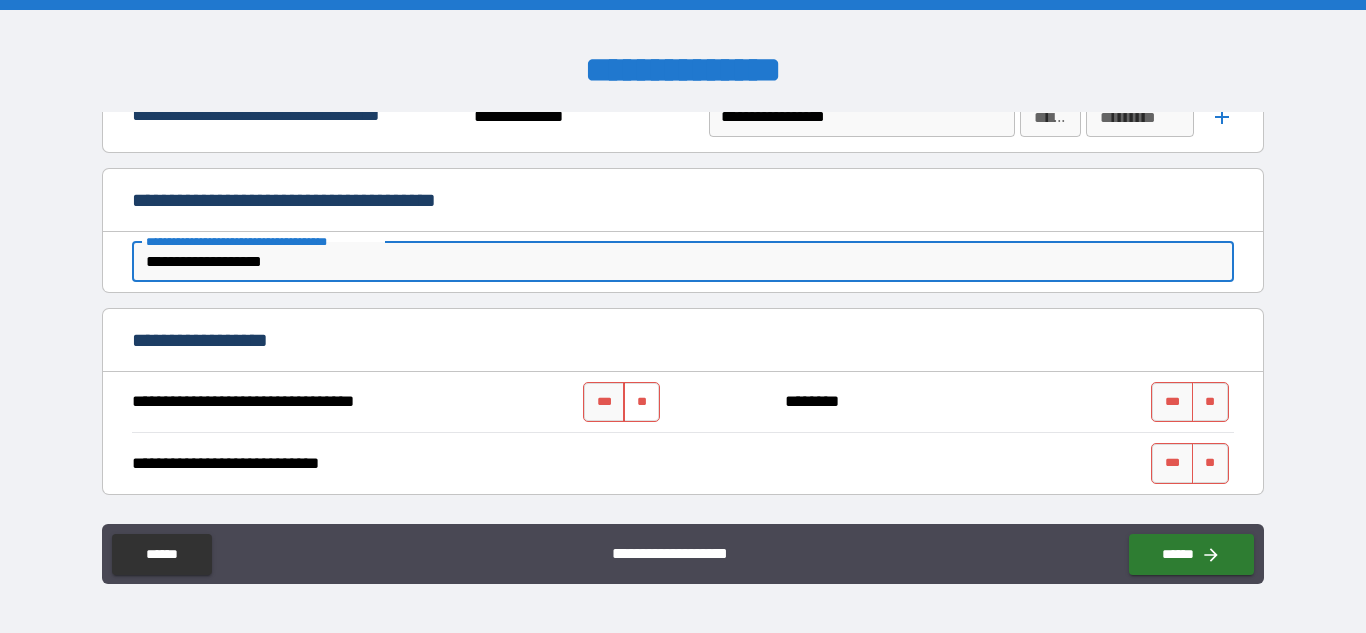 type on "**********" 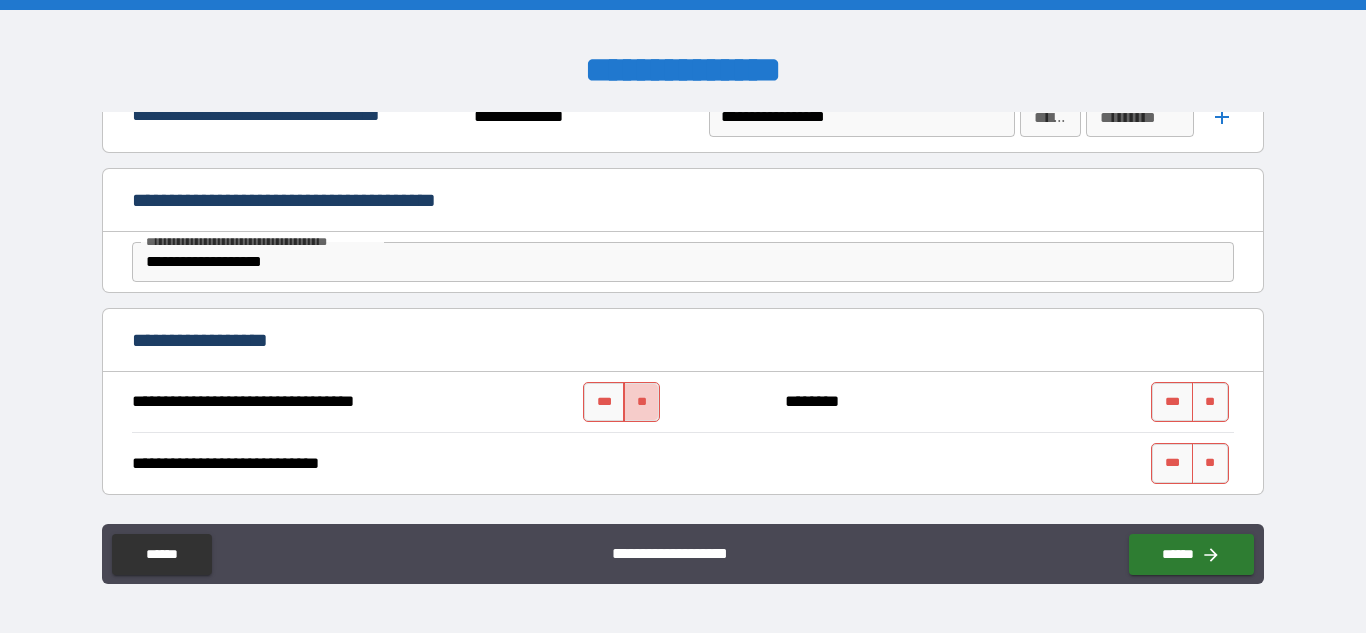 click on "**" at bounding box center [641, 402] 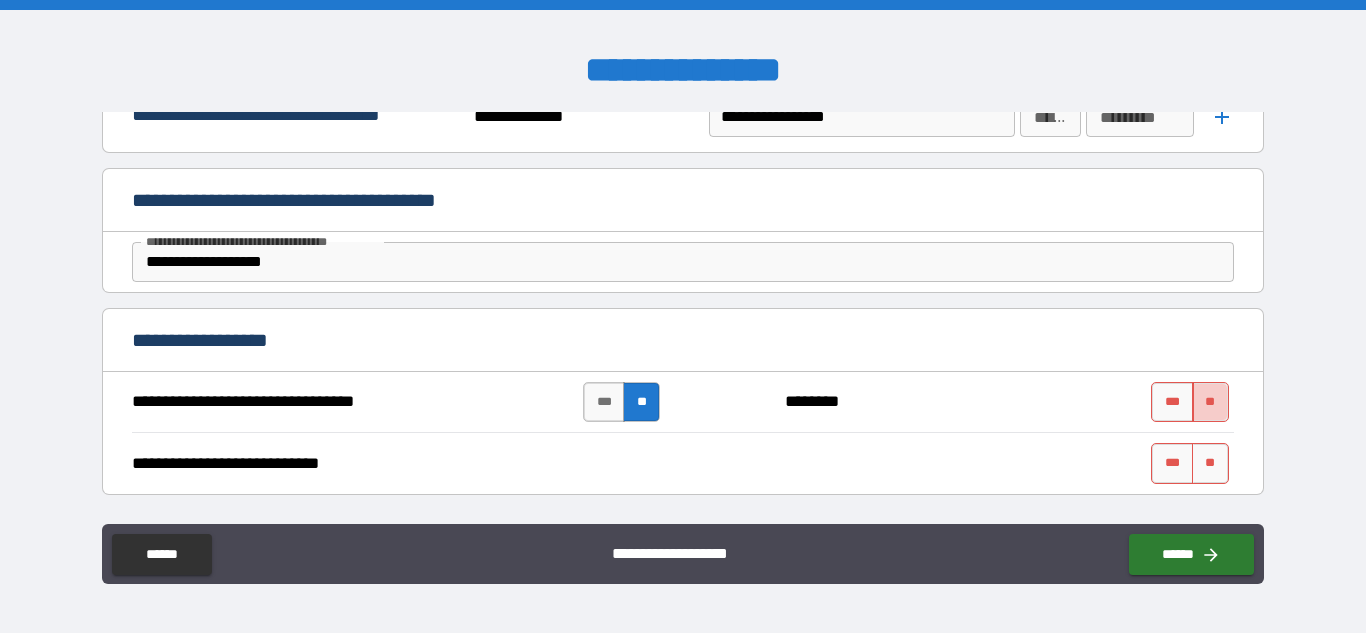 click on "**" at bounding box center [1210, 402] 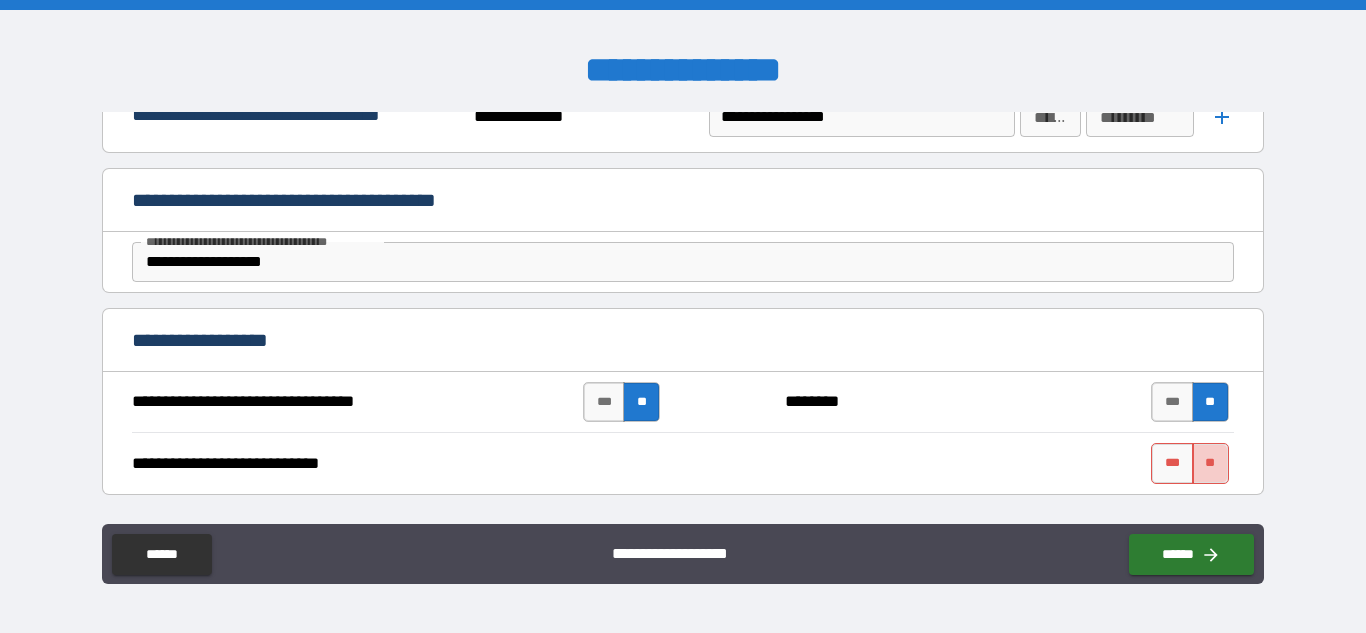 click on "**" at bounding box center [1210, 463] 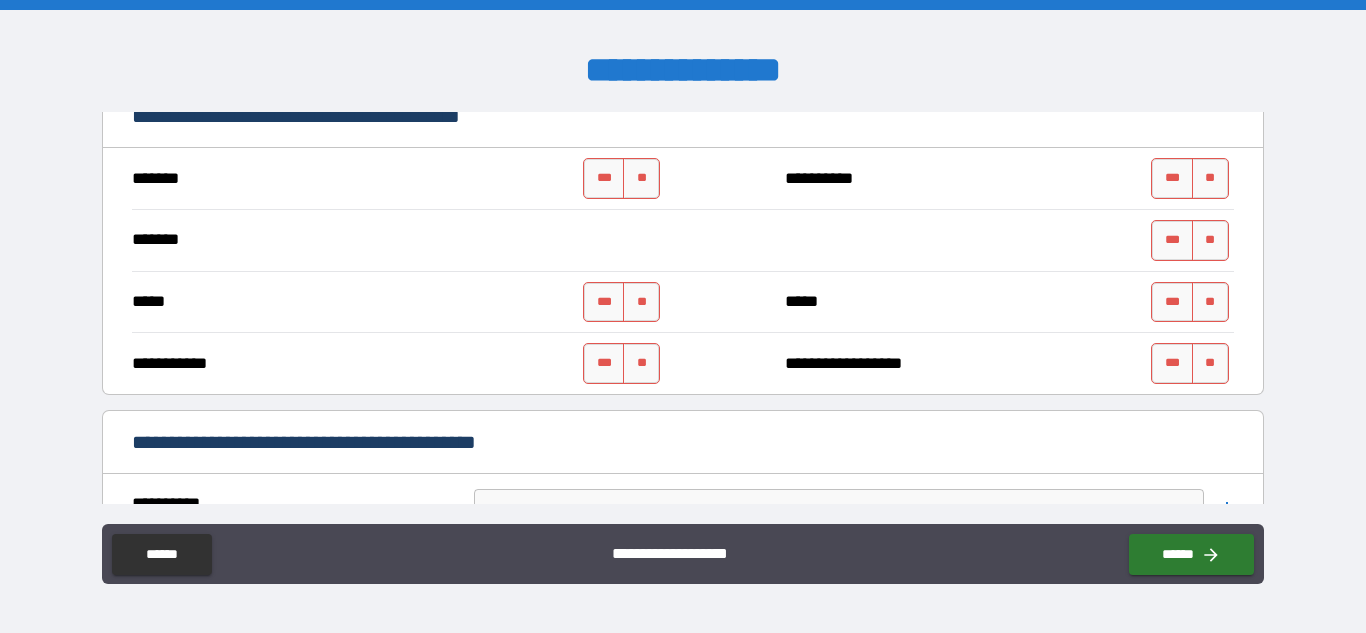 scroll, scrollTop: 1199, scrollLeft: 0, axis: vertical 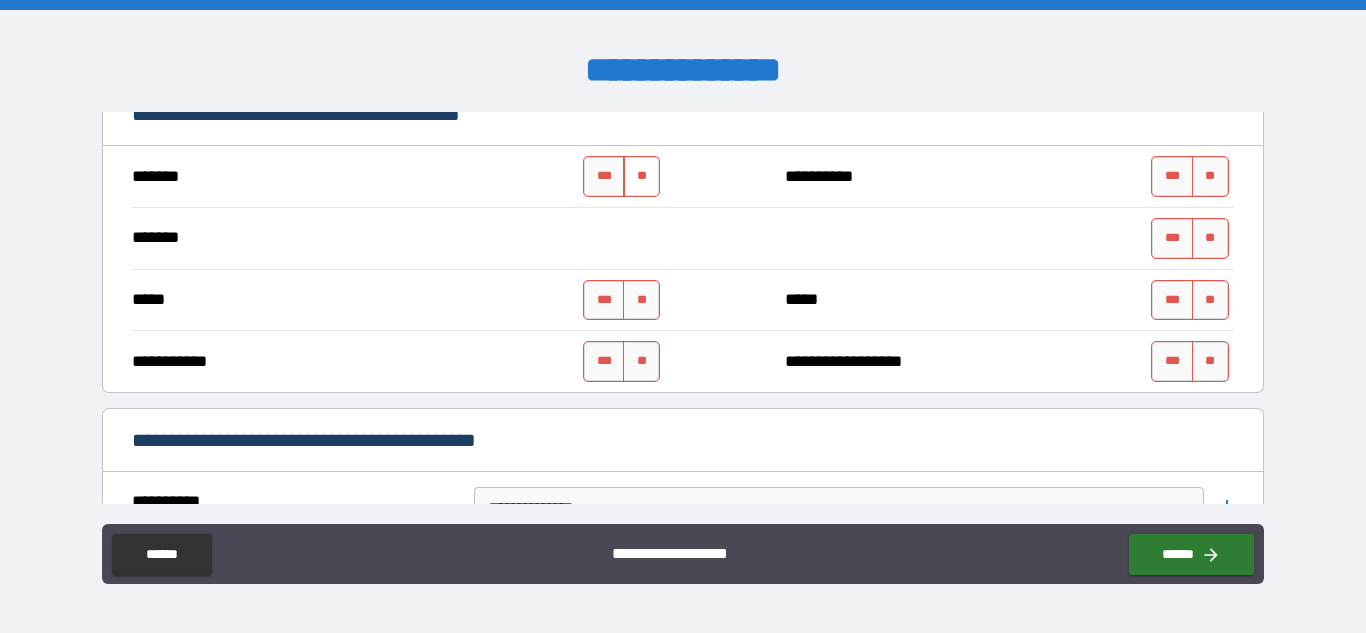 click on "**" at bounding box center (641, 176) 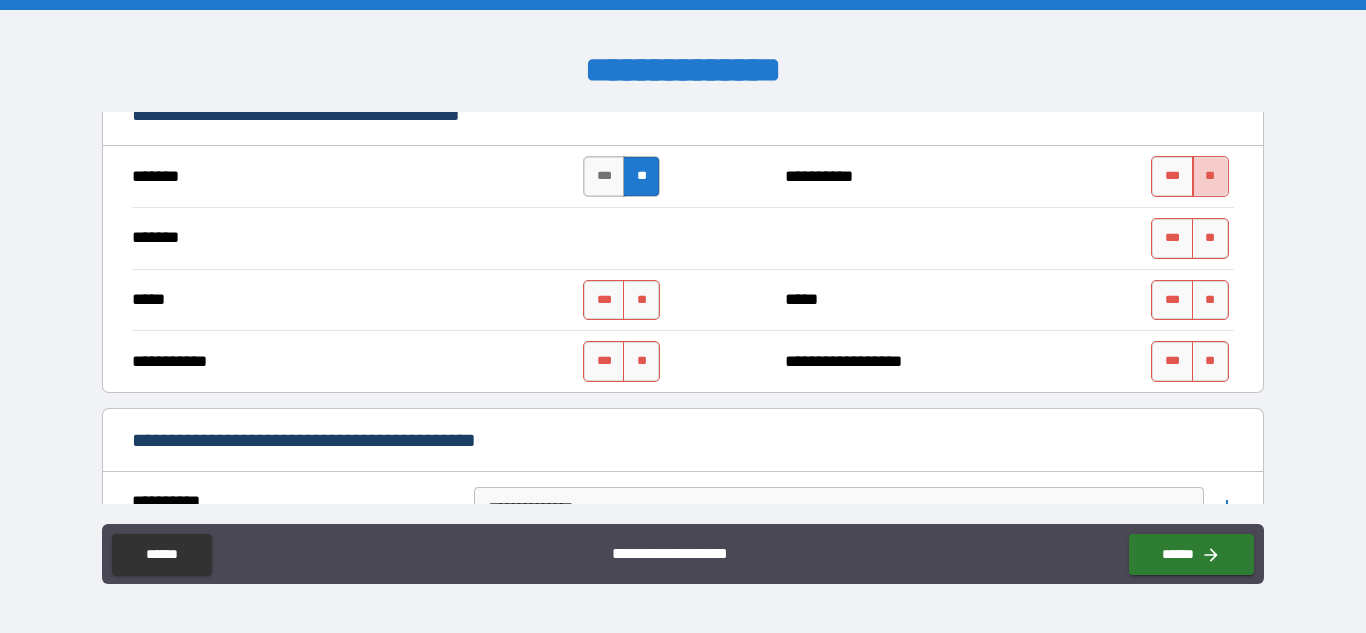 click on "**" at bounding box center (1210, 176) 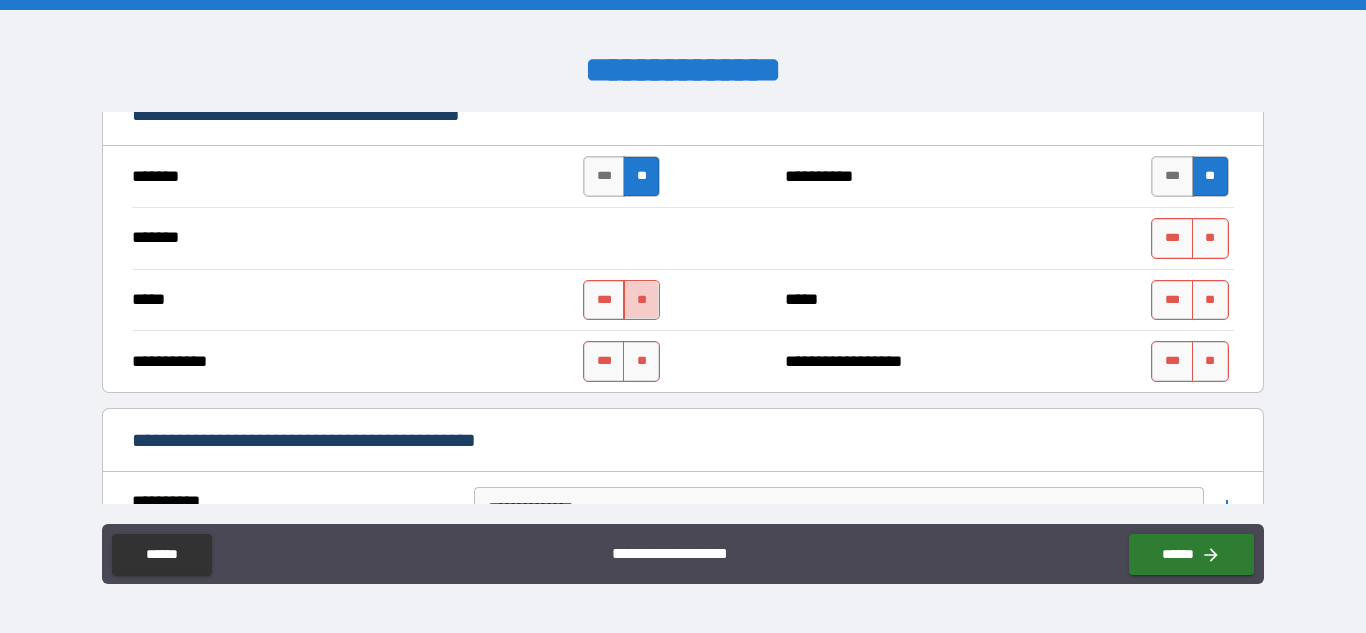 click on "**" at bounding box center [641, 300] 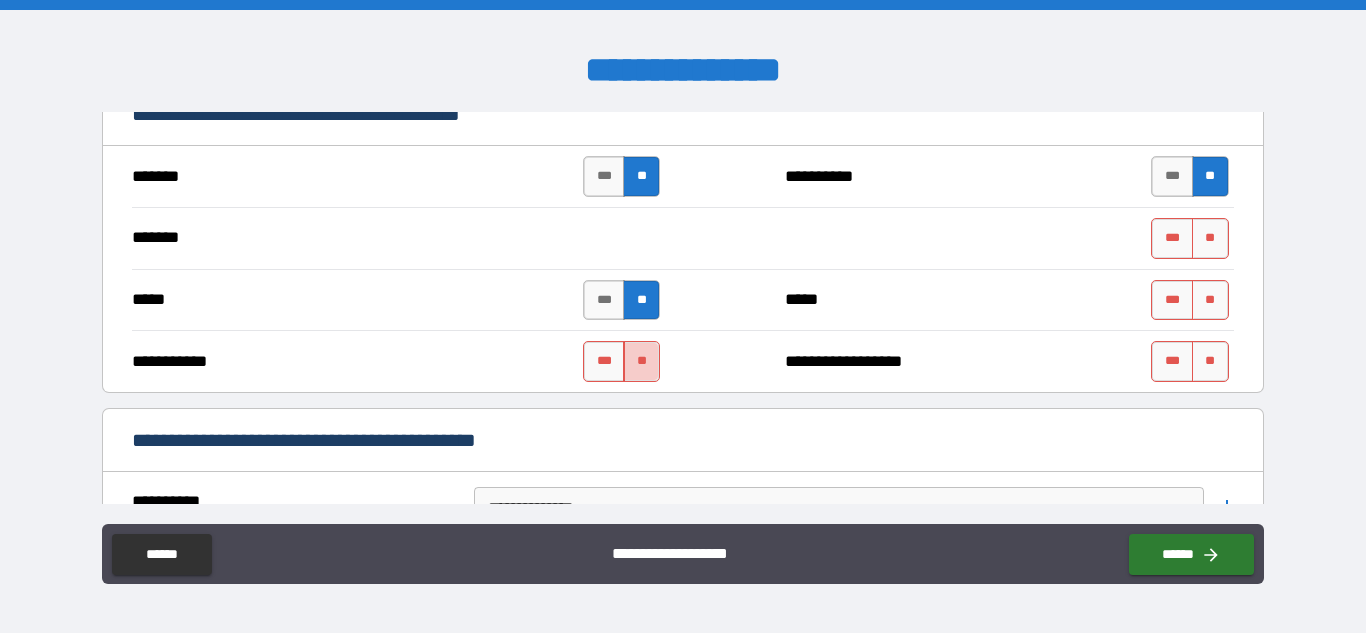 click on "**" at bounding box center [641, 361] 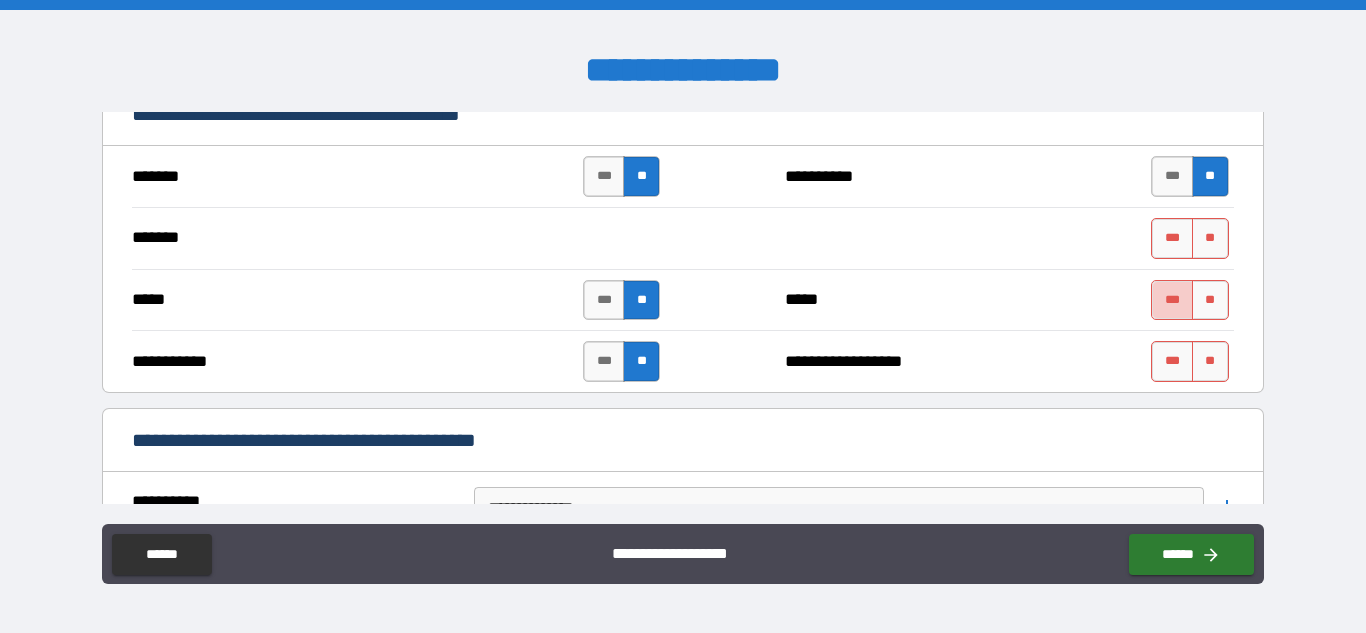 click on "***" at bounding box center [1172, 300] 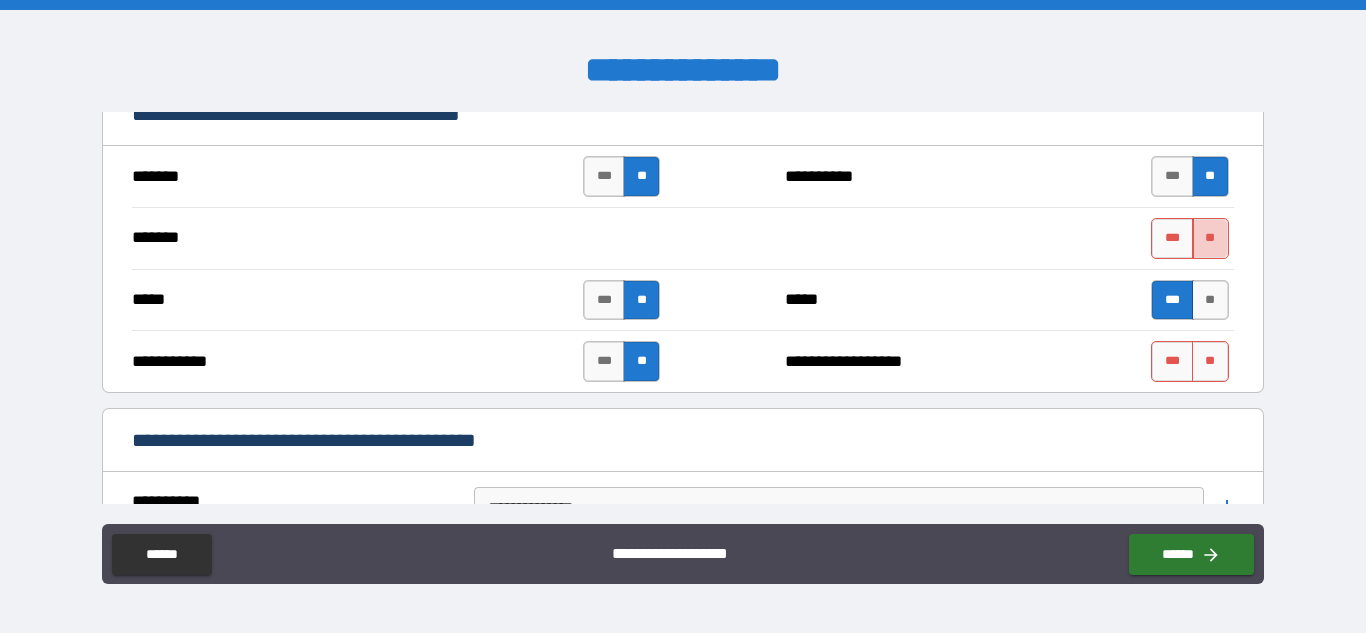 click on "**" at bounding box center [1210, 238] 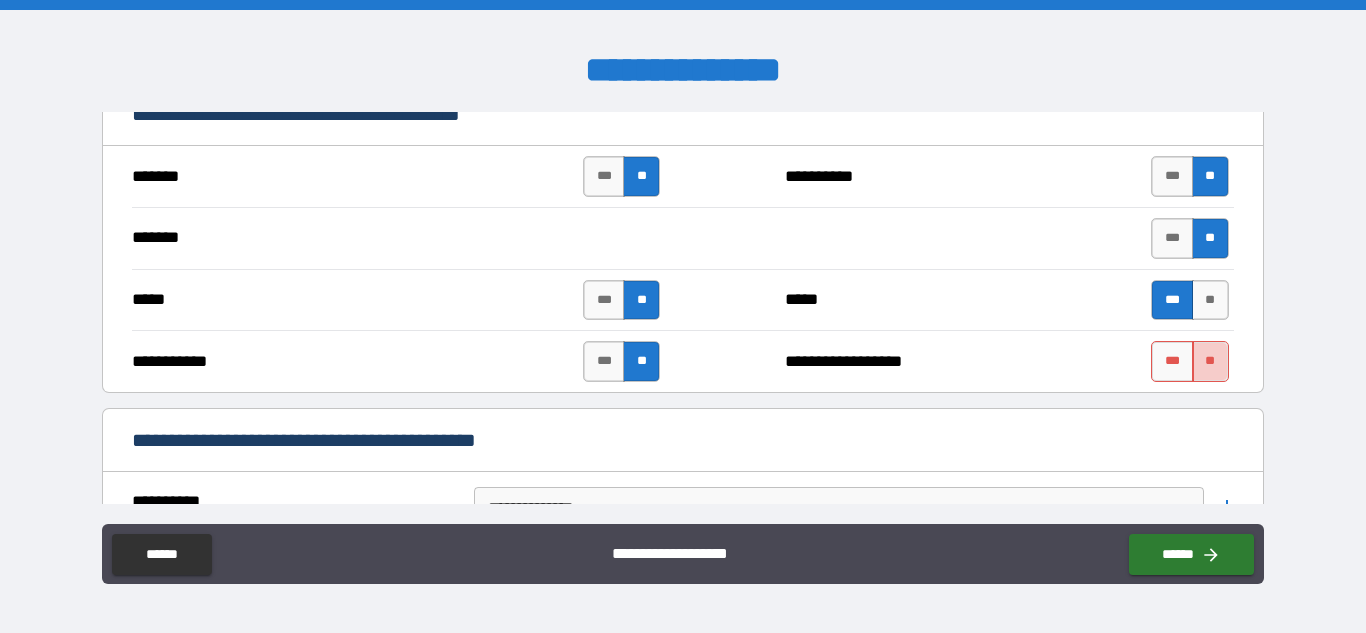 click on "**" at bounding box center (1210, 361) 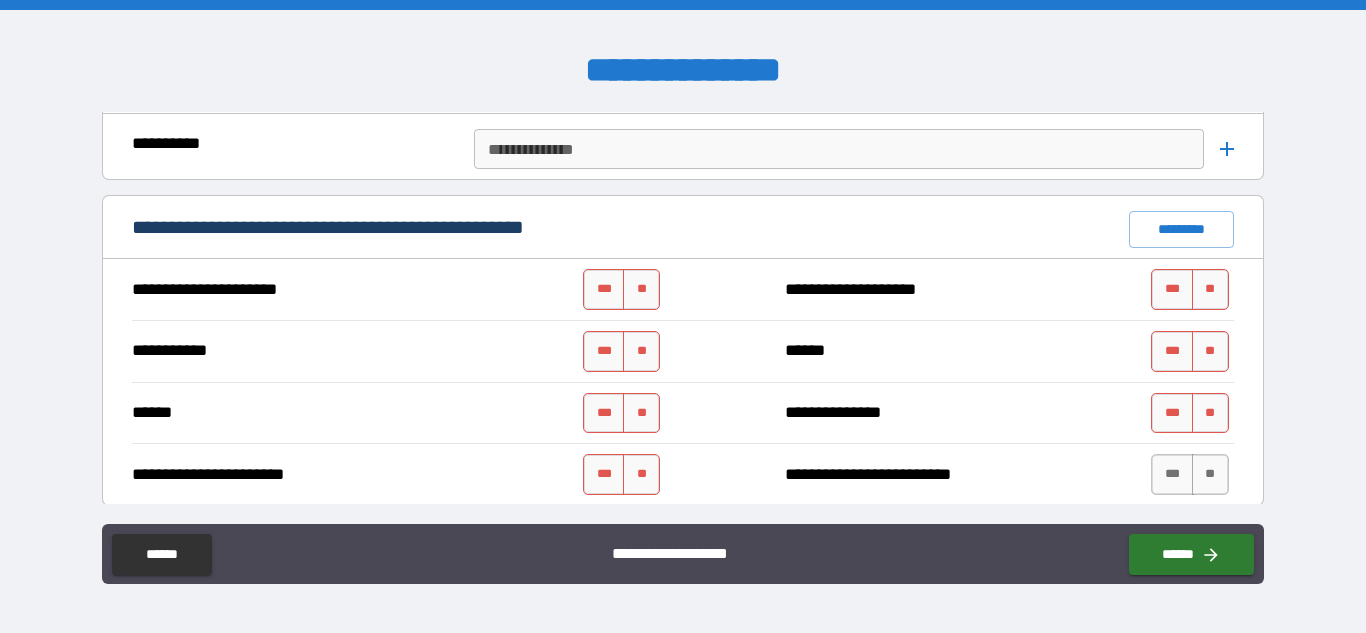 scroll, scrollTop: 1558, scrollLeft: 0, axis: vertical 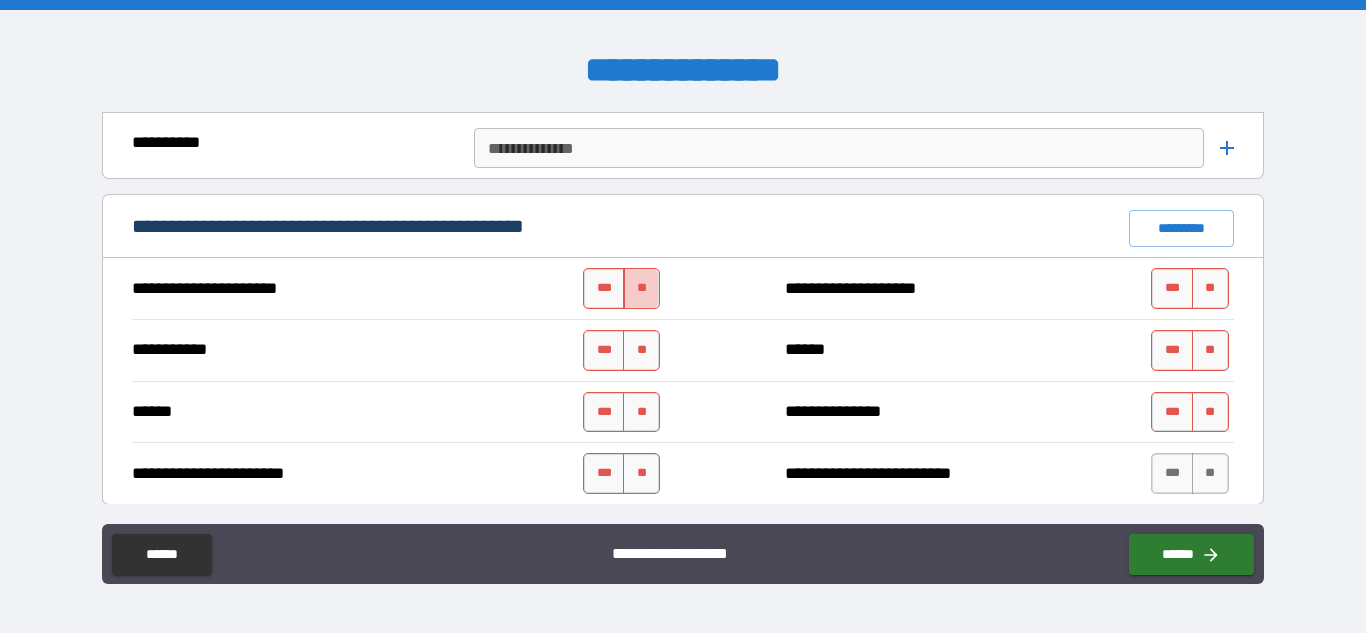 click on "**" at bounding box center [641, 288] 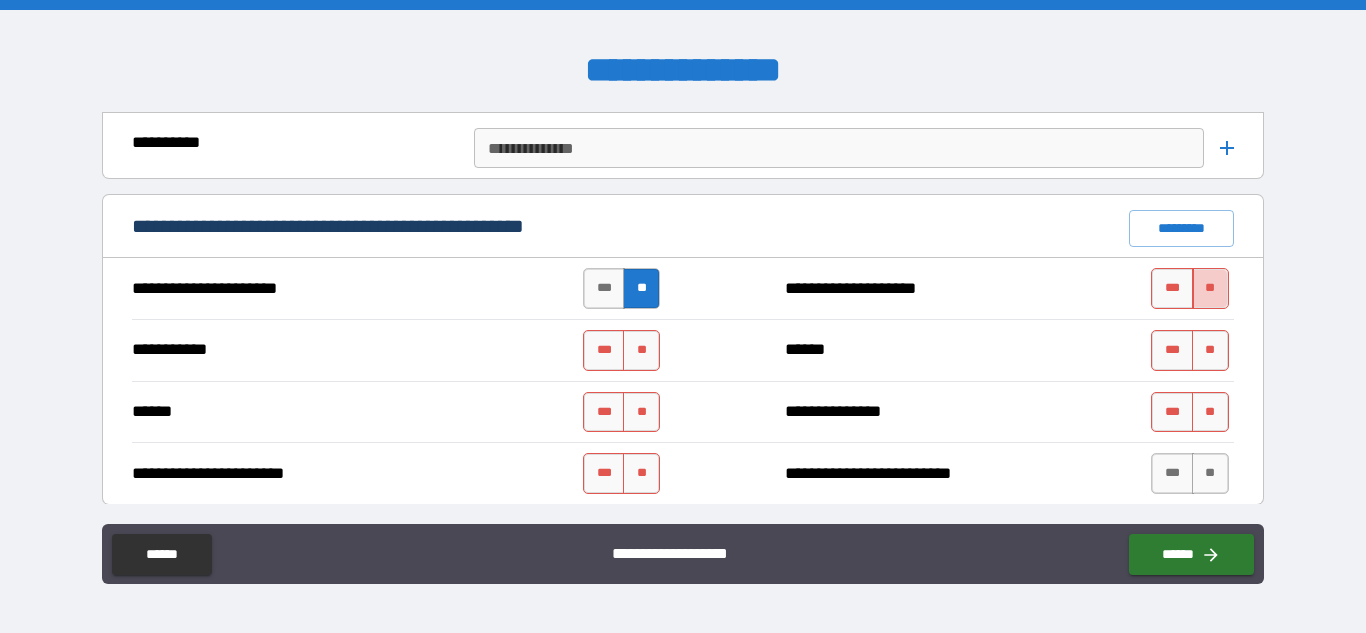 click on "**" at bounding box center (1210, 288) 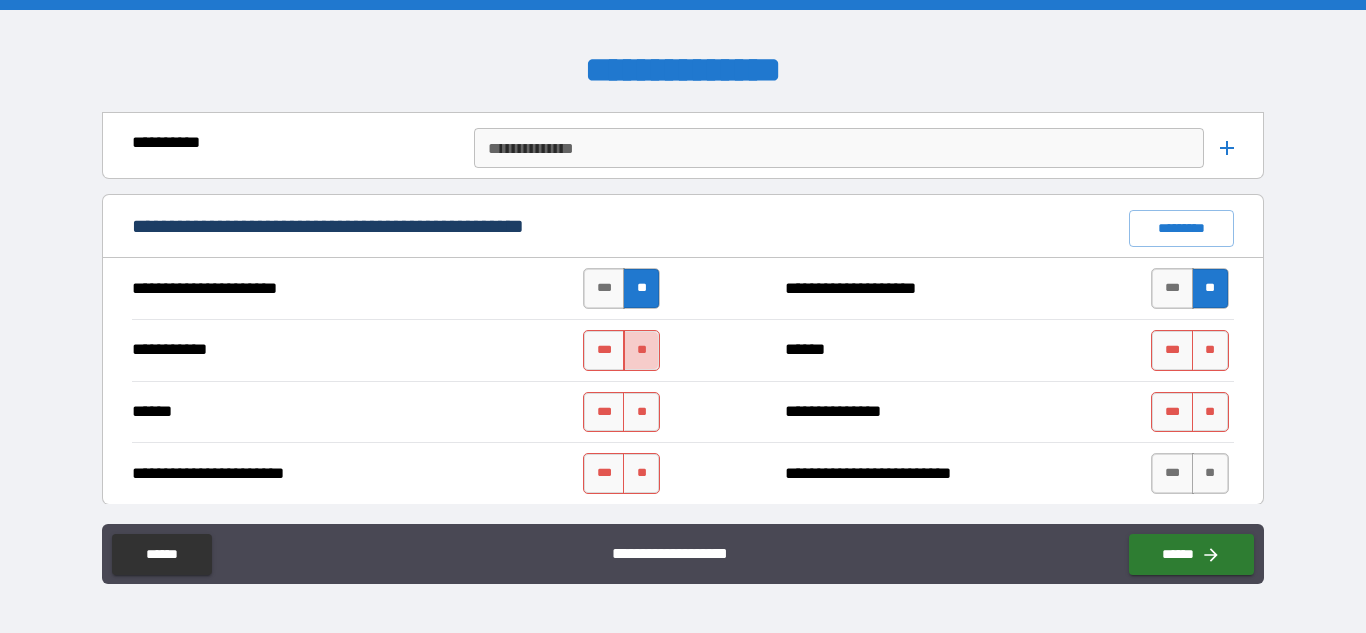 click on "**" at bounding box center (641, 350) 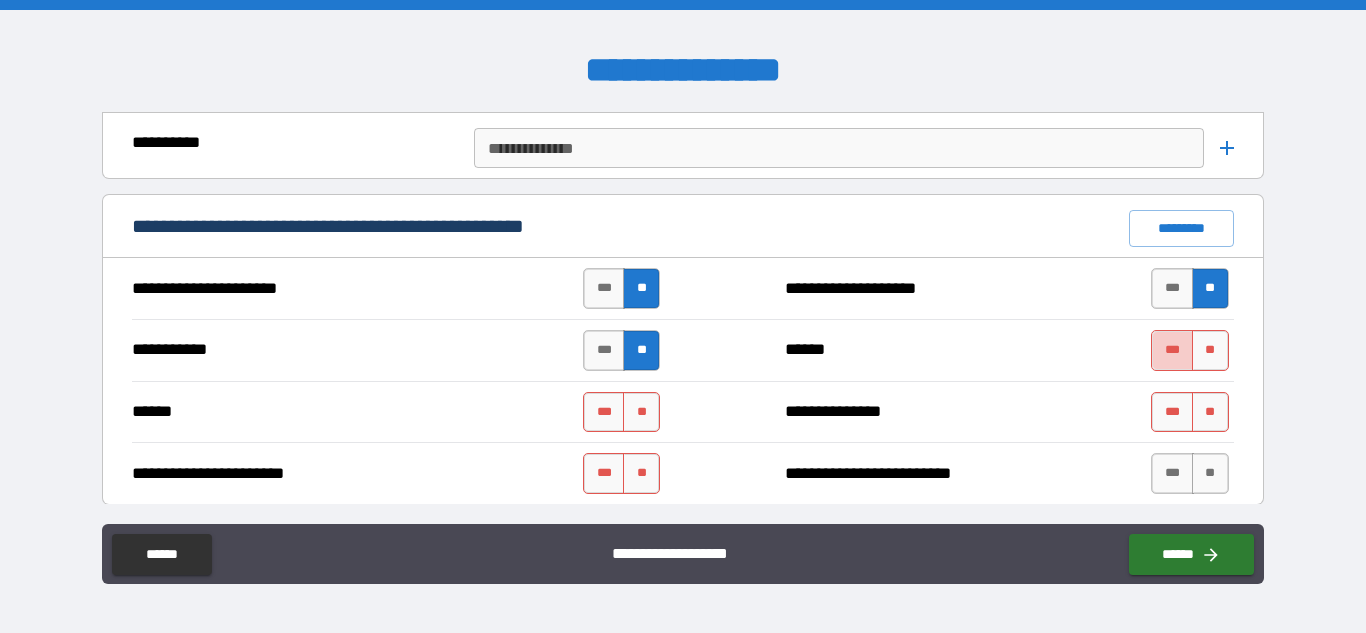click on "***" at bounding box center [1172, 350] 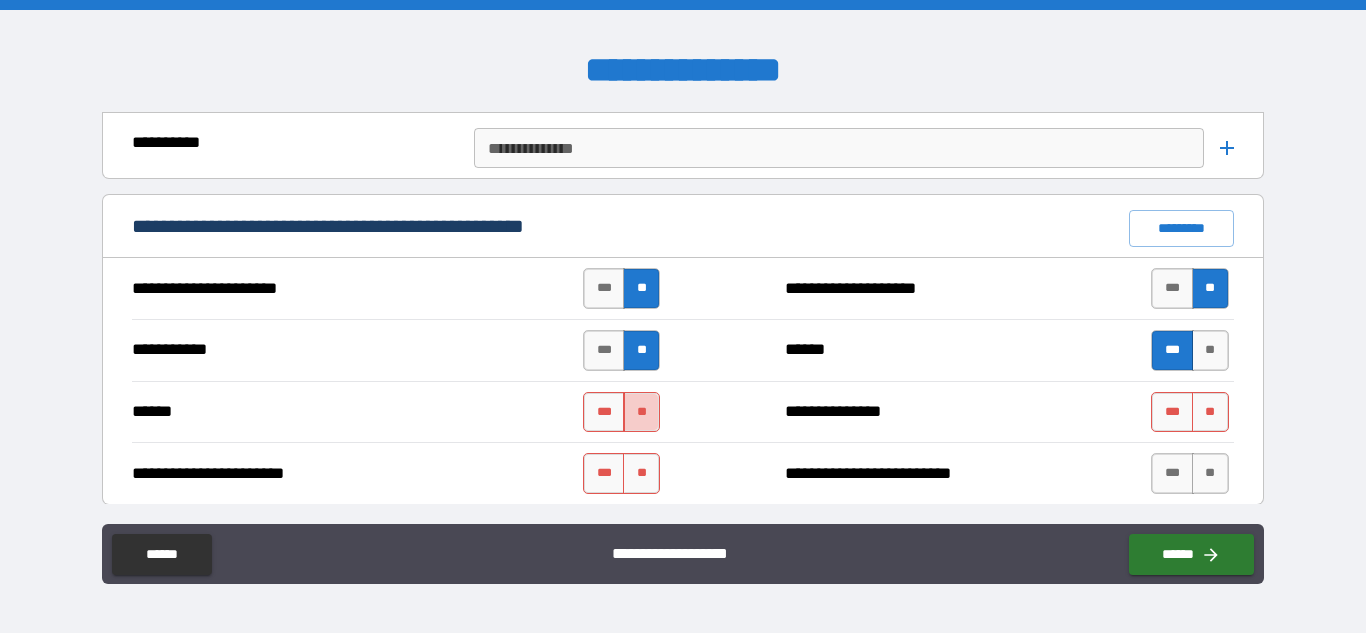 click on "**" at bounding box center [641, 412] 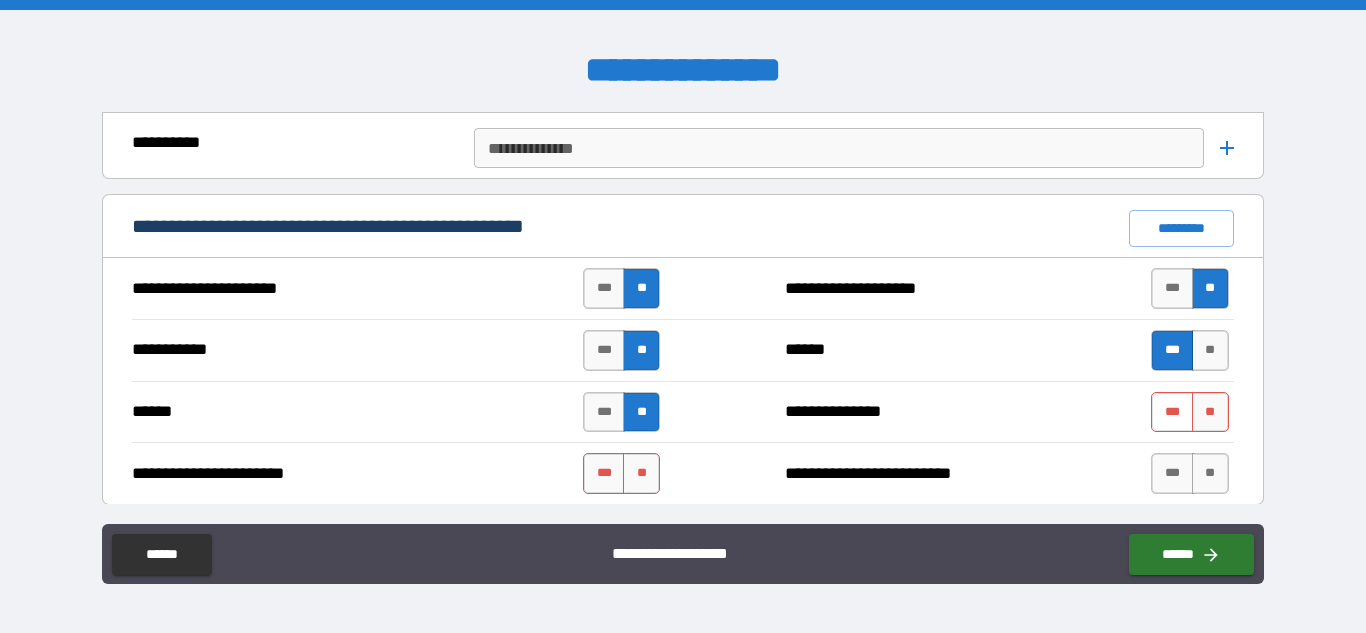 click on "***" at bounding box center (1172, 412) 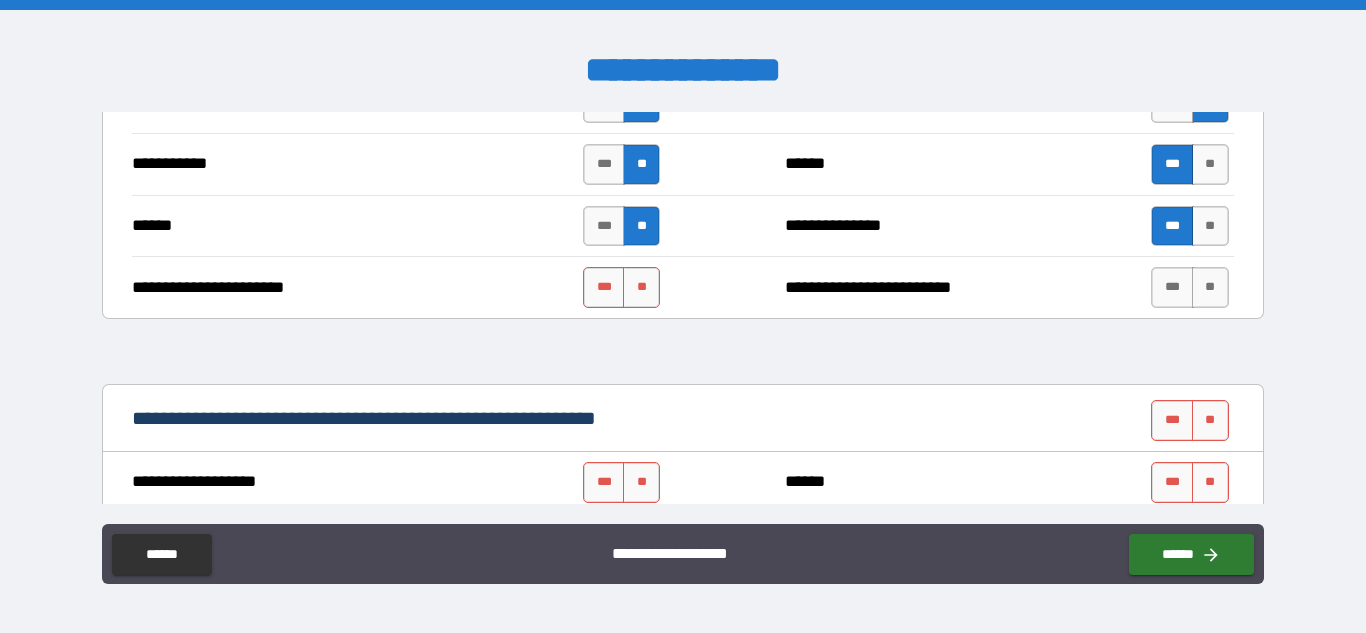 scroll, scrollTop: 1756, scrollLeft: 0, axis: vertical 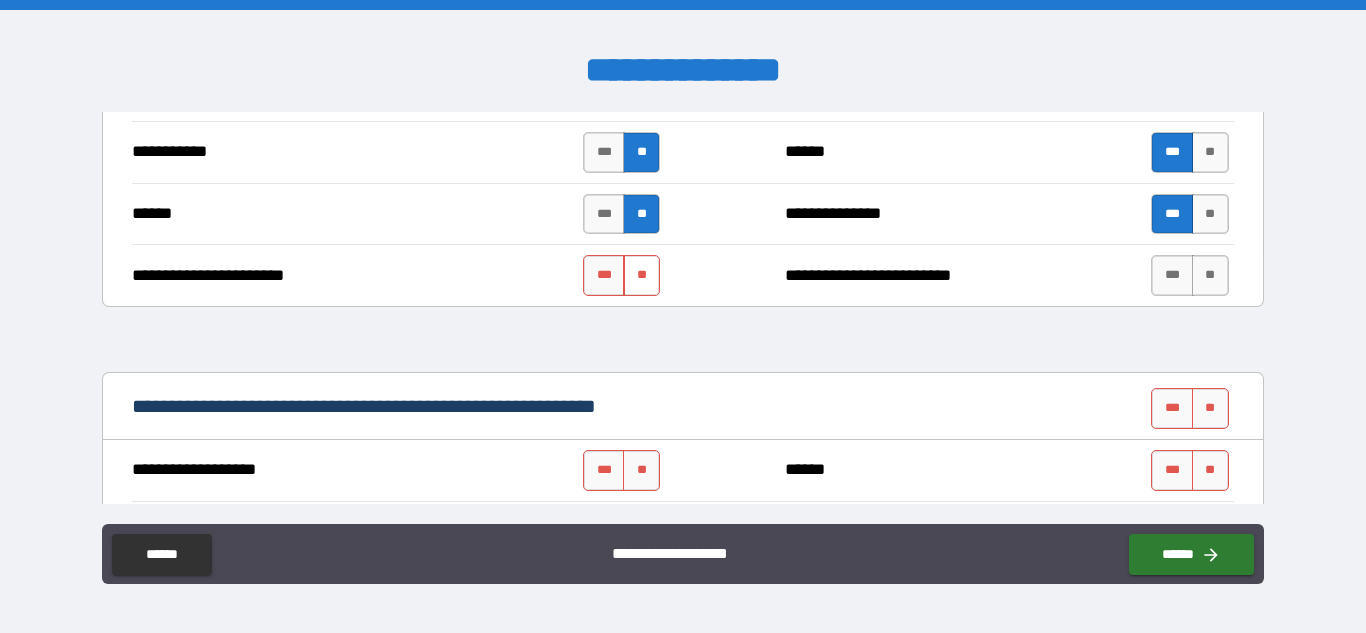 click on "**" at bounding box center (641, 275) 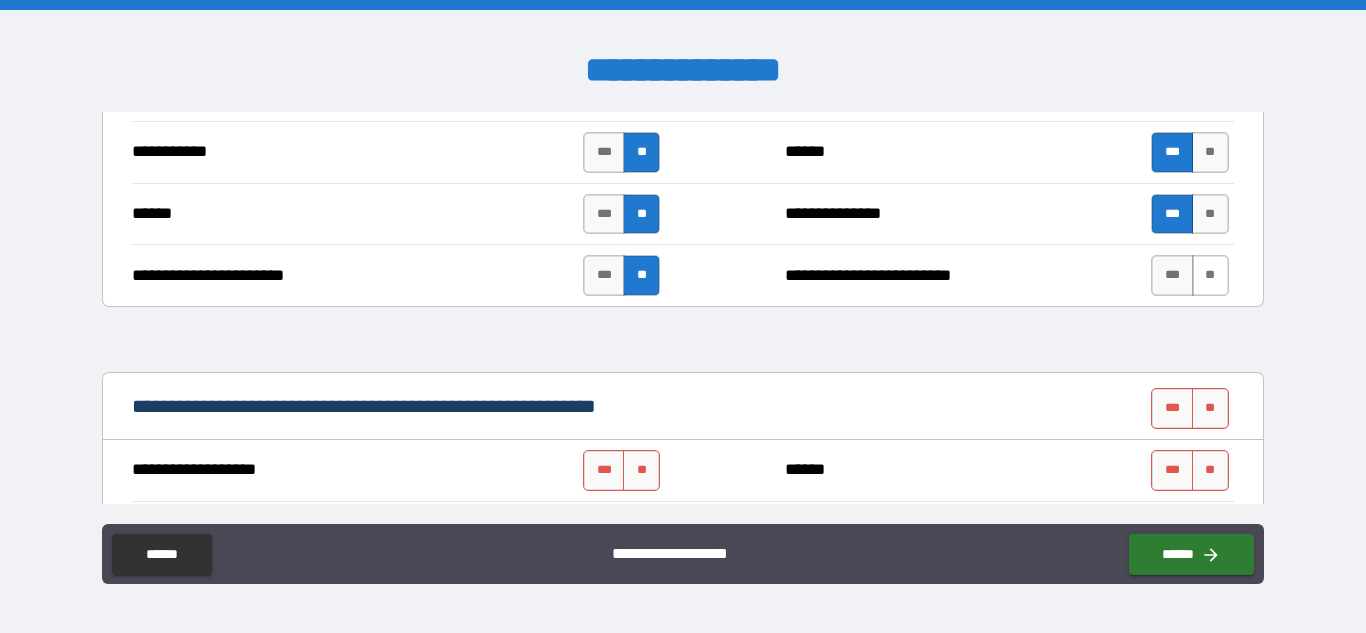 click on "**" at bounding box center [1210, 275] 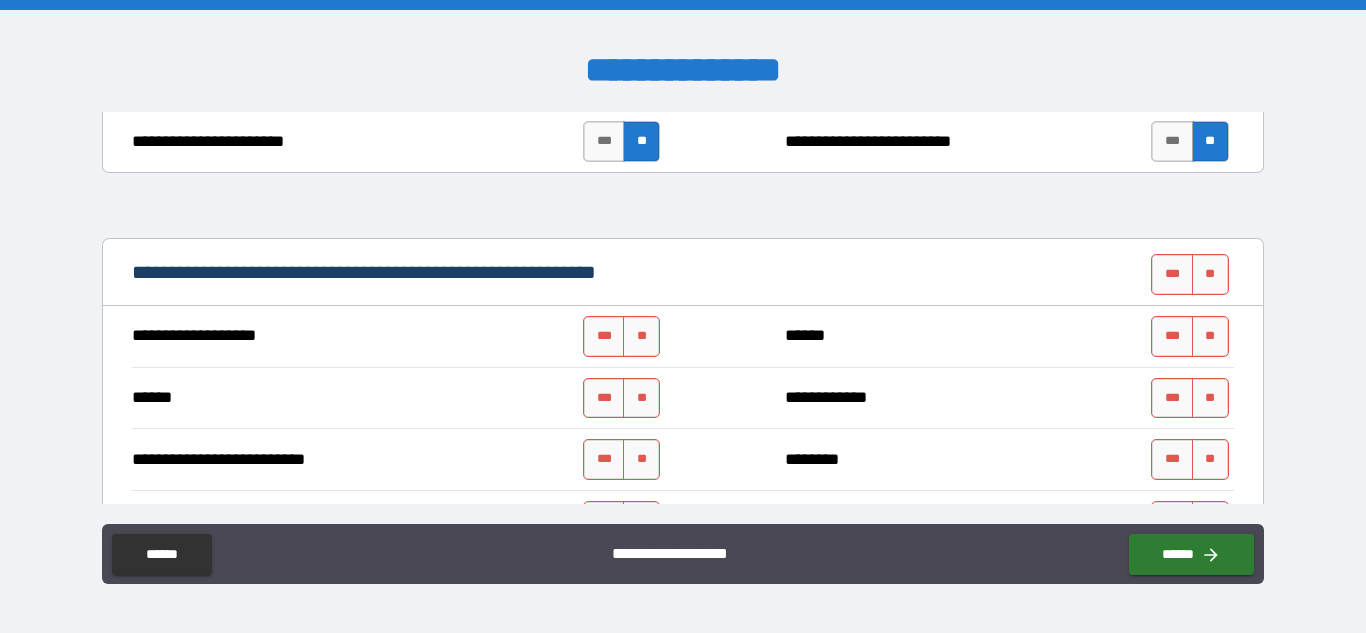 scroll, scrollTop: 1920, scrollLeft: 0, axis: vertical 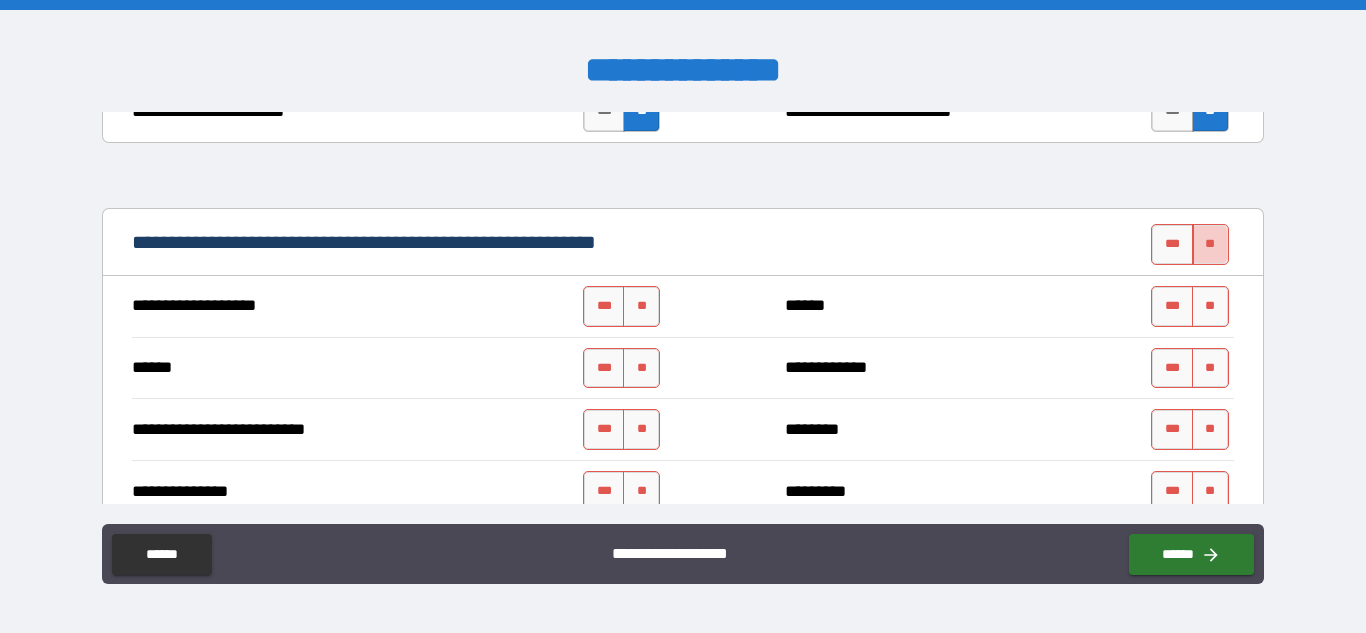 click on "**" at bounding box center [1210, 244] 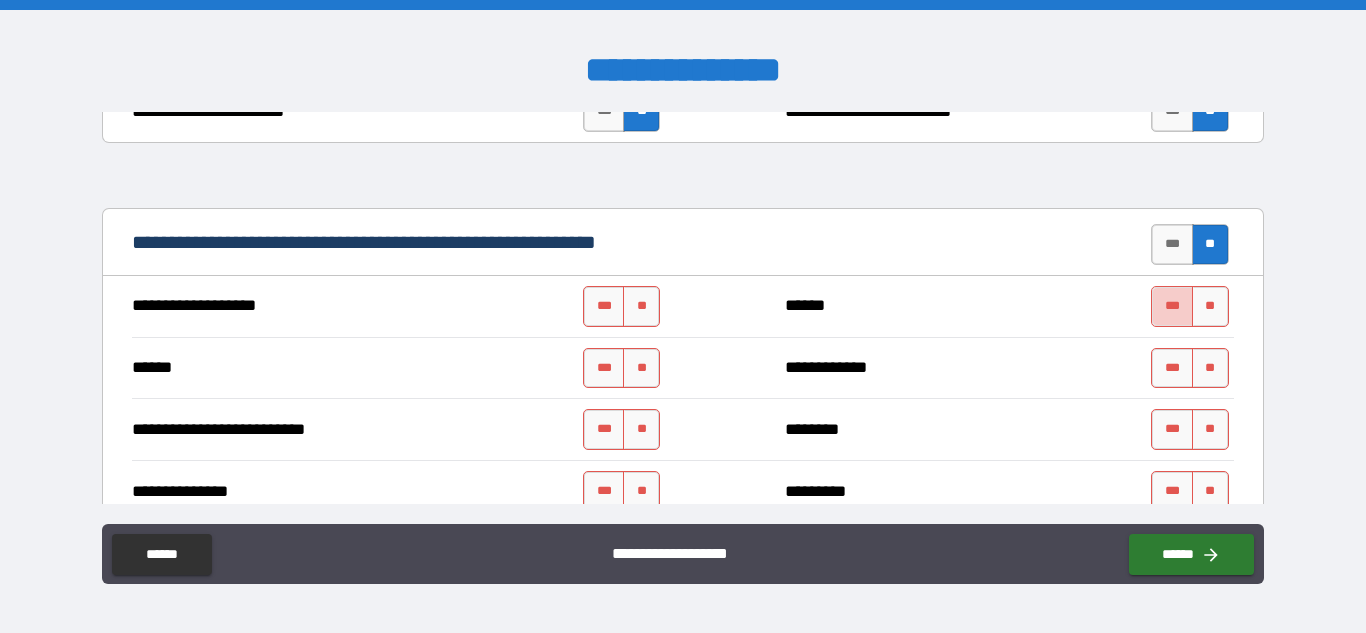 click on "***" at bounding box center [1172, 306] 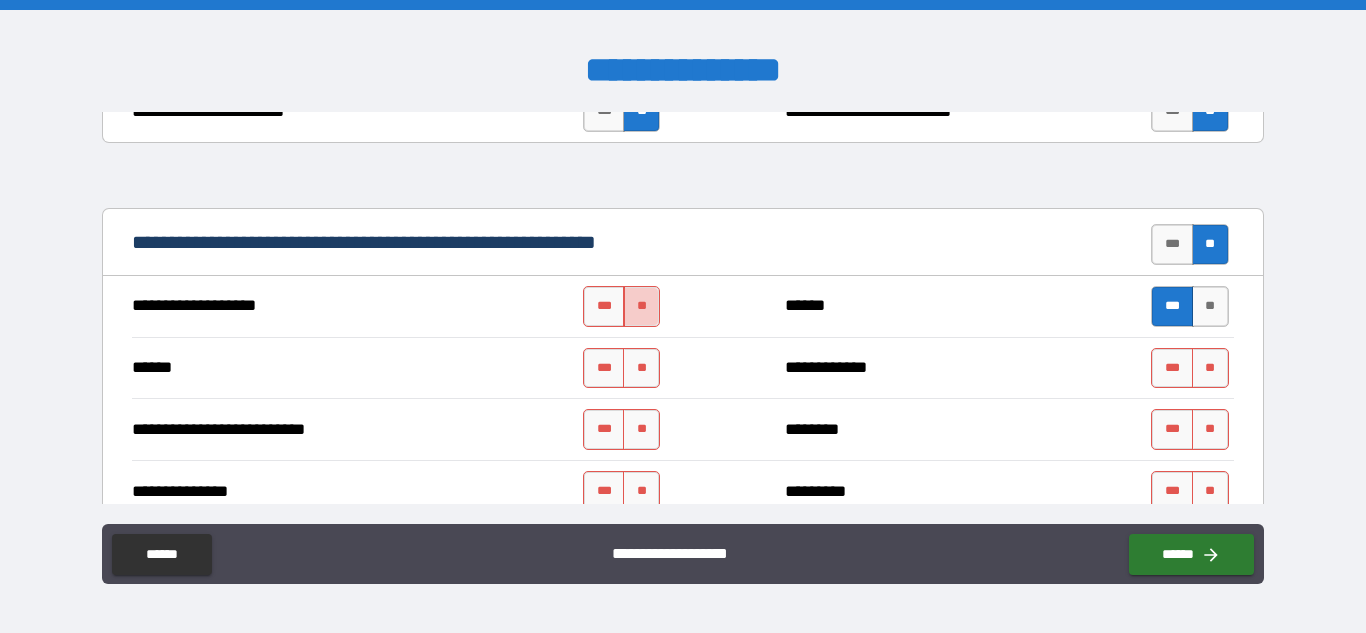 click on "**" at bounding box center (641, 306) 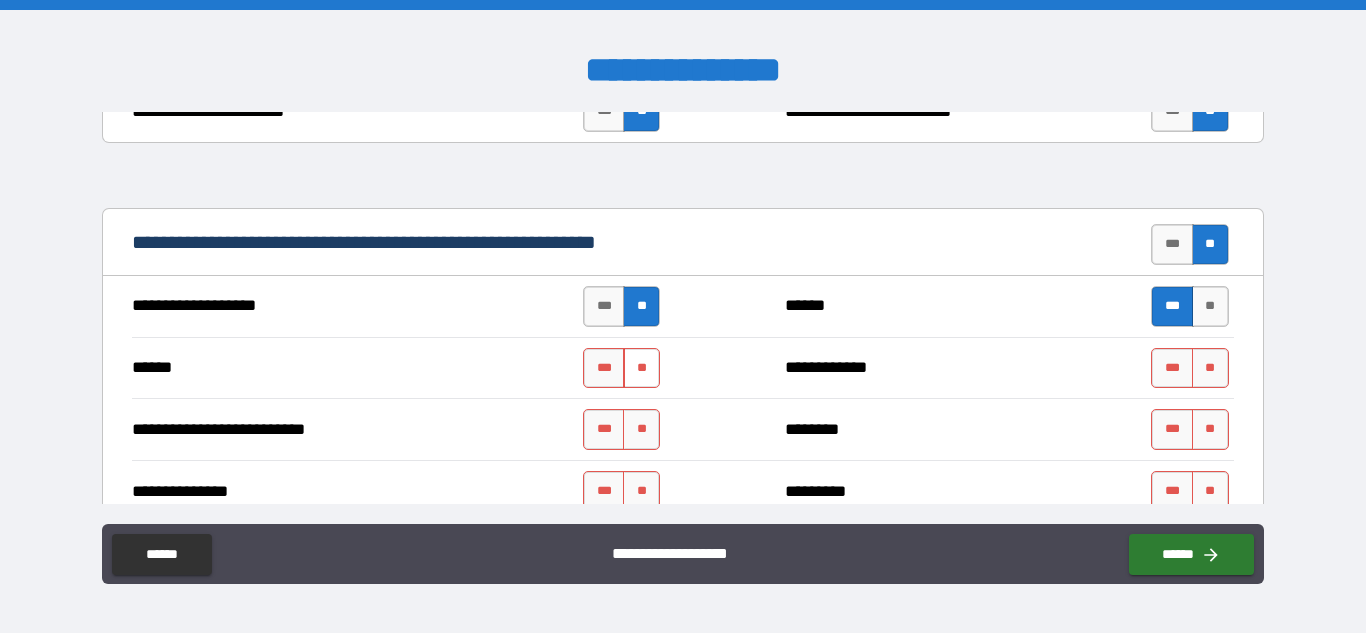 click on "**" at bounding box center [641, 368] 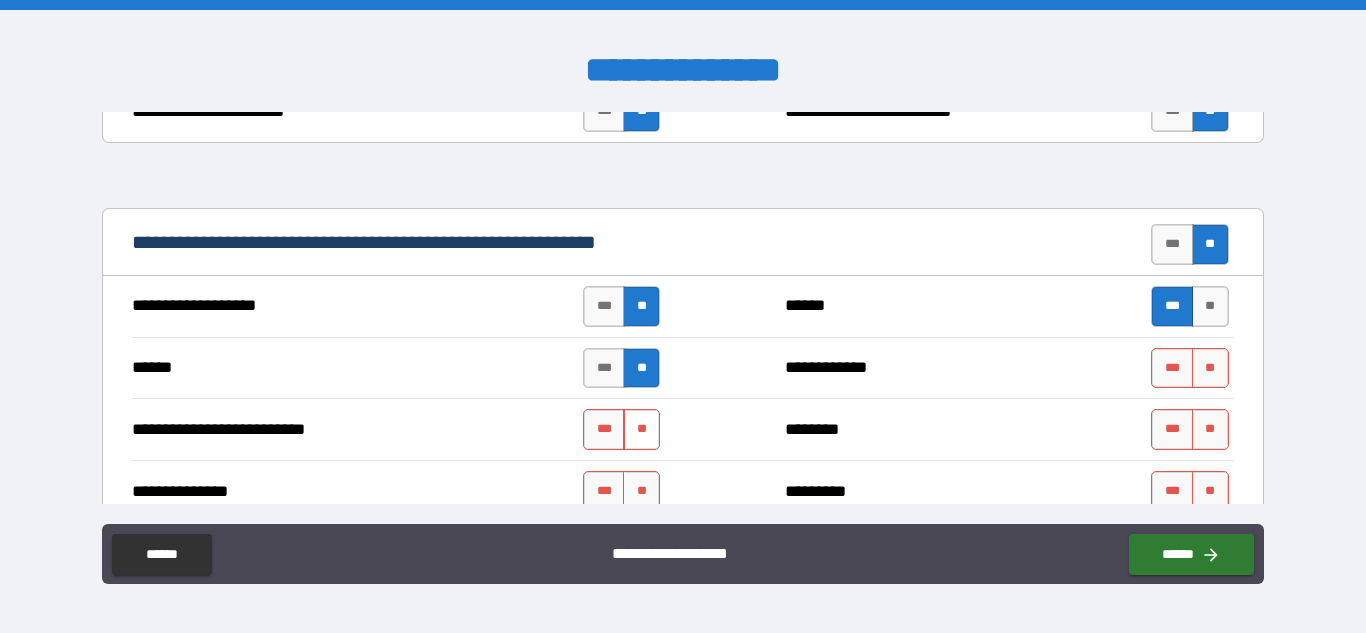 click on "**" at bounding box center [641, 429] 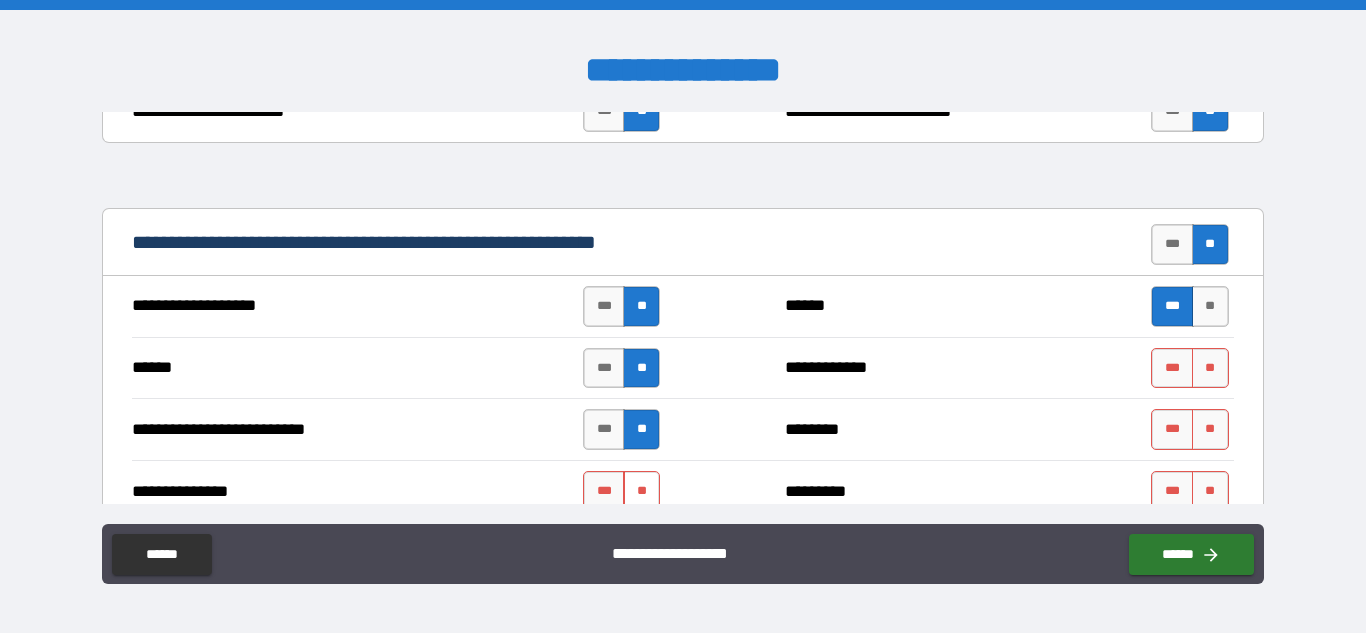 click on "**" at bounding box center [641, 491] 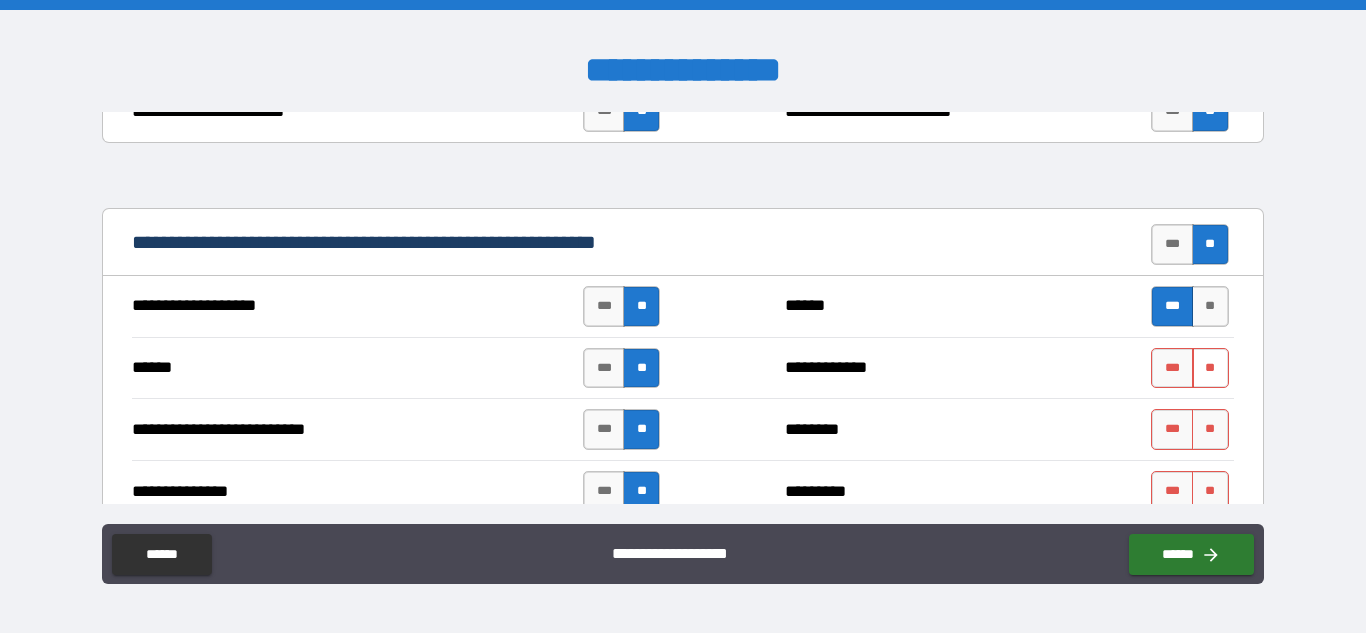 click on "**" at bounding box center (1210, 368) 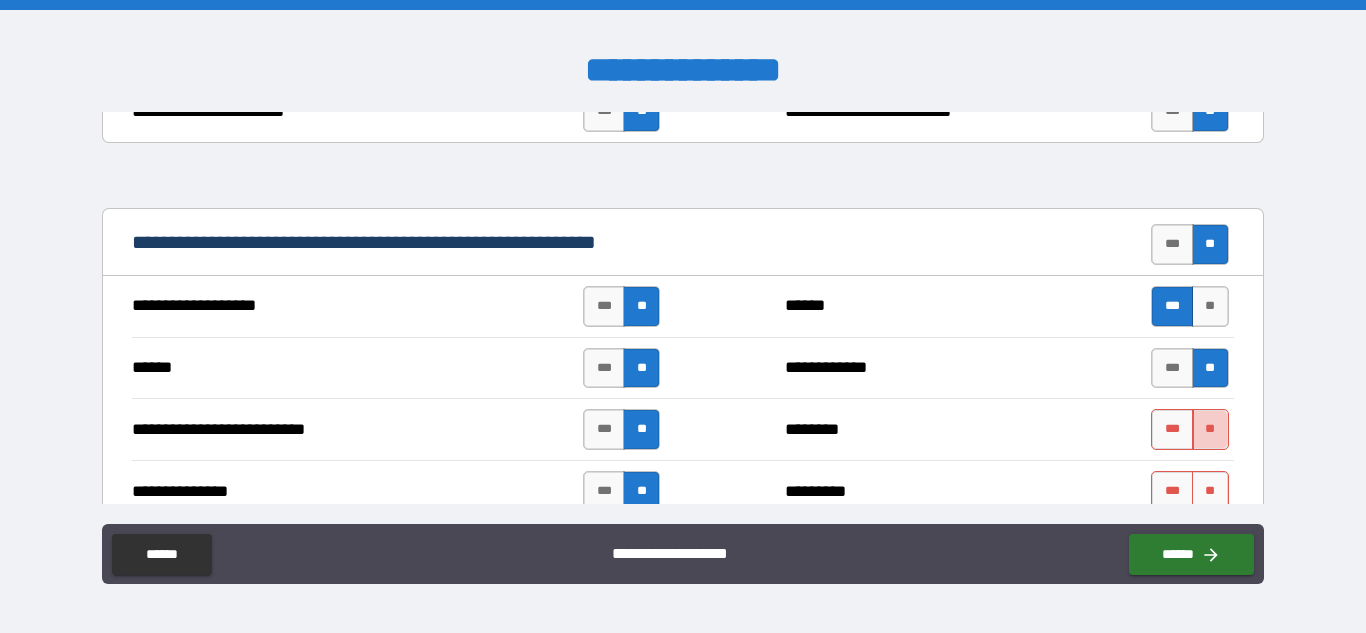 click on "**" at bounding box center [1210, 429] 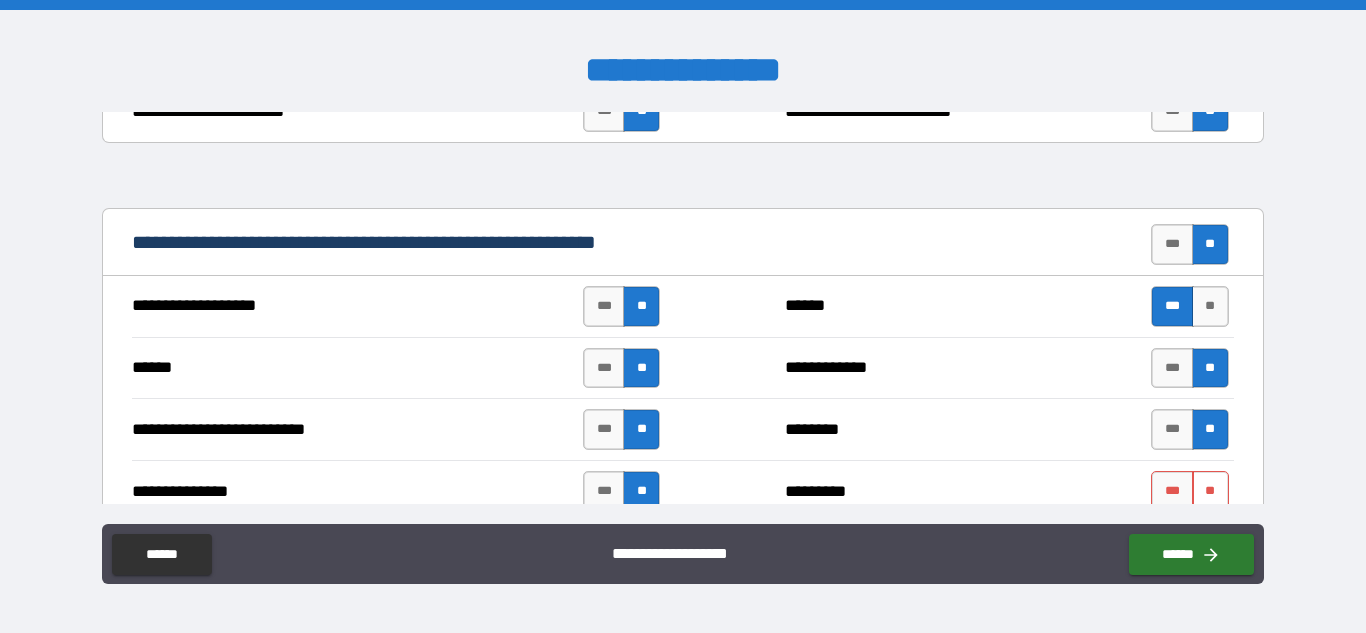click on "**" at bounding box center [1210, 491] 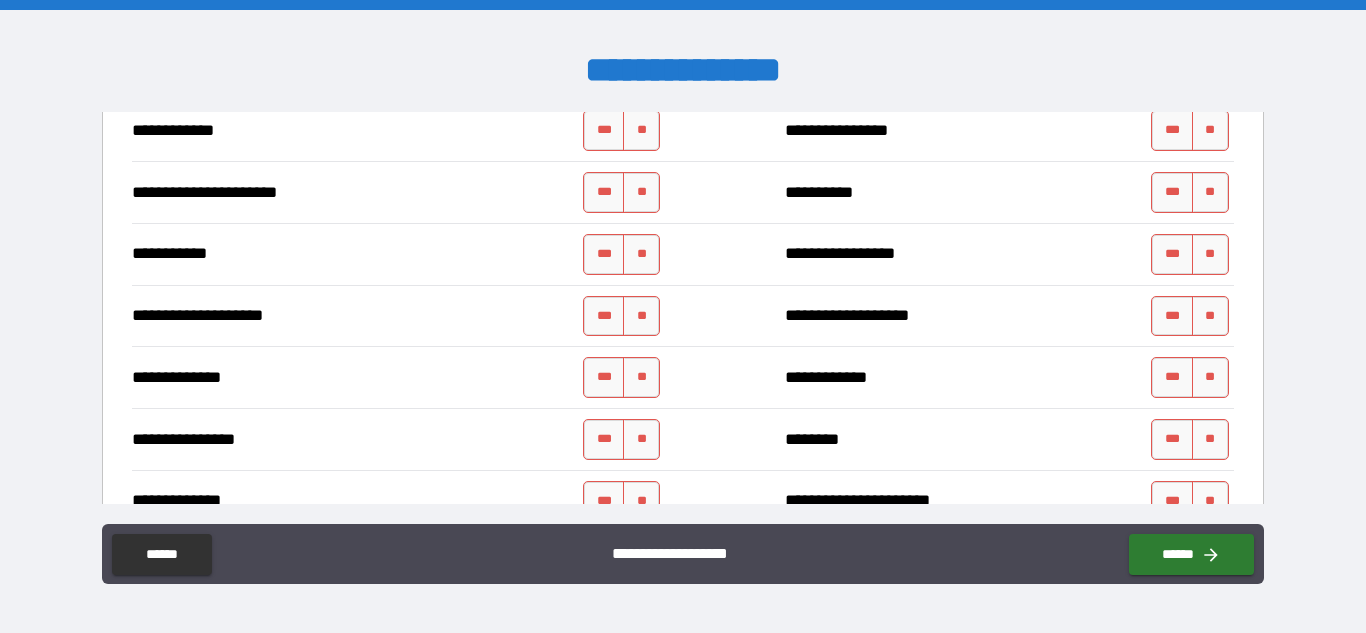scroll, scrollTop: 2303, scrollLeft: 0, axis: vertical 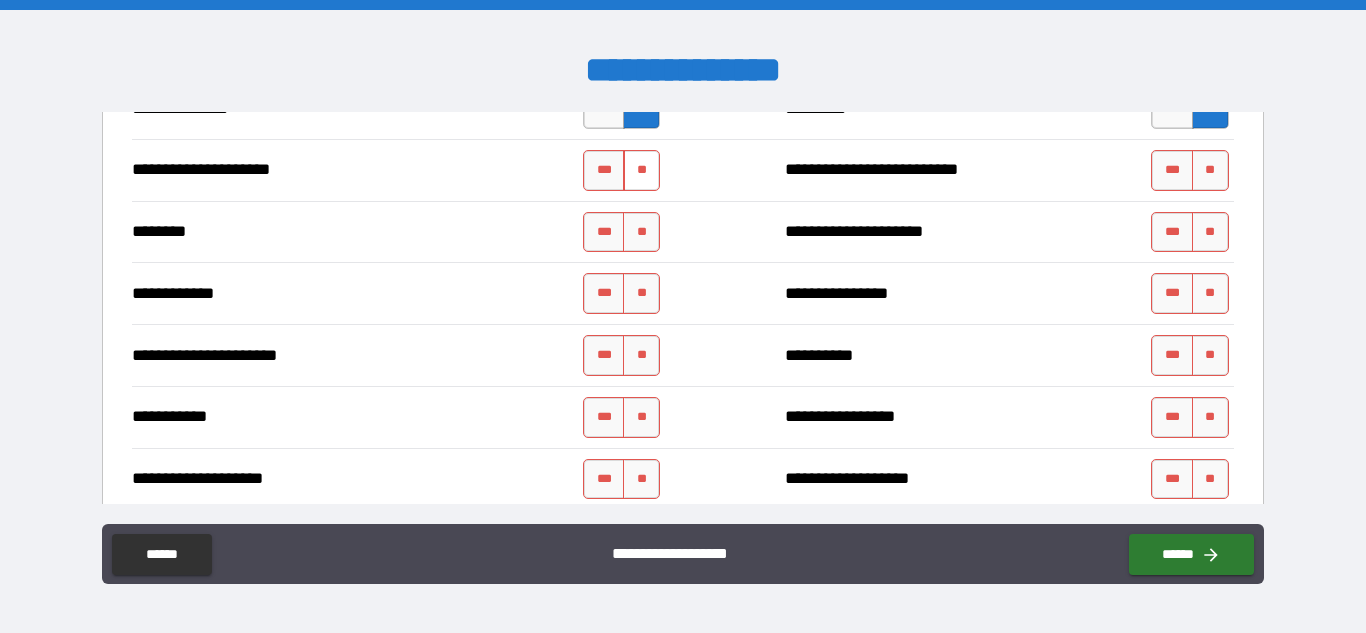 click on "**" at bounding box center [641, 170] 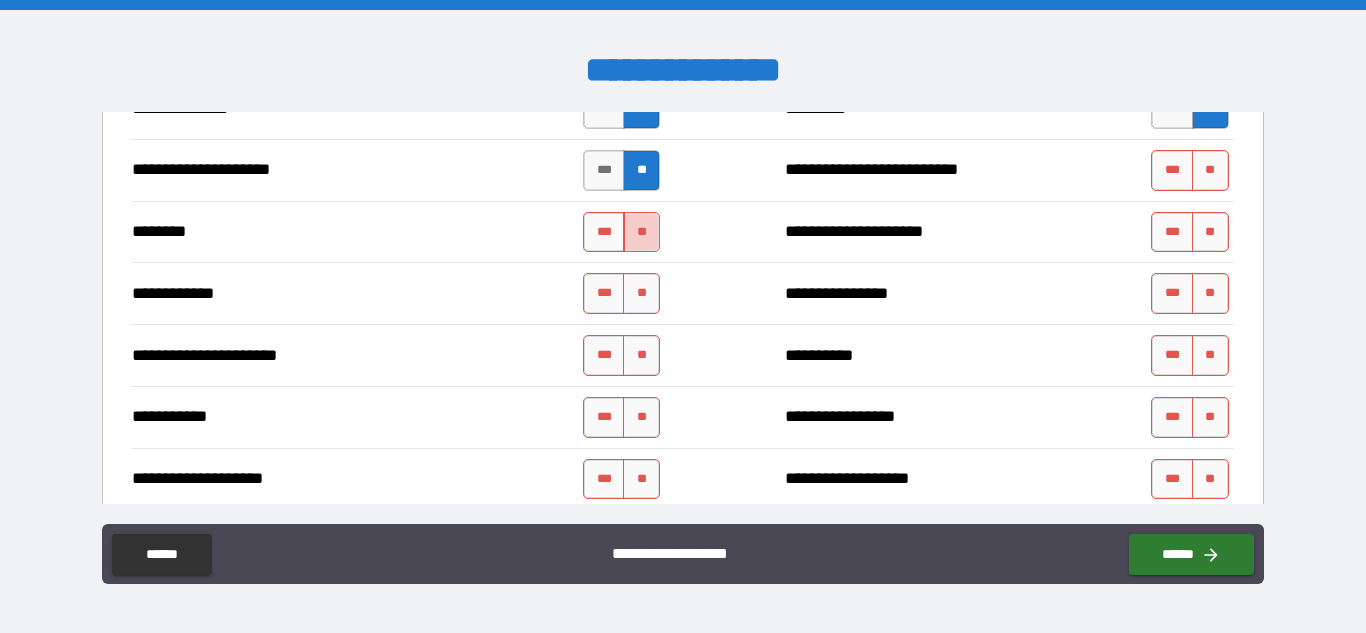 click on "**" at bounding box center [641, 232] 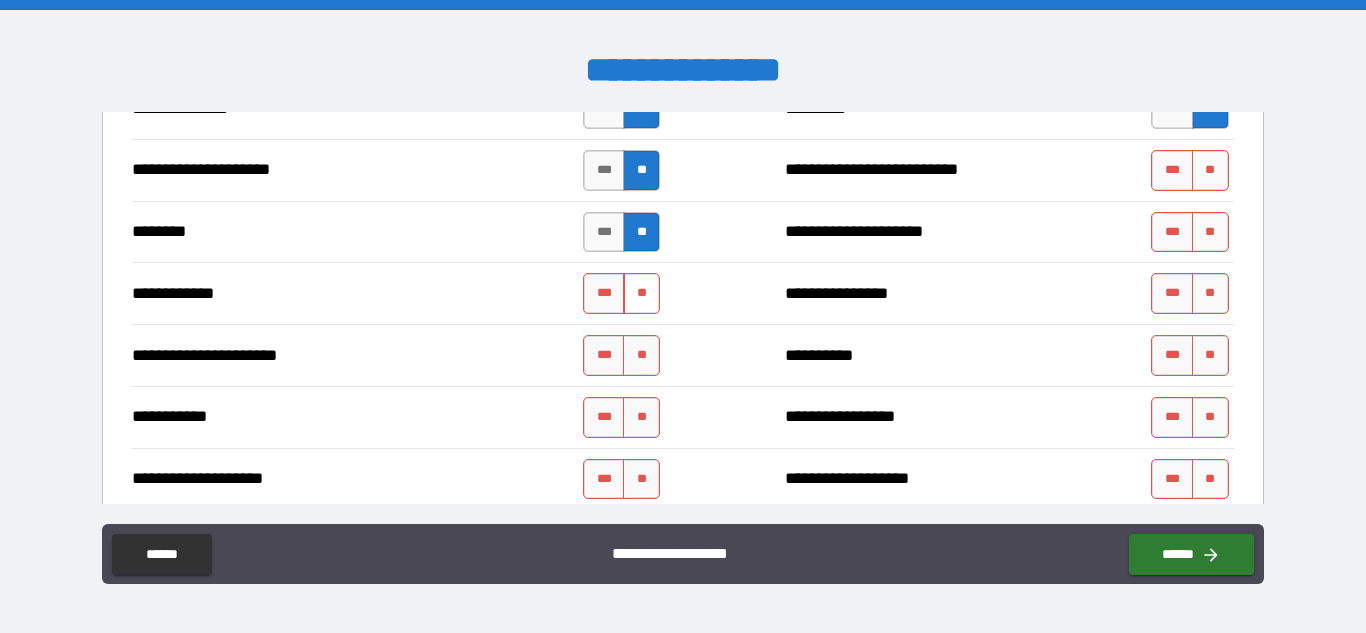 click on "**" at bounding box center [641, 293] 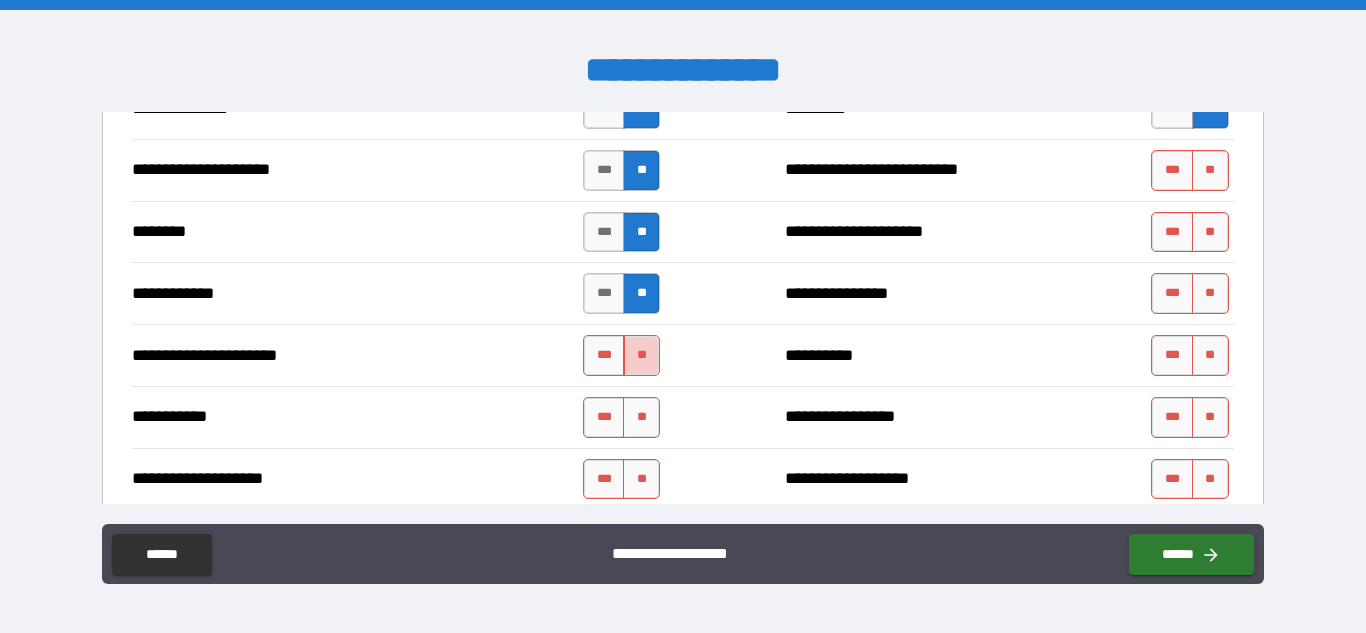 click on "**" at bounding box center (641, 355) 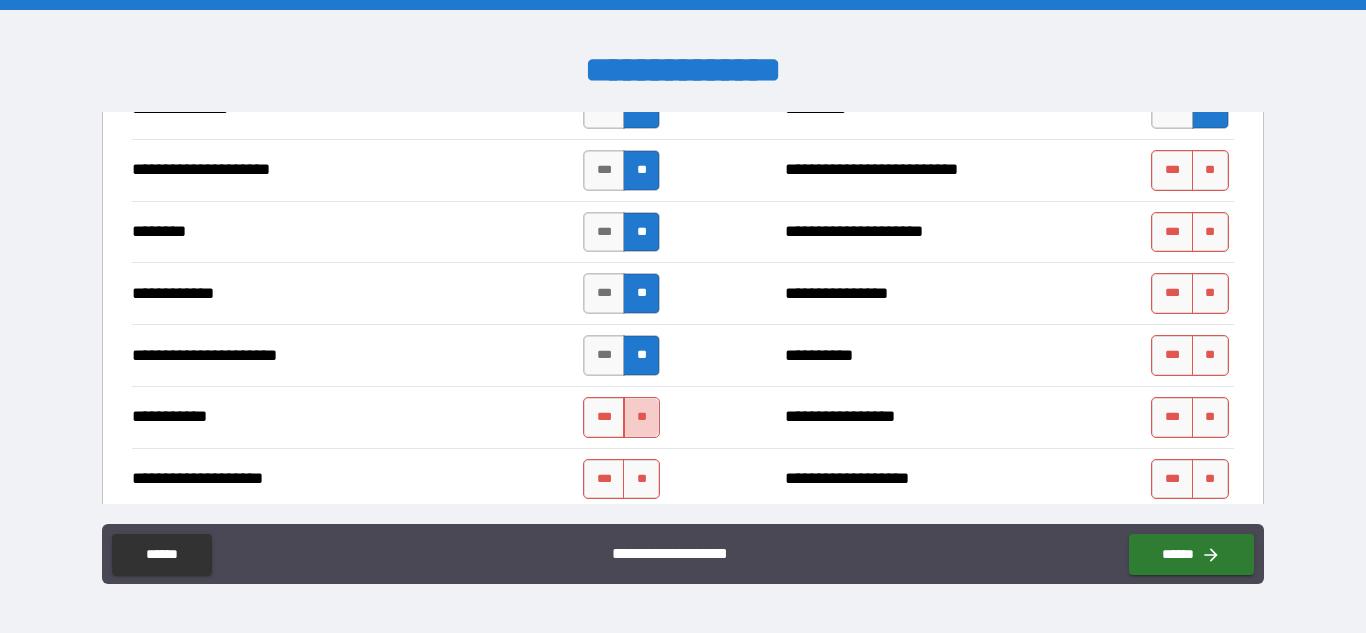 click on "**" at bounding box center (641, 417) 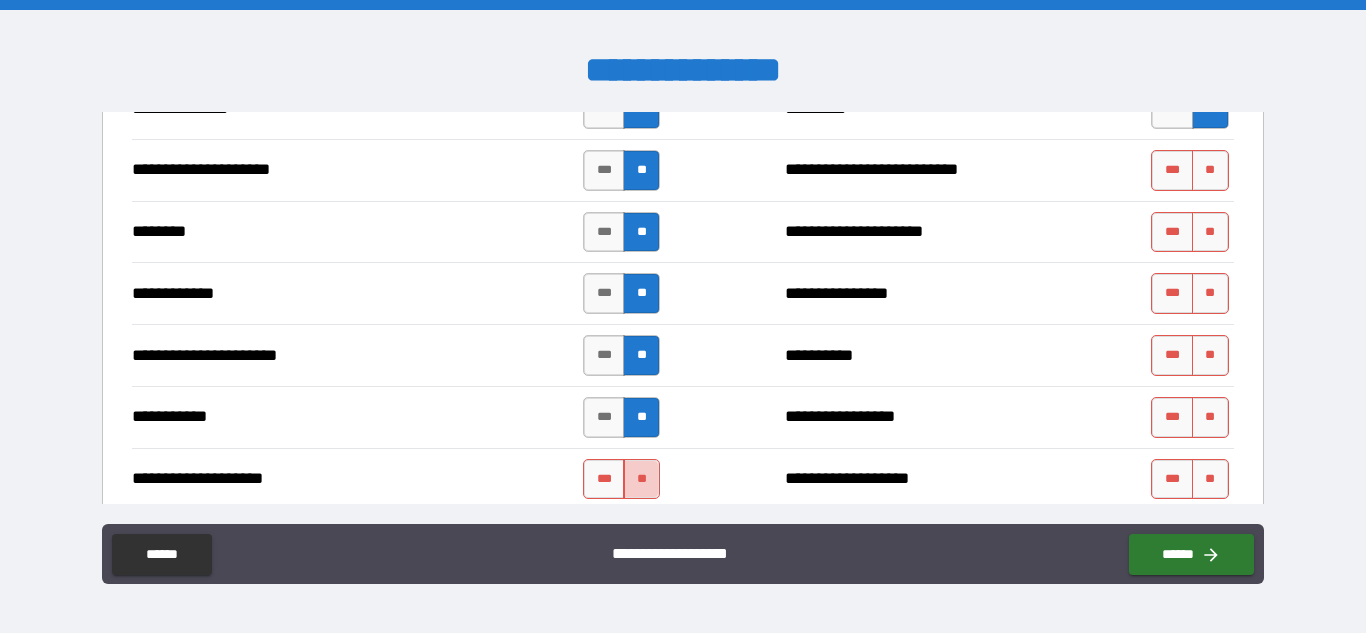 click on "**" at bounding box center [641, 479] 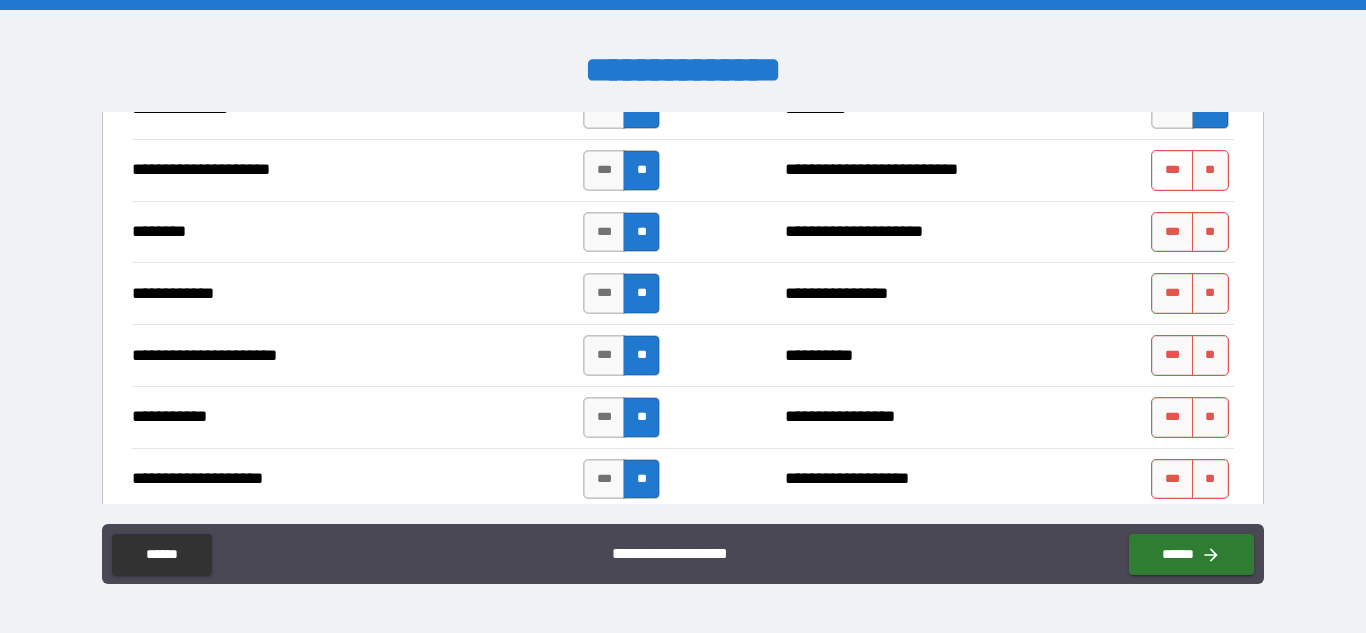 click on "***" at bounding box center [1172, 170] 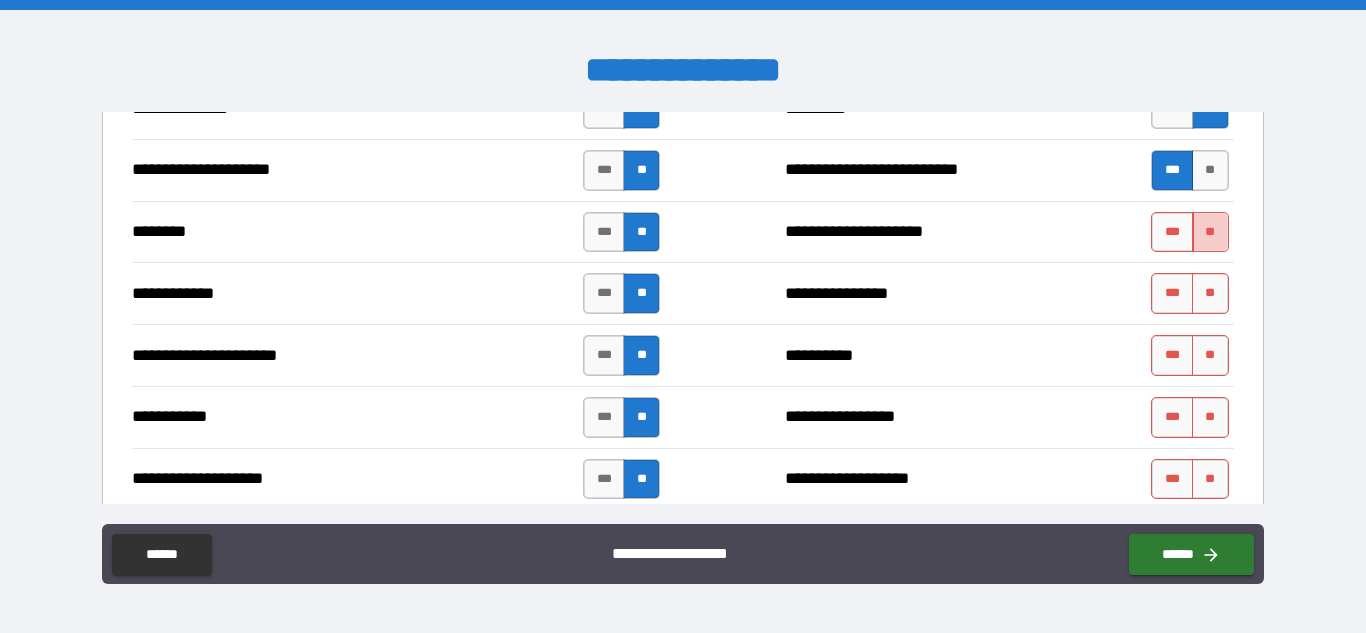 click on "**" at bounding box center [1210, 232] 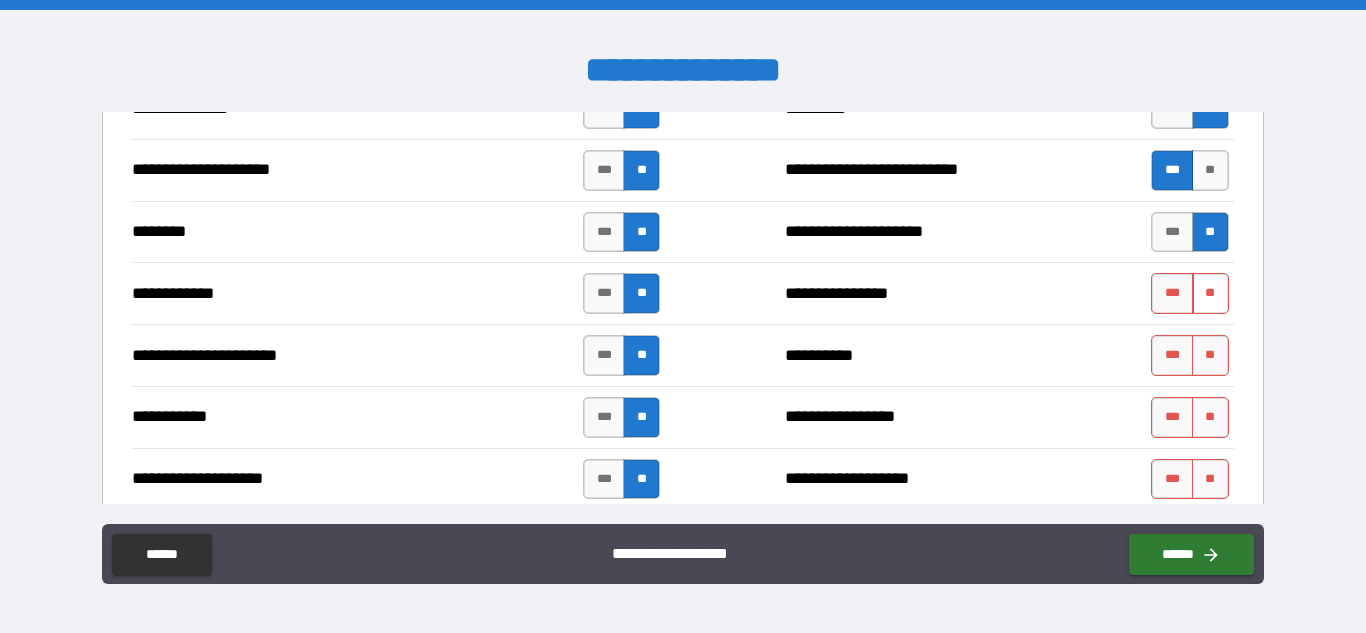click on "**" at bounding box center [1210, 293] 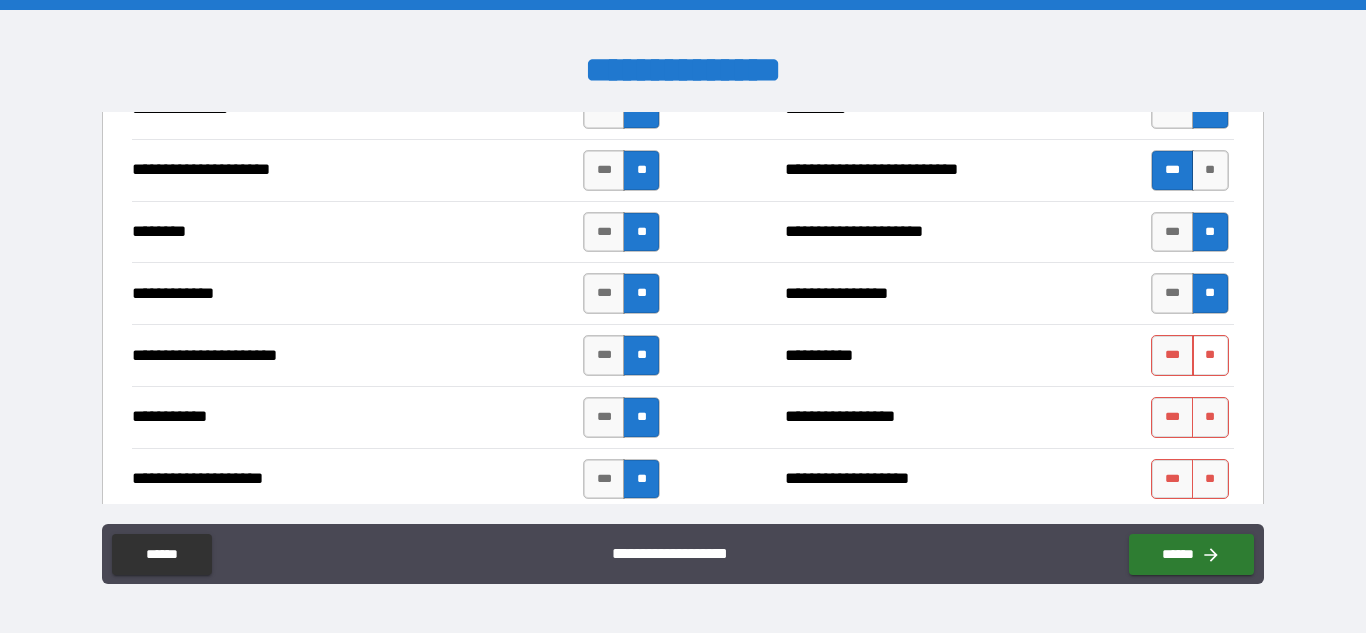 click on "**" at bounding box center (1210, 355) 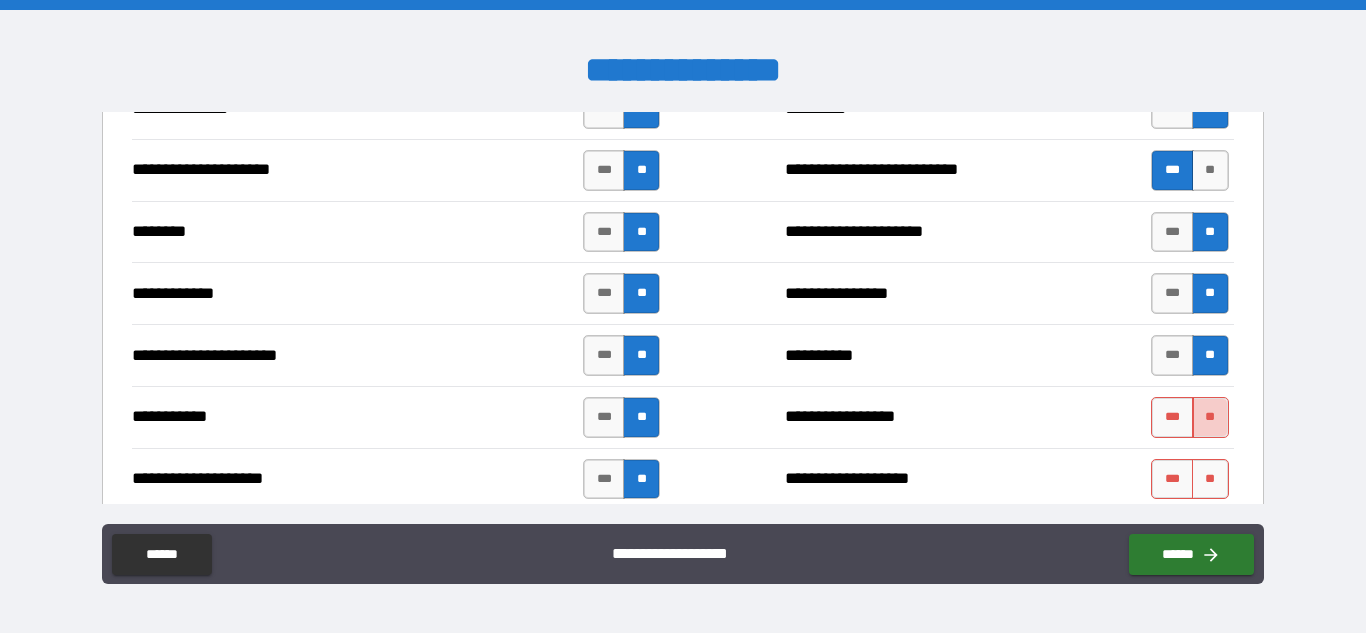 click on "**" at bounding box center [1210, 417] 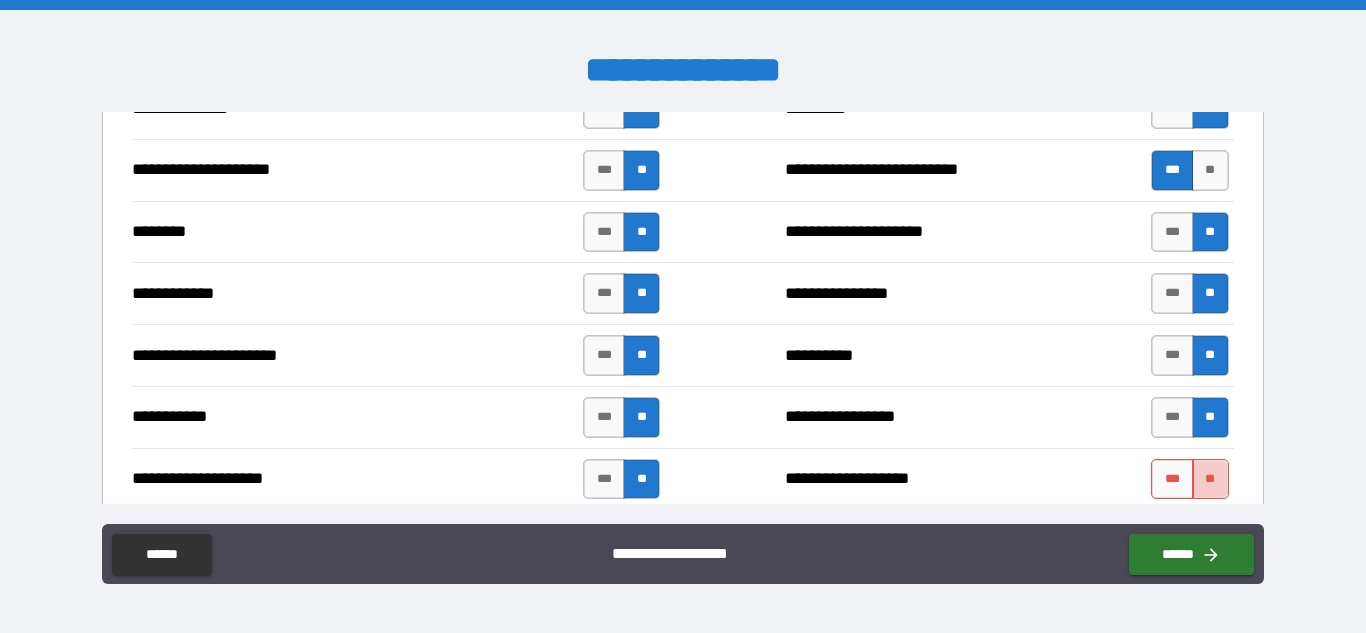 click on "**" at bounding box center [1210, 479] 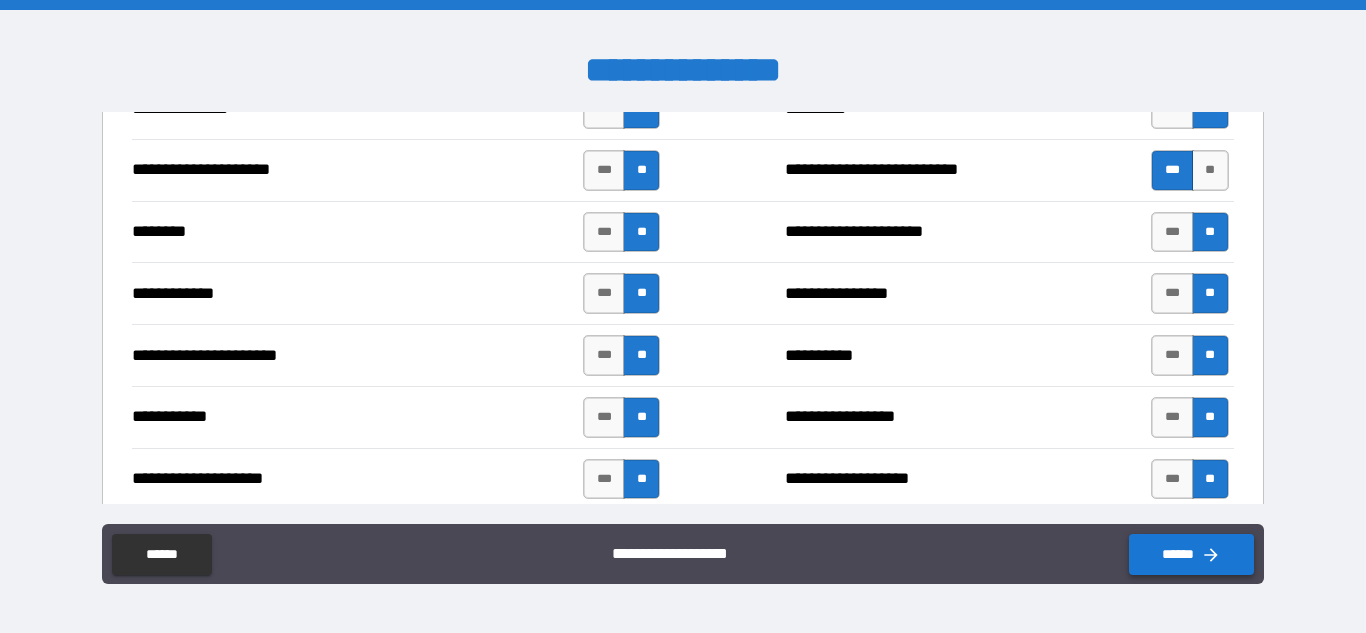 click on "******" at bounding box center (1191, 554) 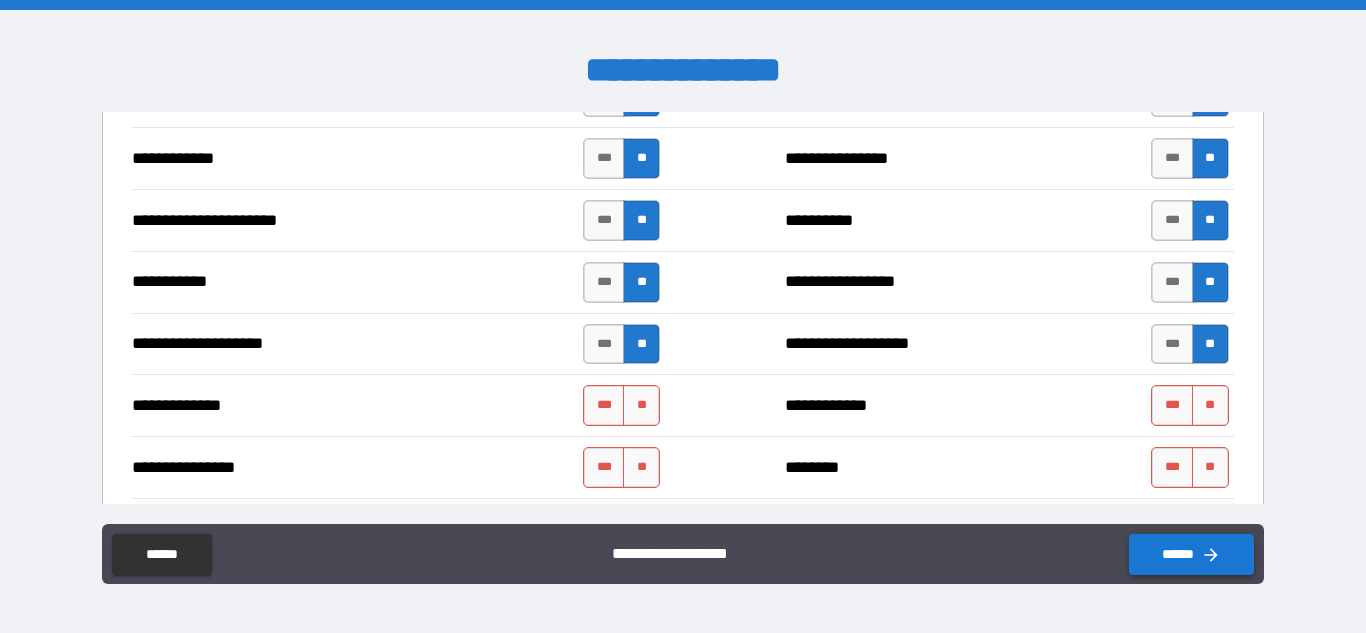 scroll, scrollTop: 2440, scrollLeft: 0, axis: vertical 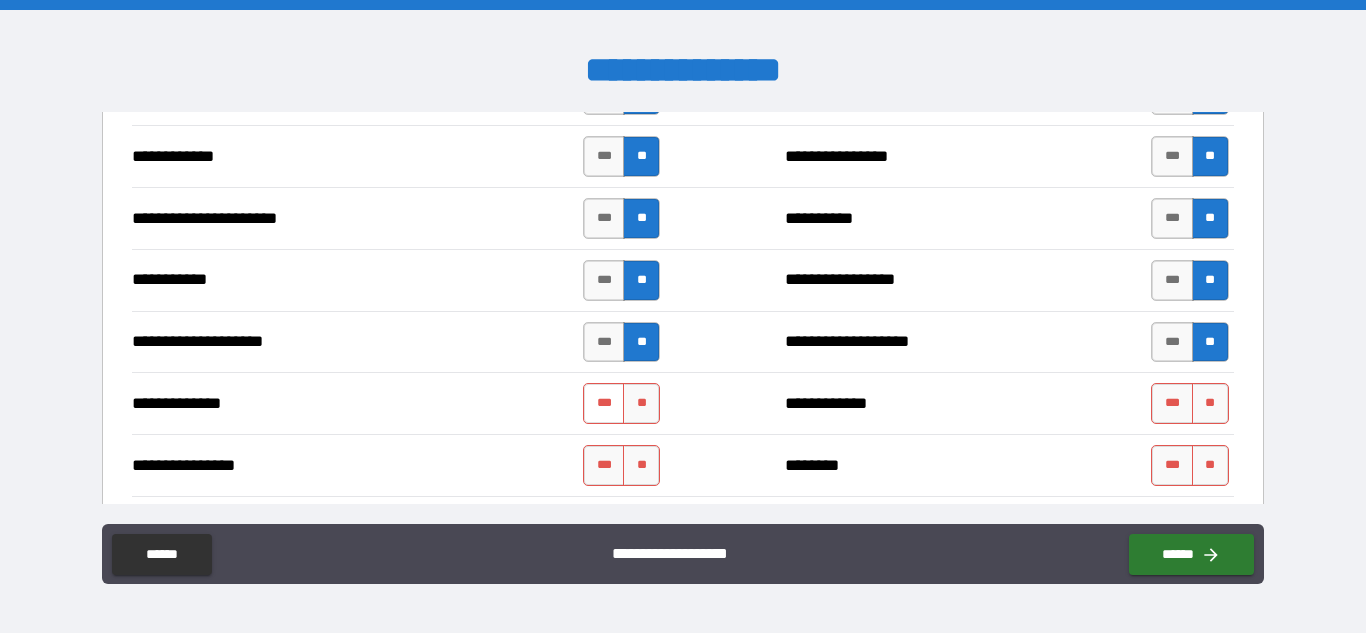 click on "***" at bounding box center (604, 403) 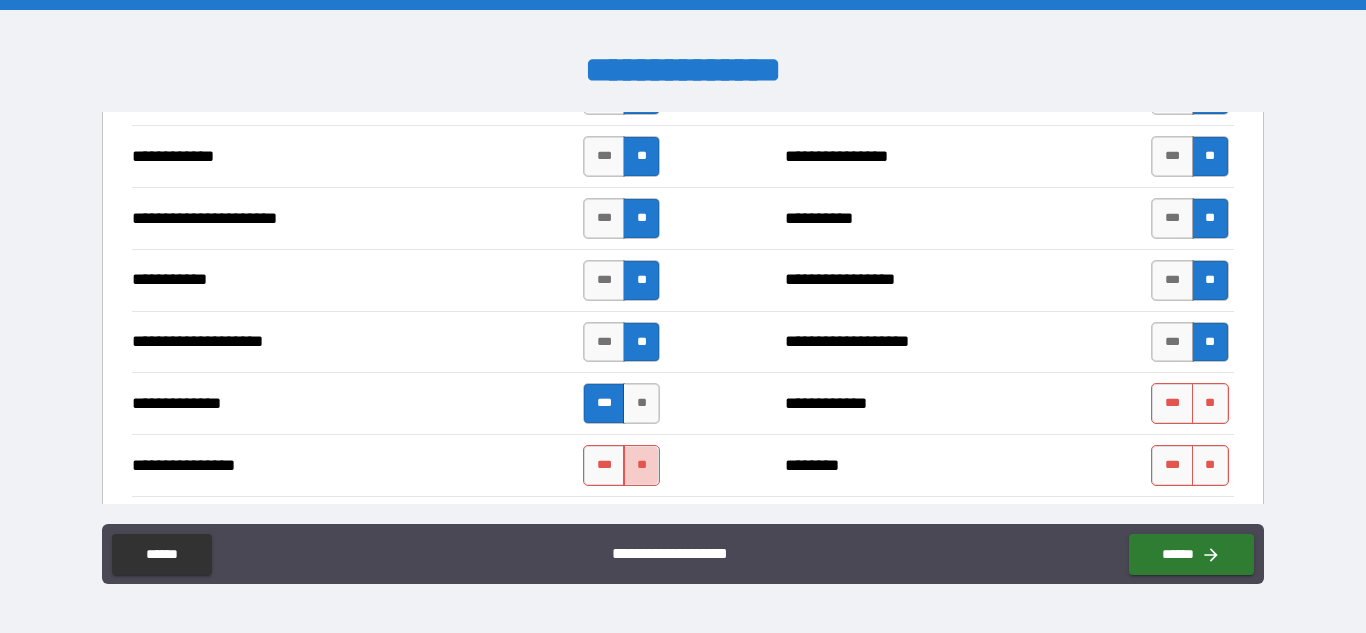 click on "**" at bounding box center (641, 465) 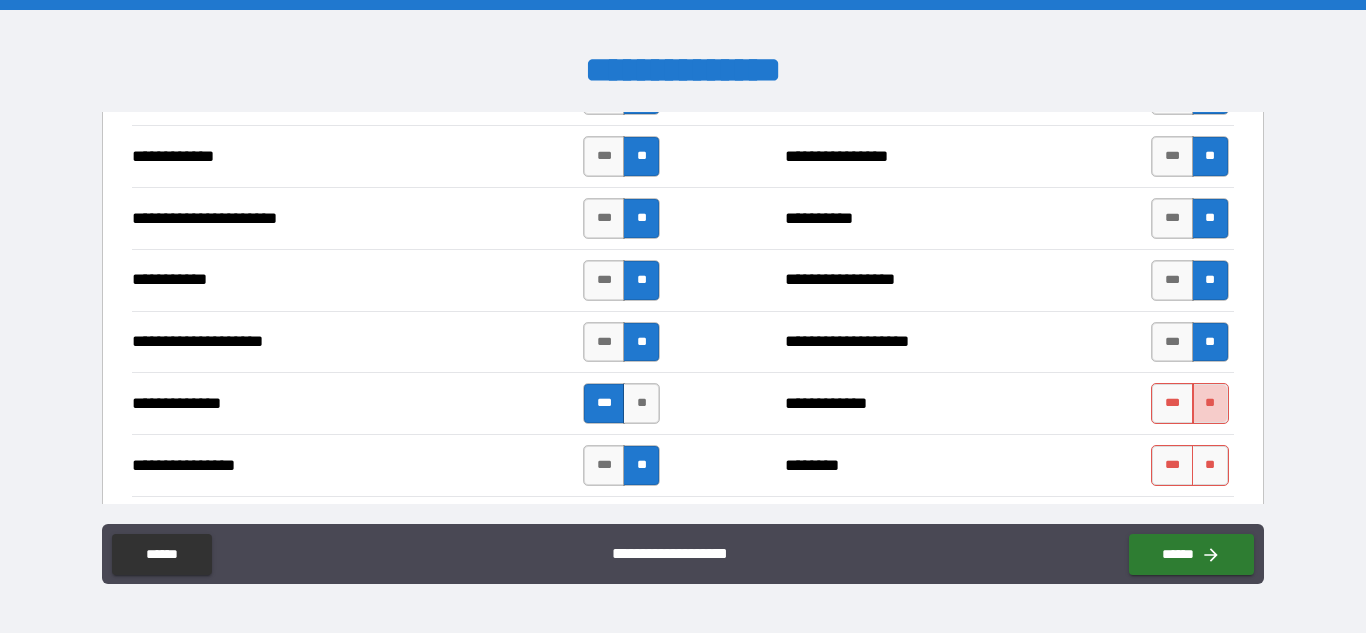 click on "**" at bounding box center [1210, 403] 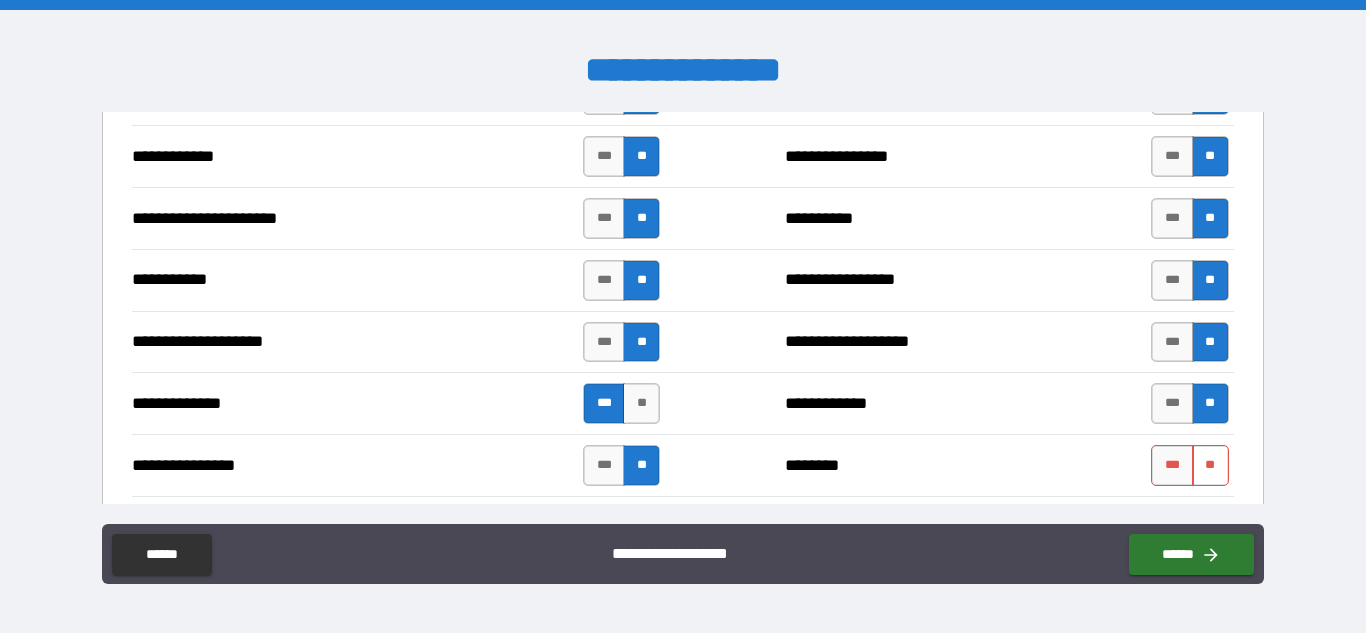 click on "**" at bounding box center [1210, 465] 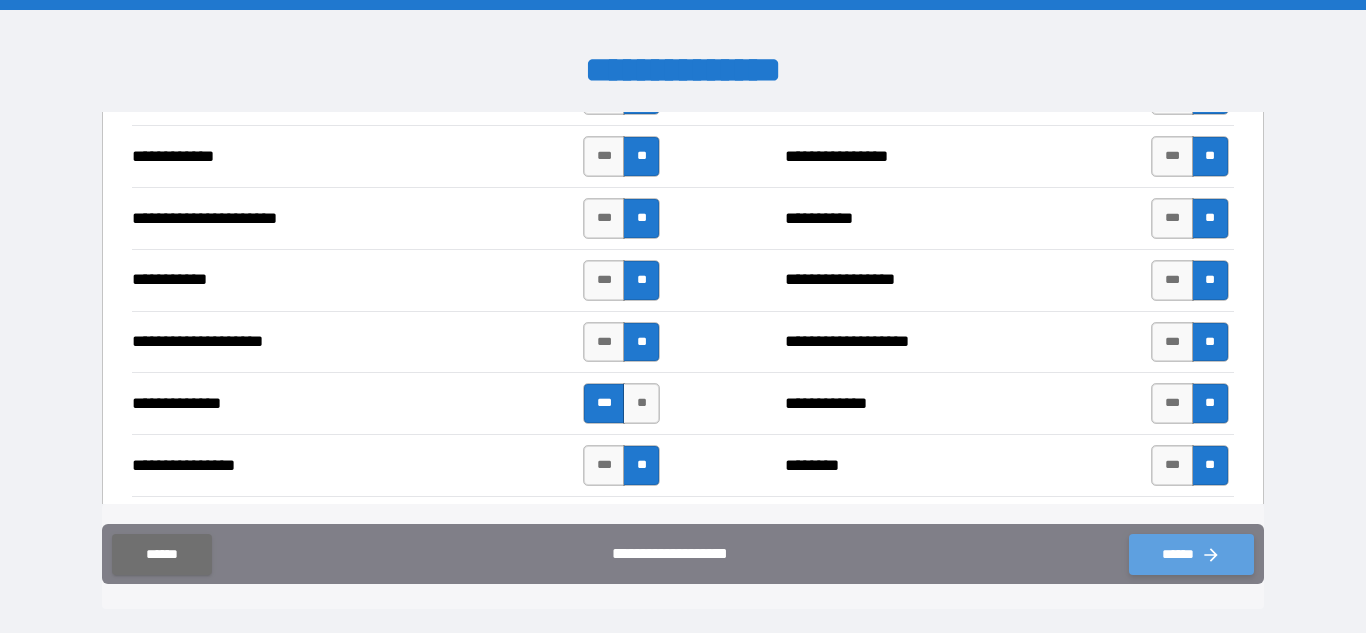 click 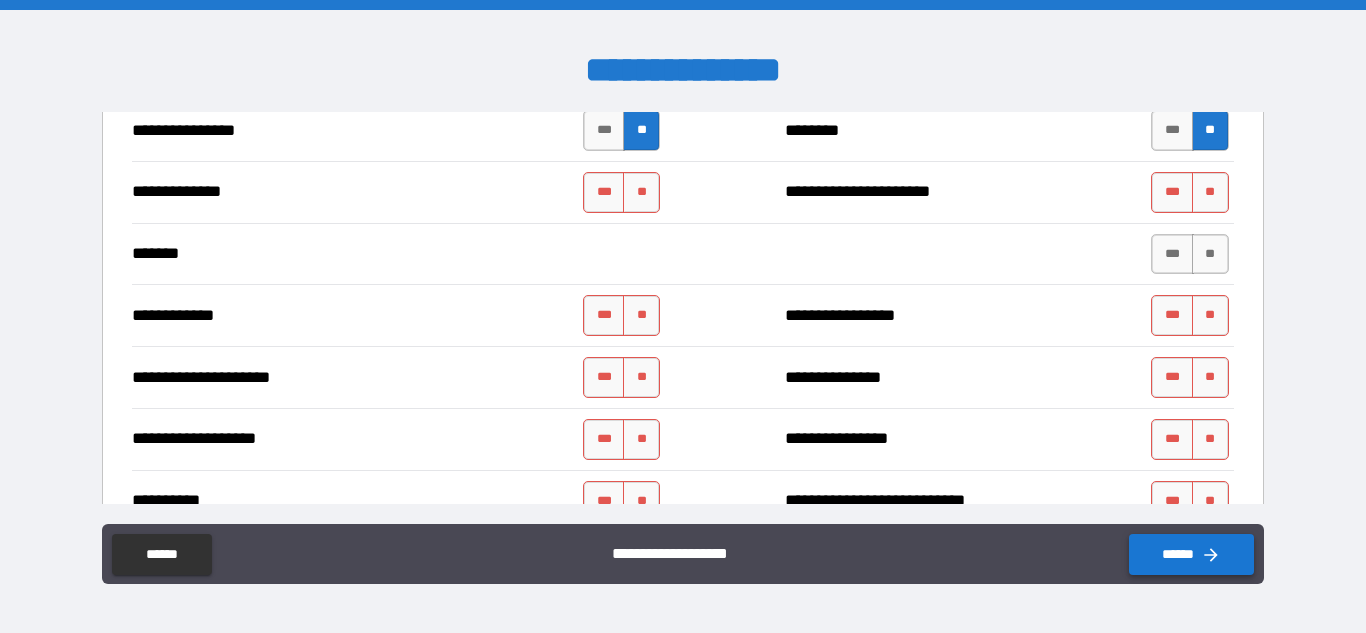 scroll, scrollTop: 2784, scrollLeft: 0, axis: vertical 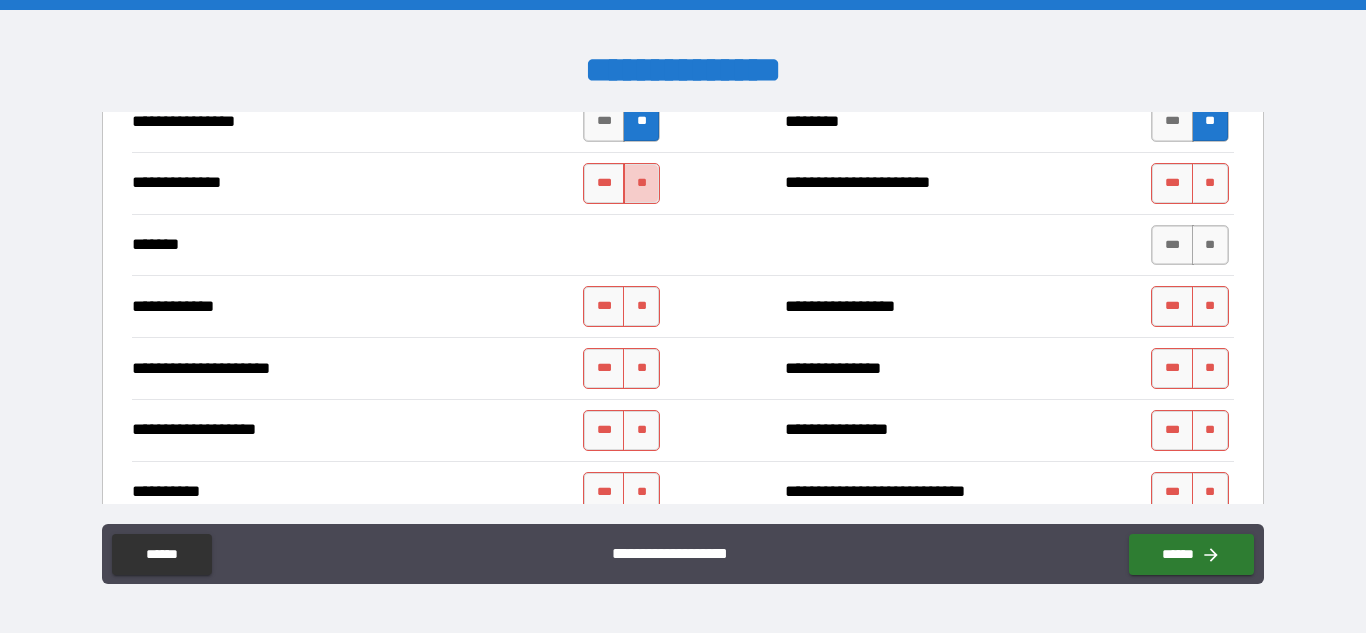 click on "**" at bounding box center [641, 183] 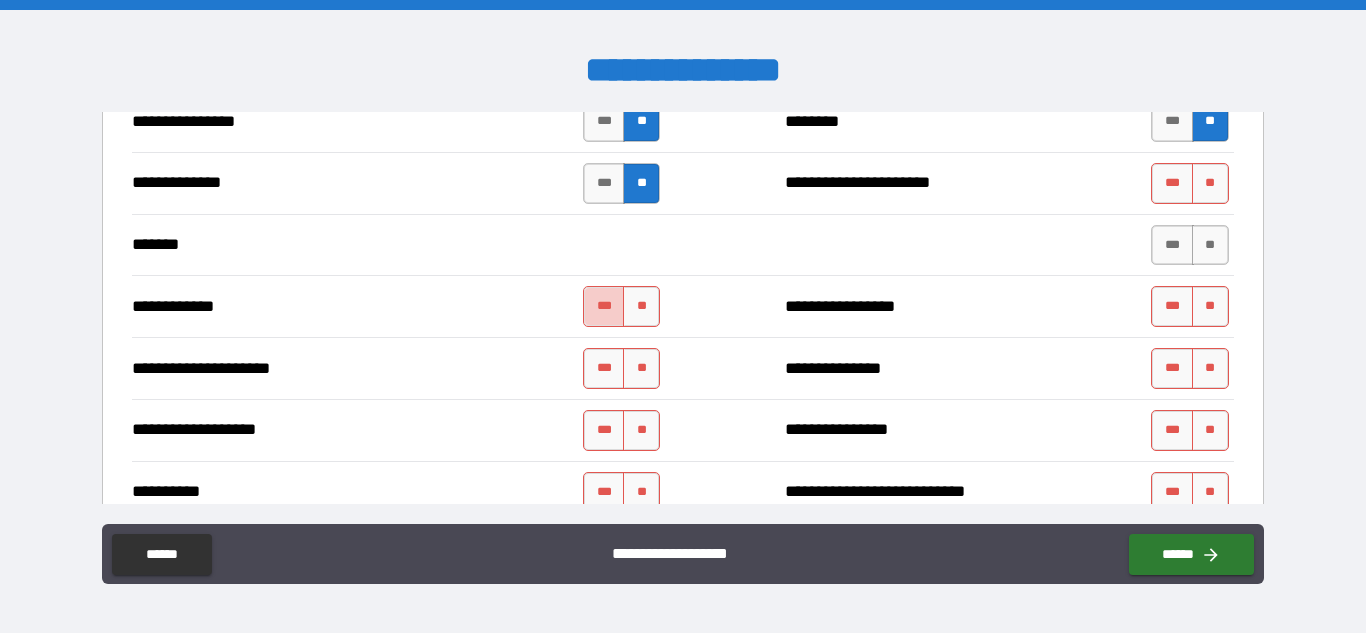 click on "***" at bounding box center [604, 306] 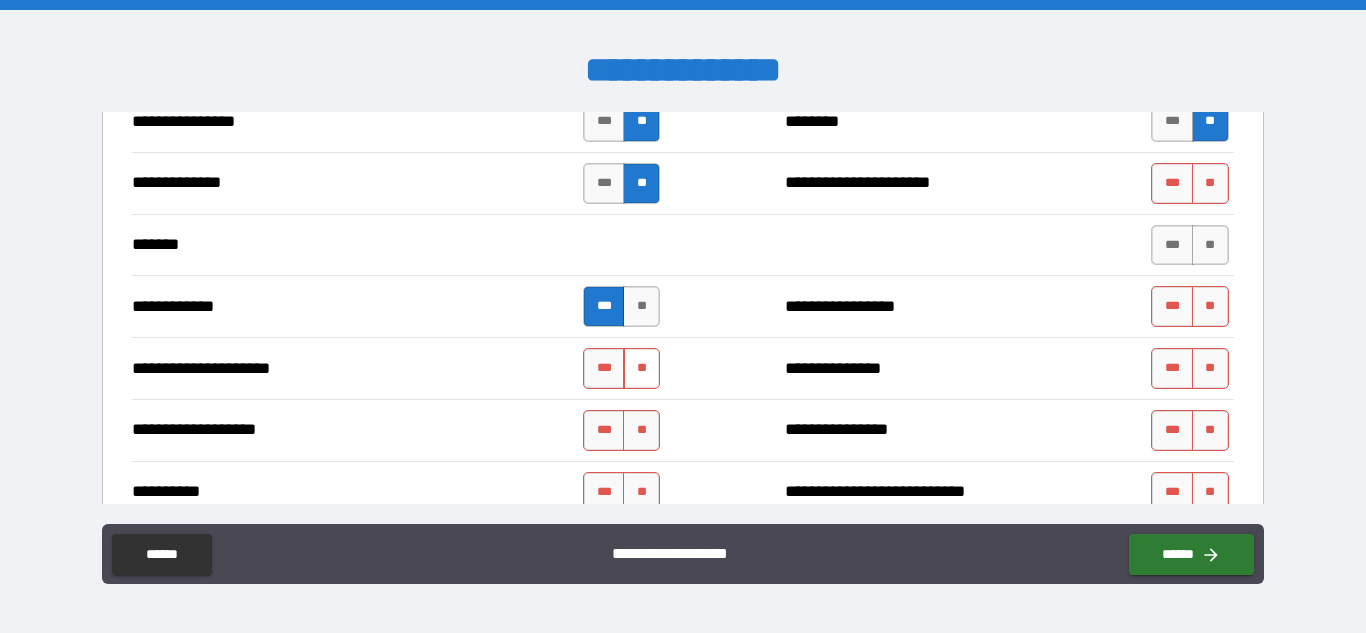 click on "**" at bounding box center [641, 368] 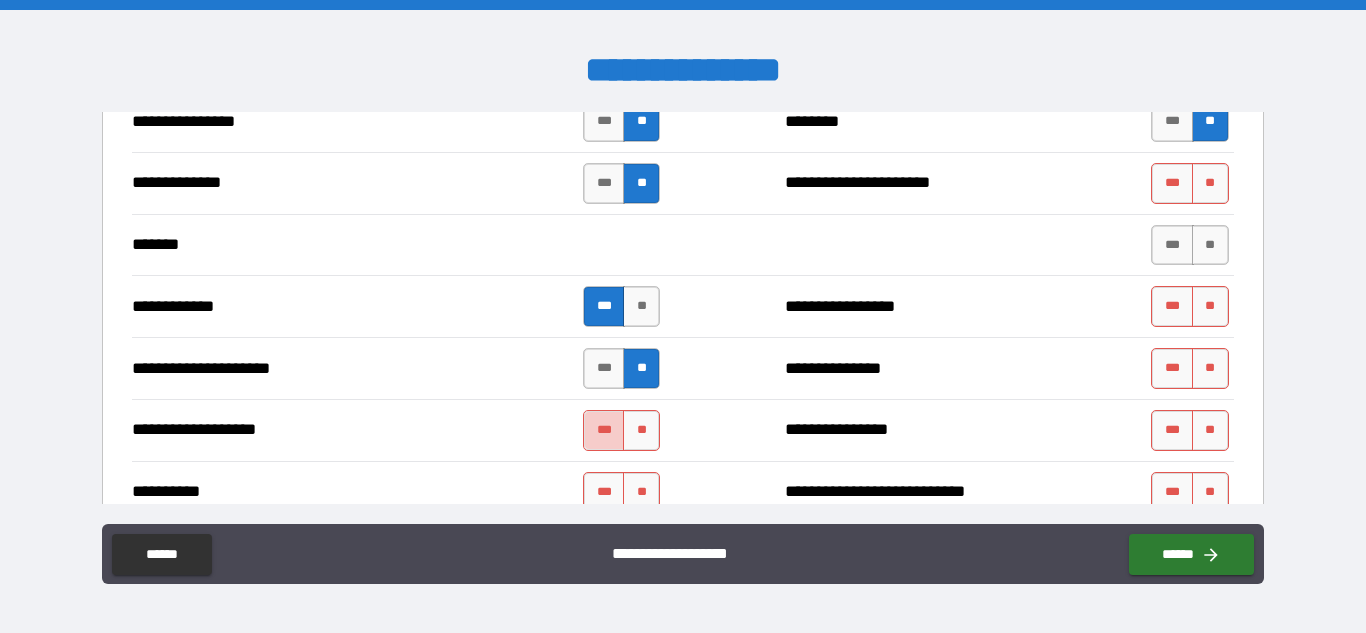 click on "***" at bounding box center (604, 430) 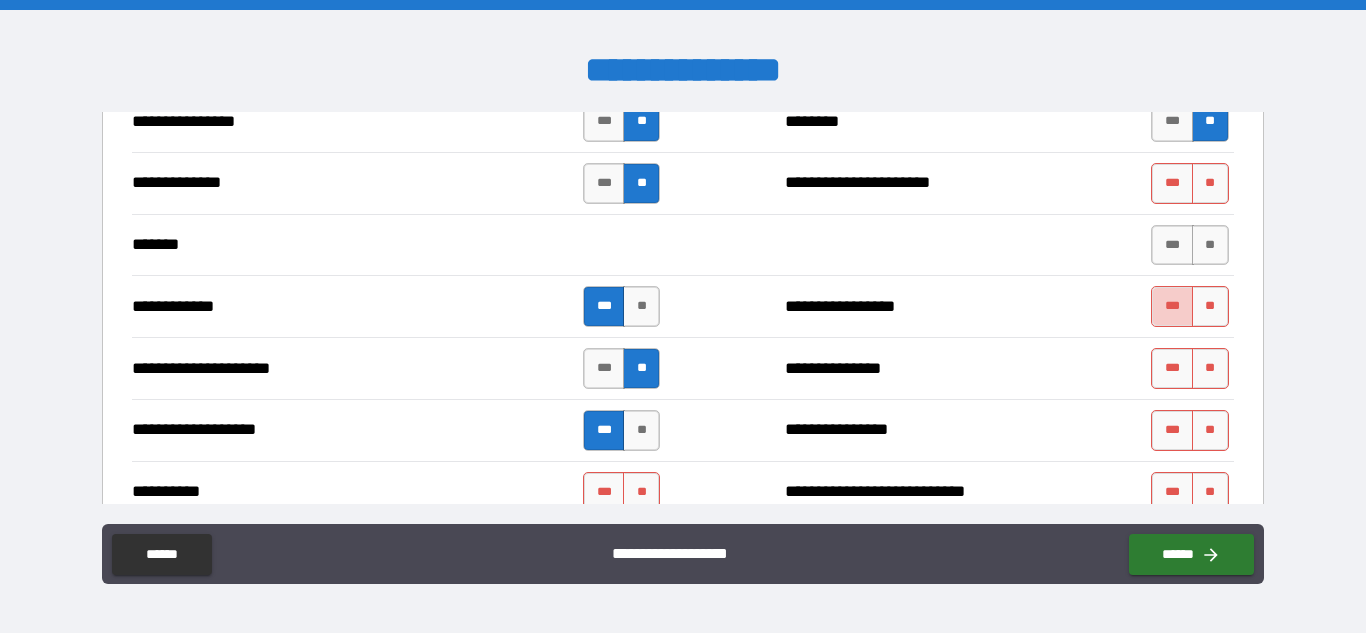 click on "***" at bounding box center [1172, 306] 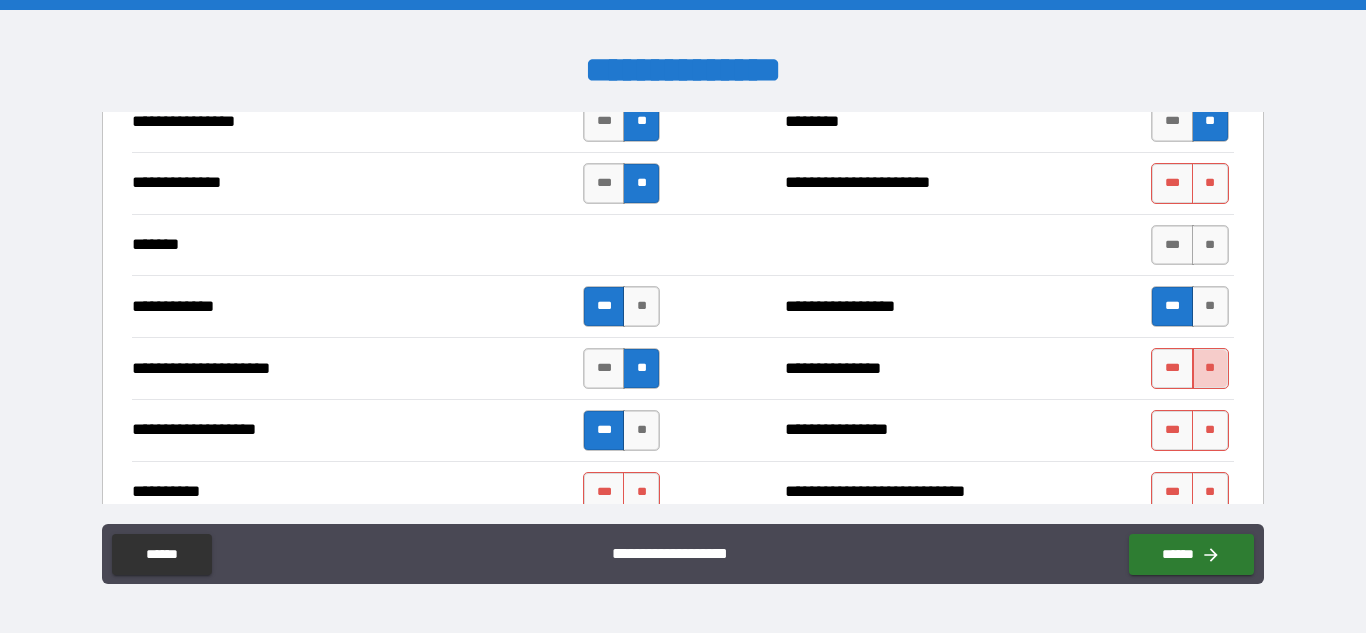 click on "**" at bounding box center (1210, 368) 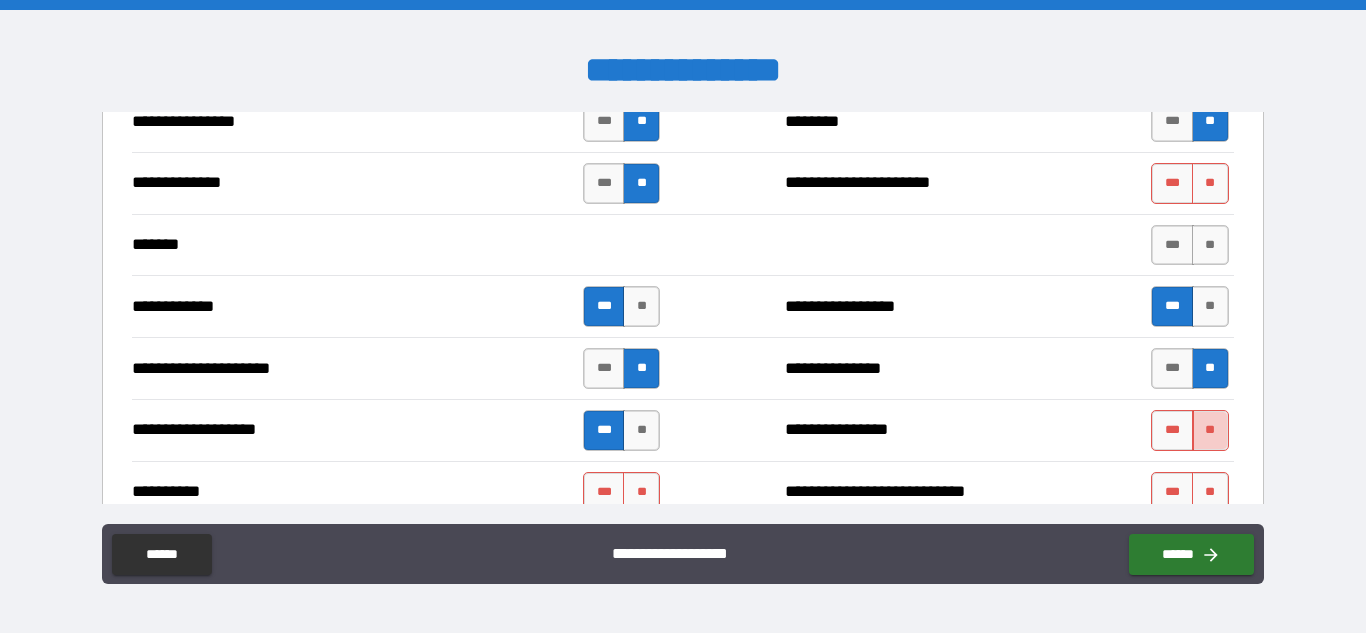 click on "**" at bounding box center (1210, 430) 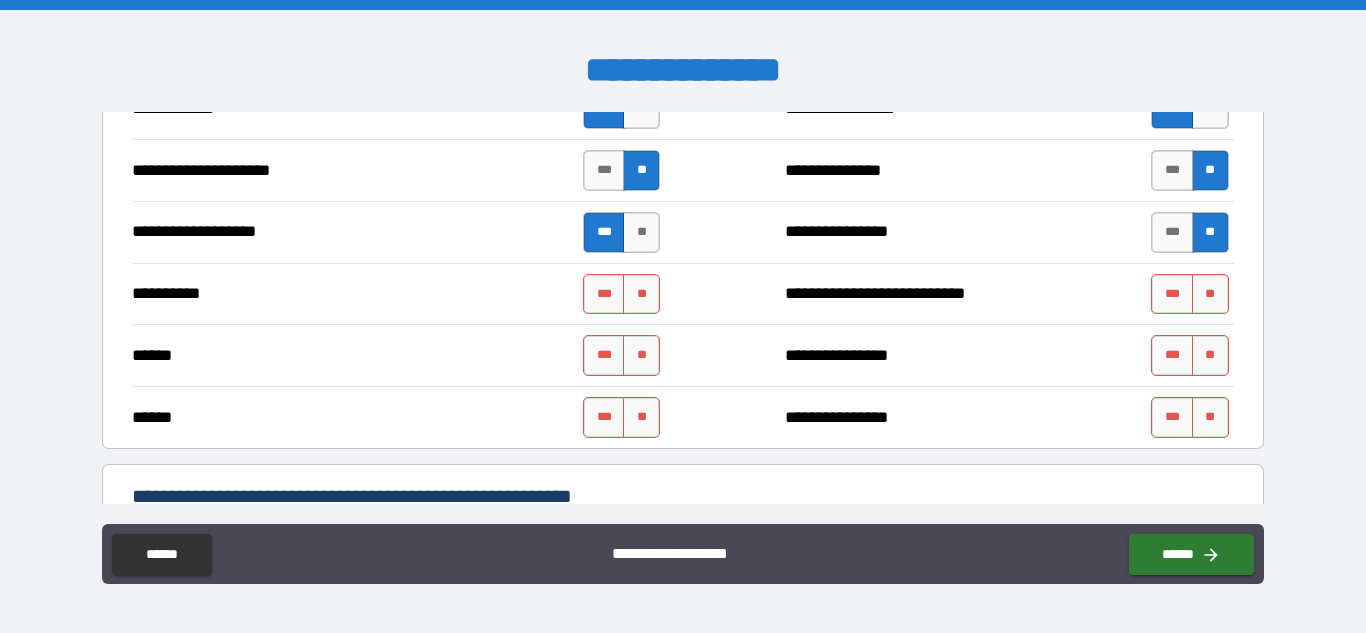 scroll, scrollTop: 2998, scrollLeft: 0, axis: vertical 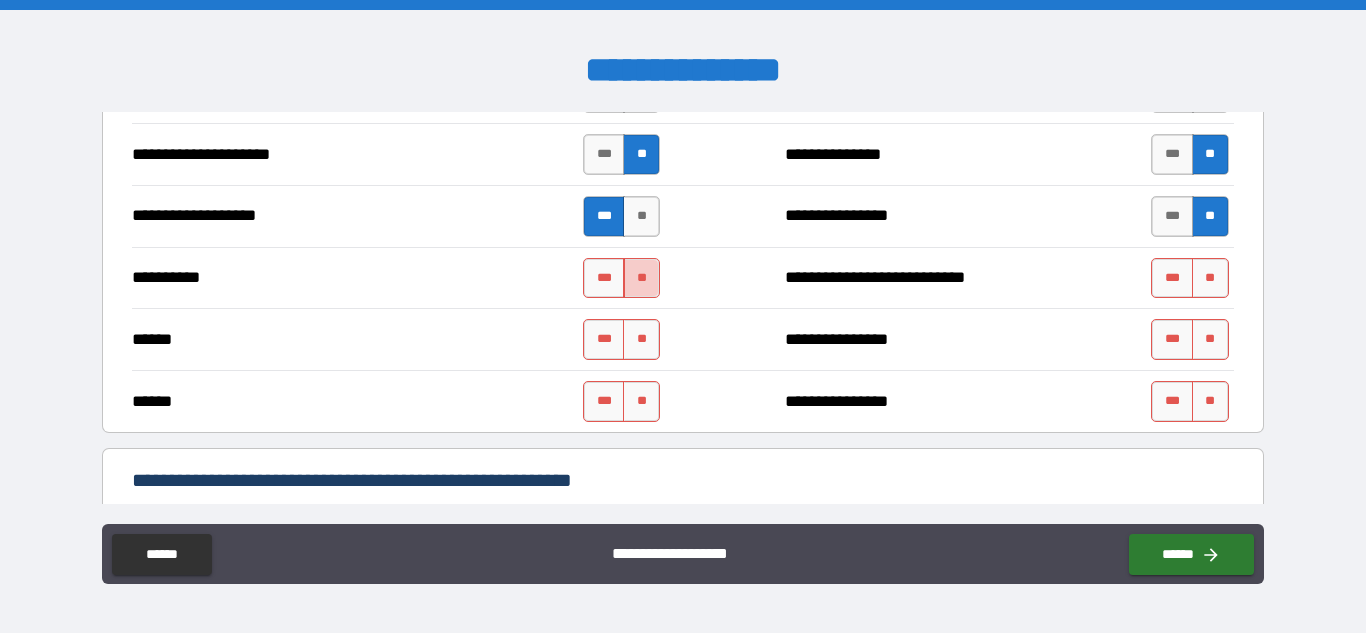 click on "**" at bounding box center (641, 278) 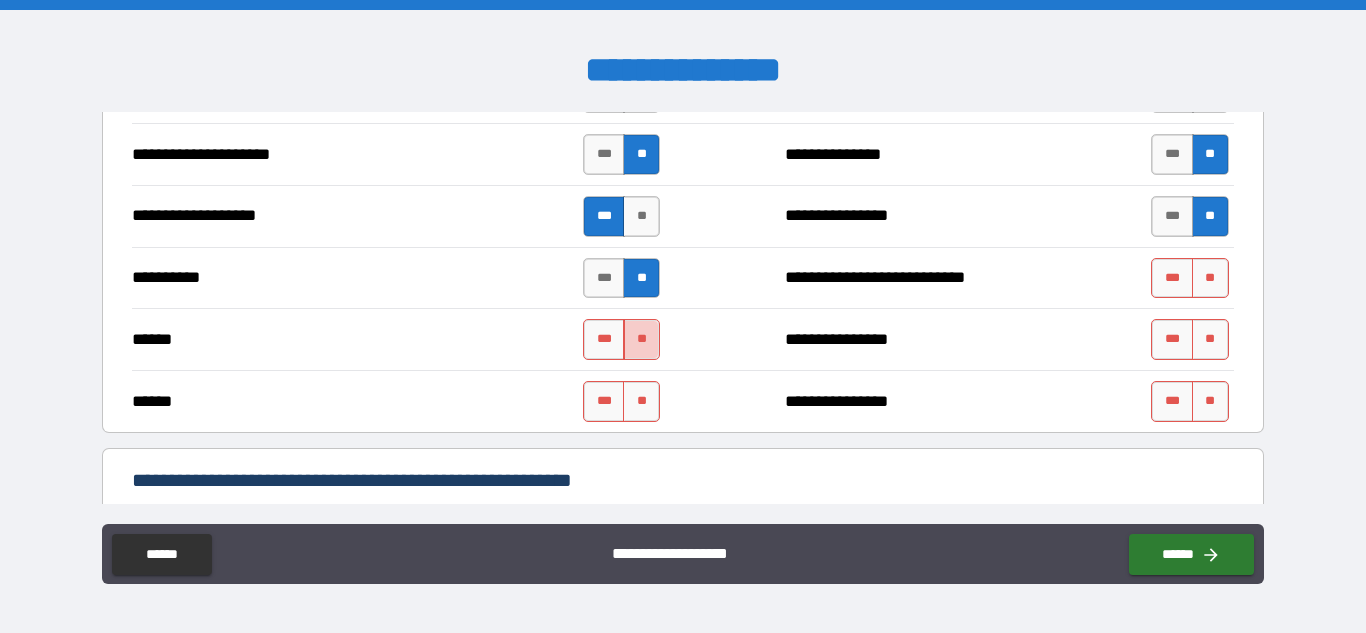 click on "**" at bounding box center [641, 339] 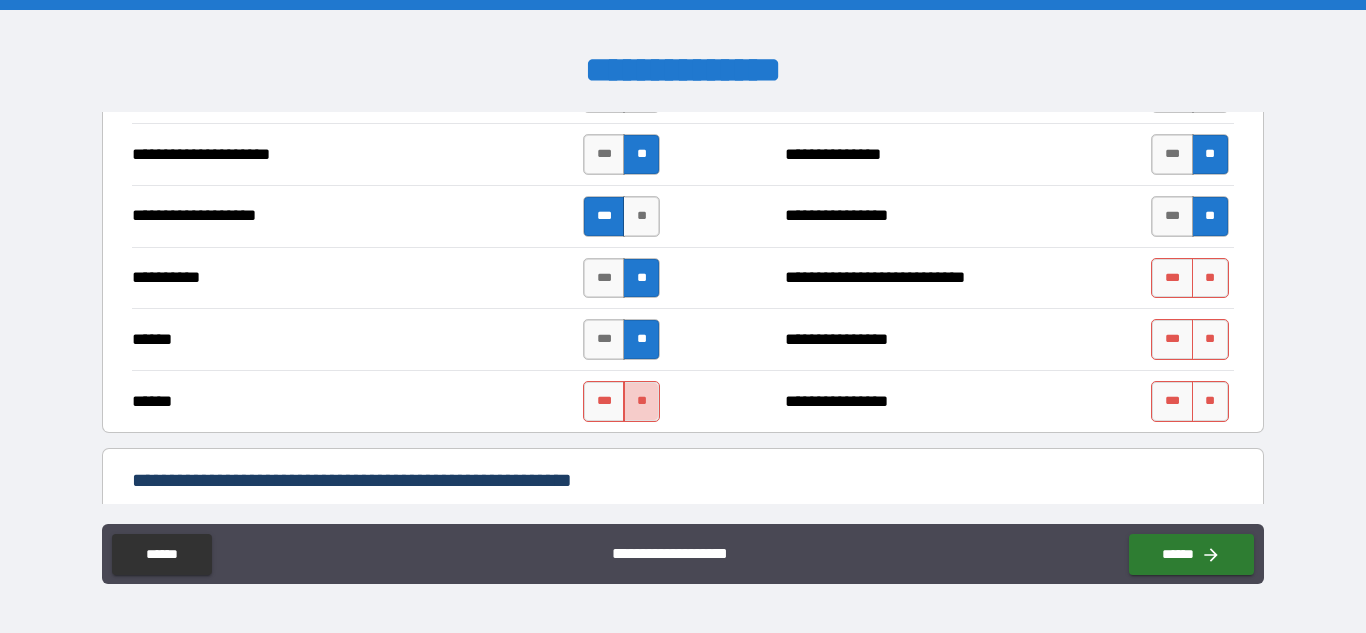 click on "**" at bounding box center [641, 401] 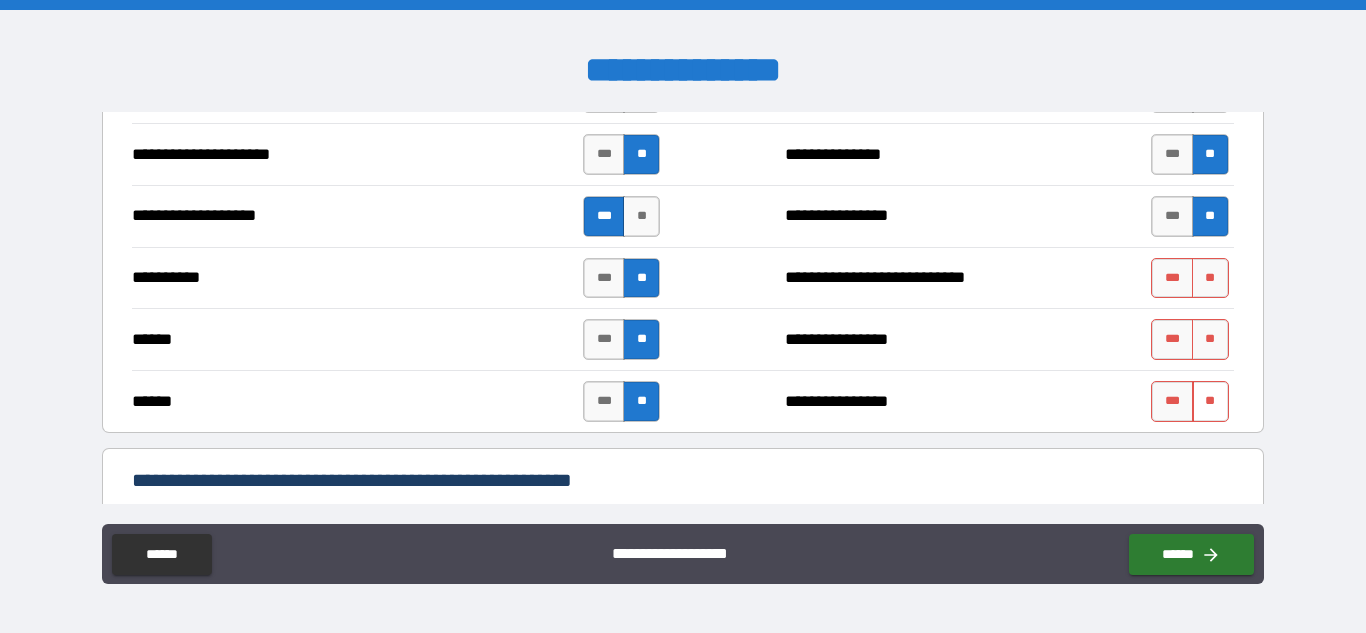 click on "**" at bounding box center (1210, 401) 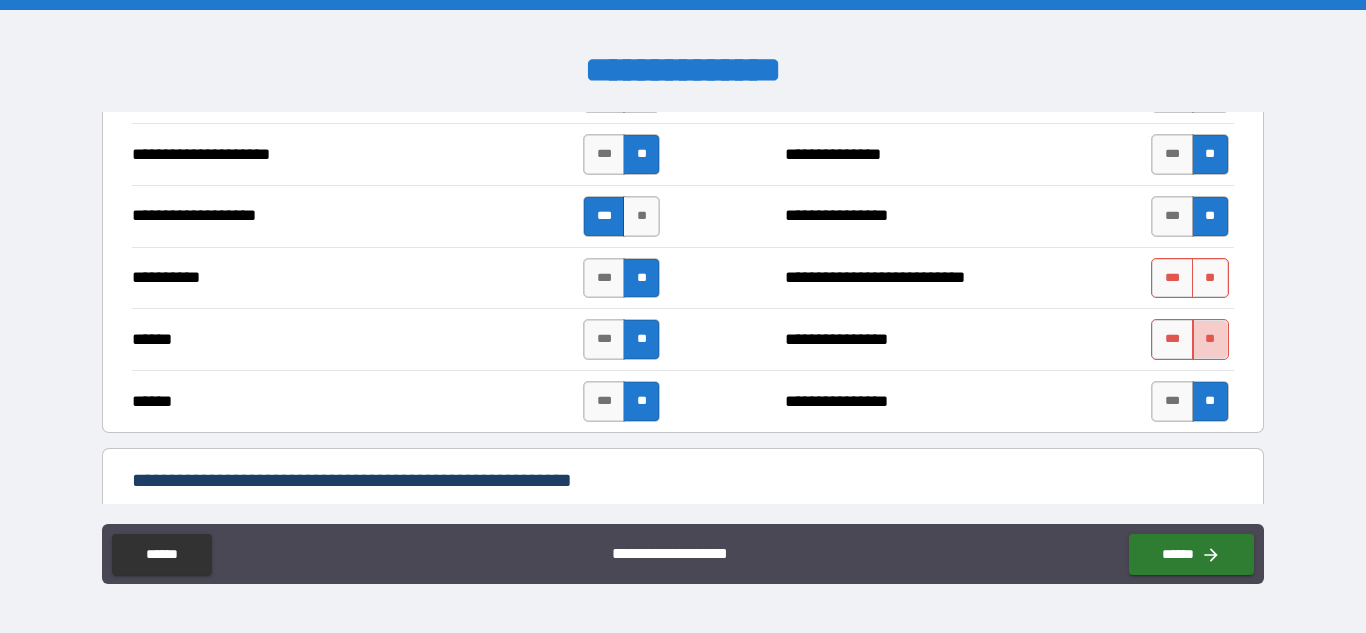 click on "**" at bounding box center (1210, 339) 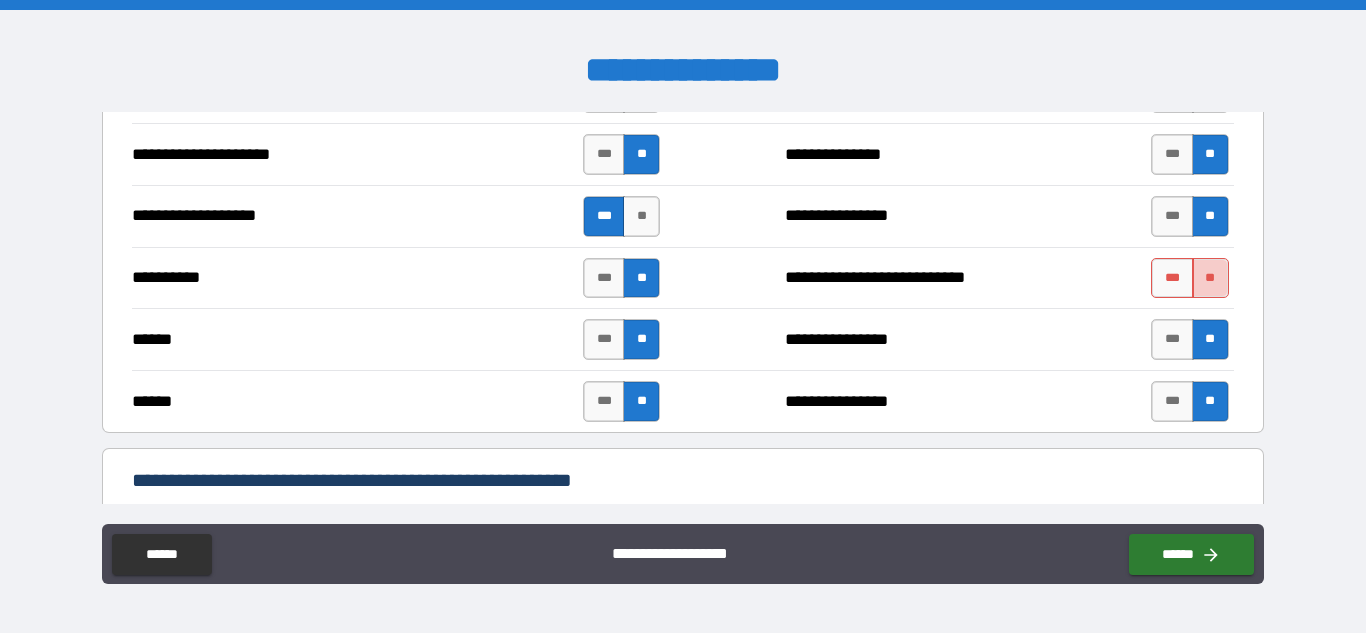 click on "**" at bounding box center [1210, 278] 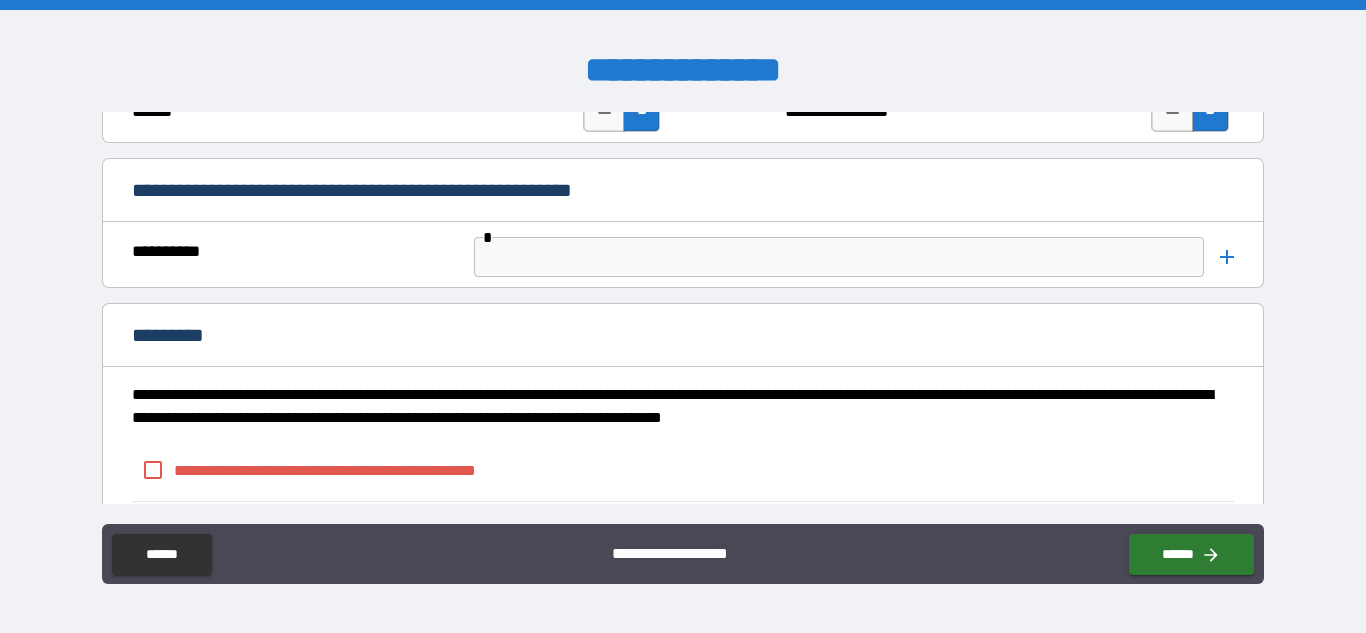 scroll, scrollTop: 3367, scrollLeft: 0, axis: vertical 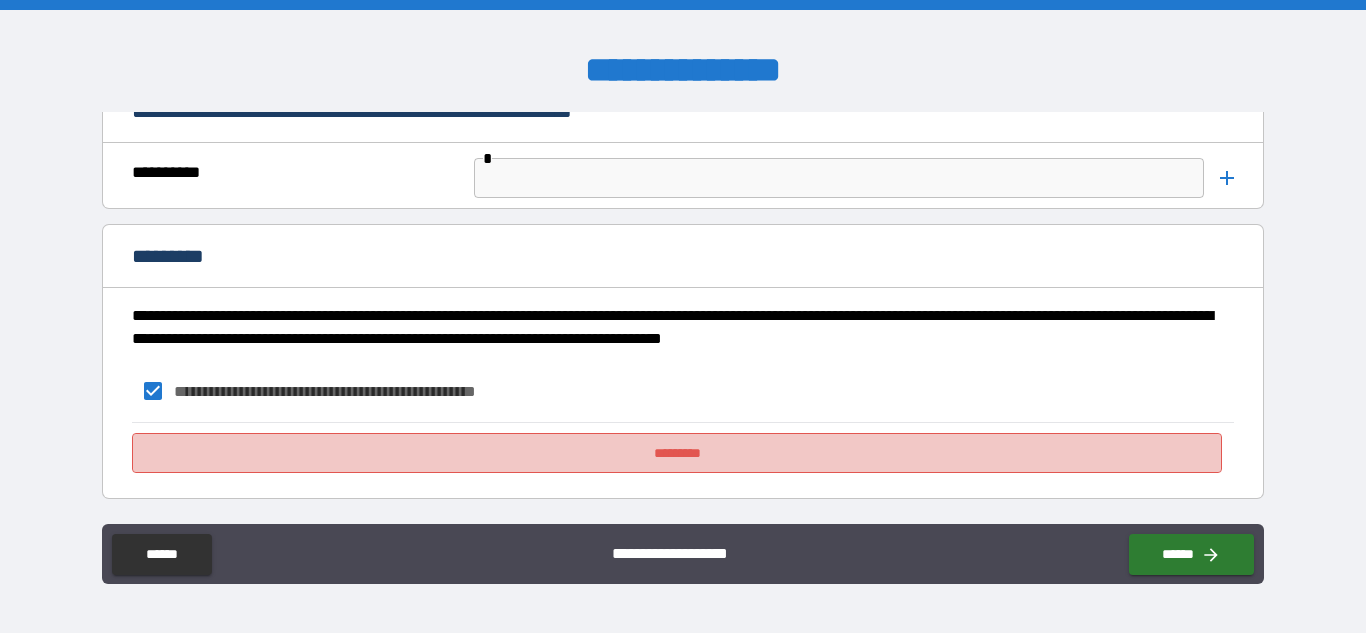 click on "*********" at bounding box center [677, 453] 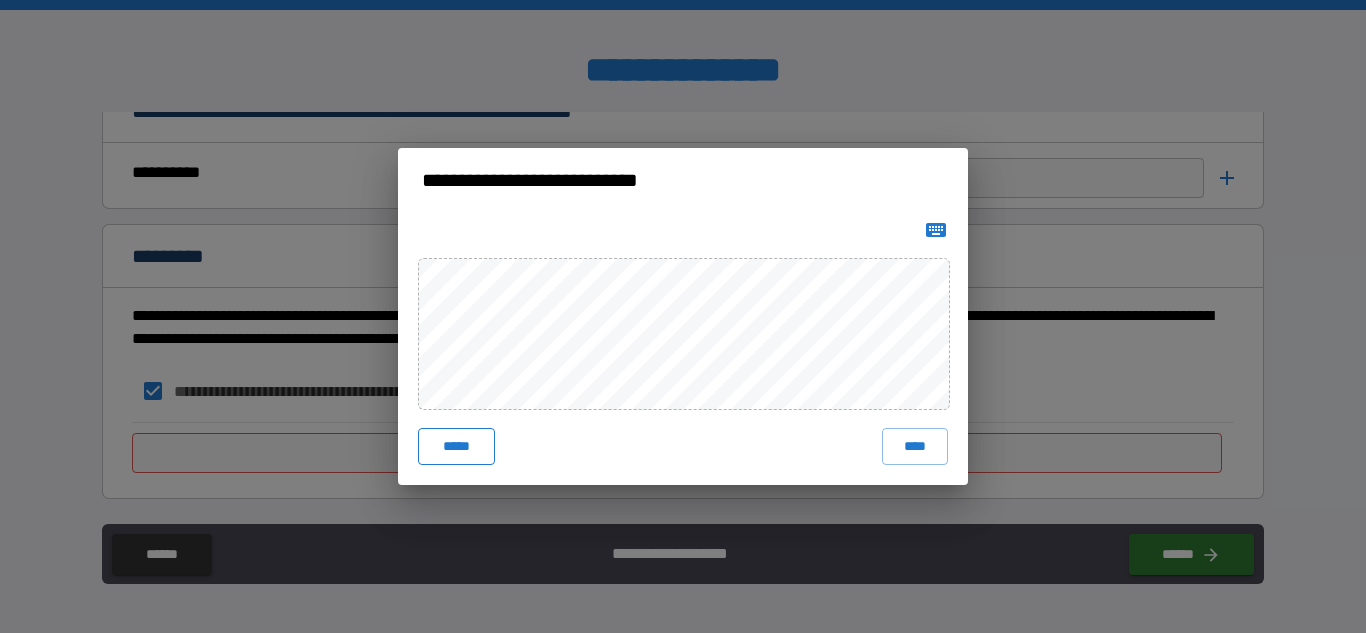click on "*****" at bounding box center (456, 446) 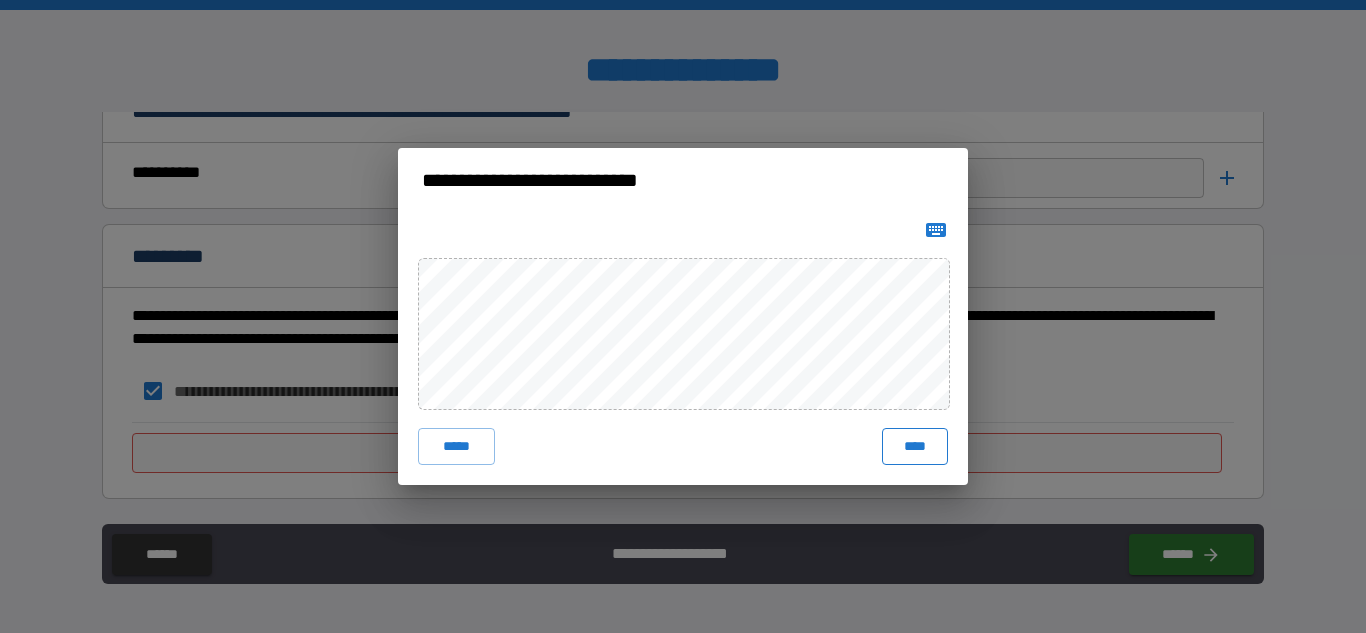 click on "****" at bounding box center (915, 446) 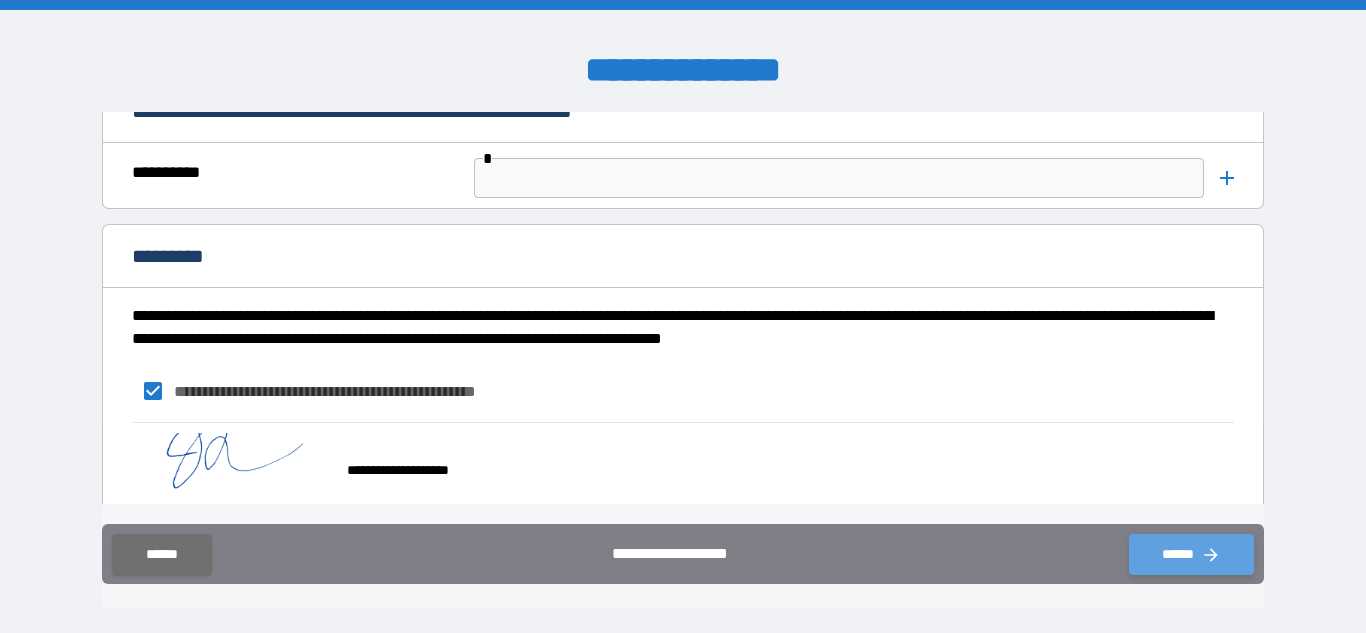 click on "******" at bounding box center [1191, 554] 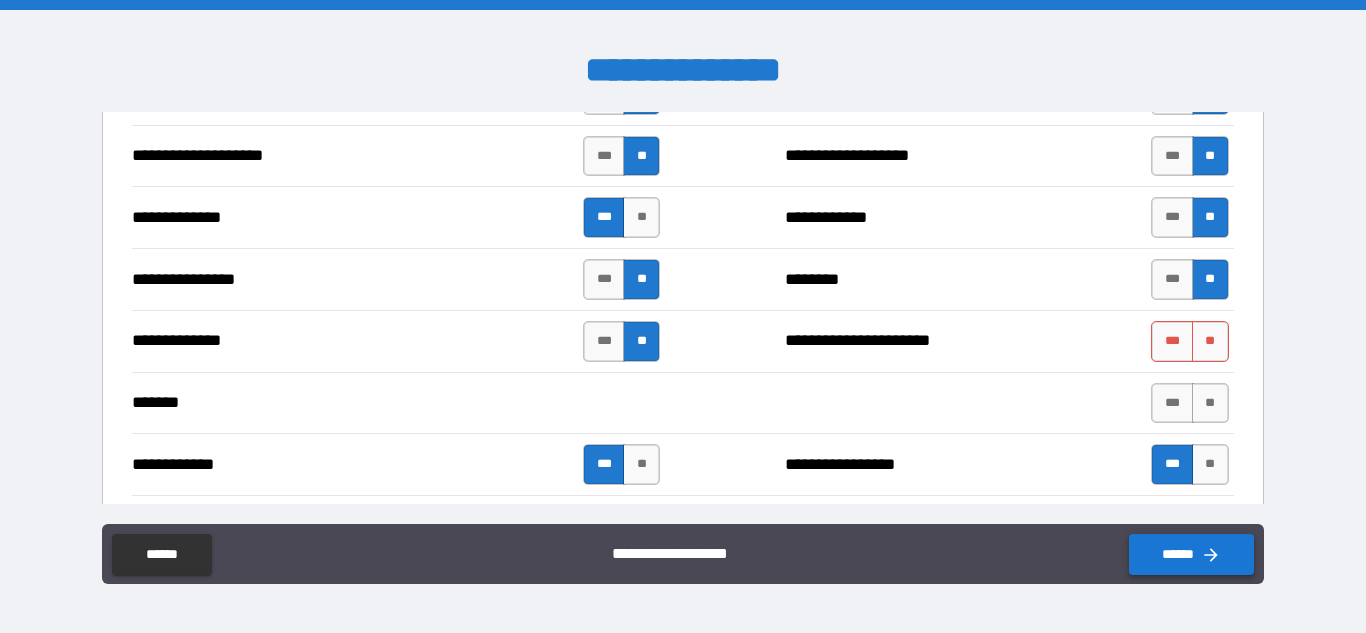 scroll, scrollTop: 2622, scrollLeft: 0, axis: vertical 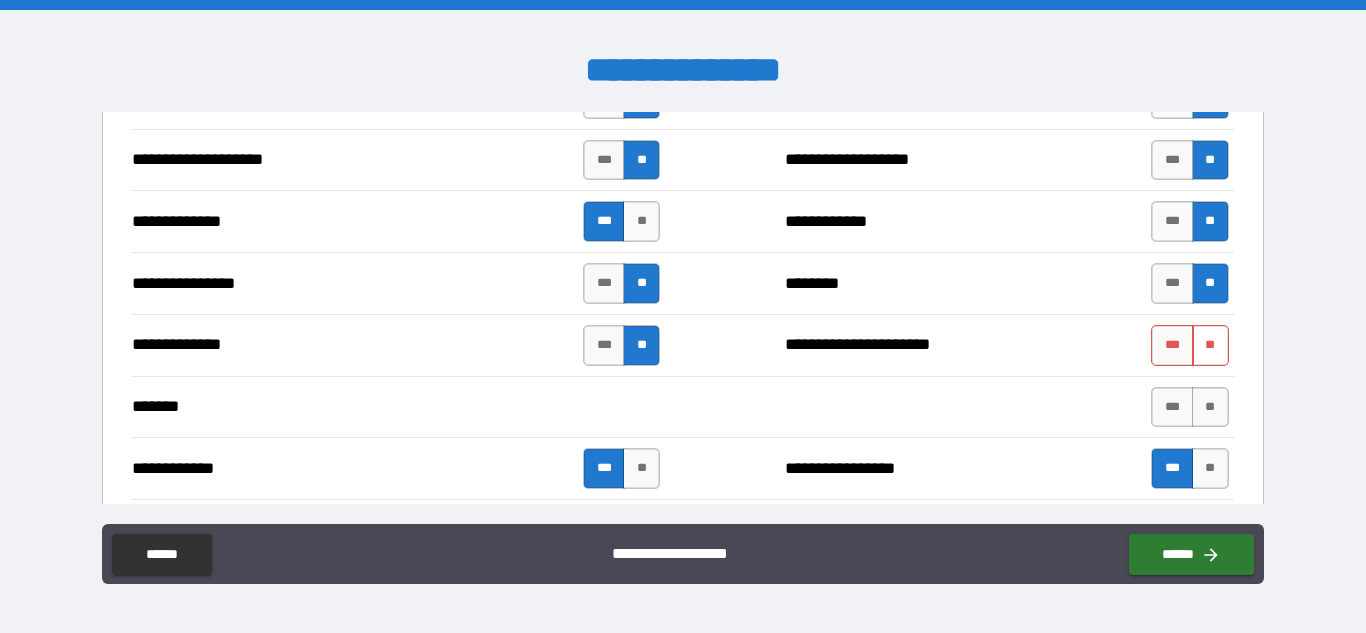 click on "**" at bounding box center [1210, 345] 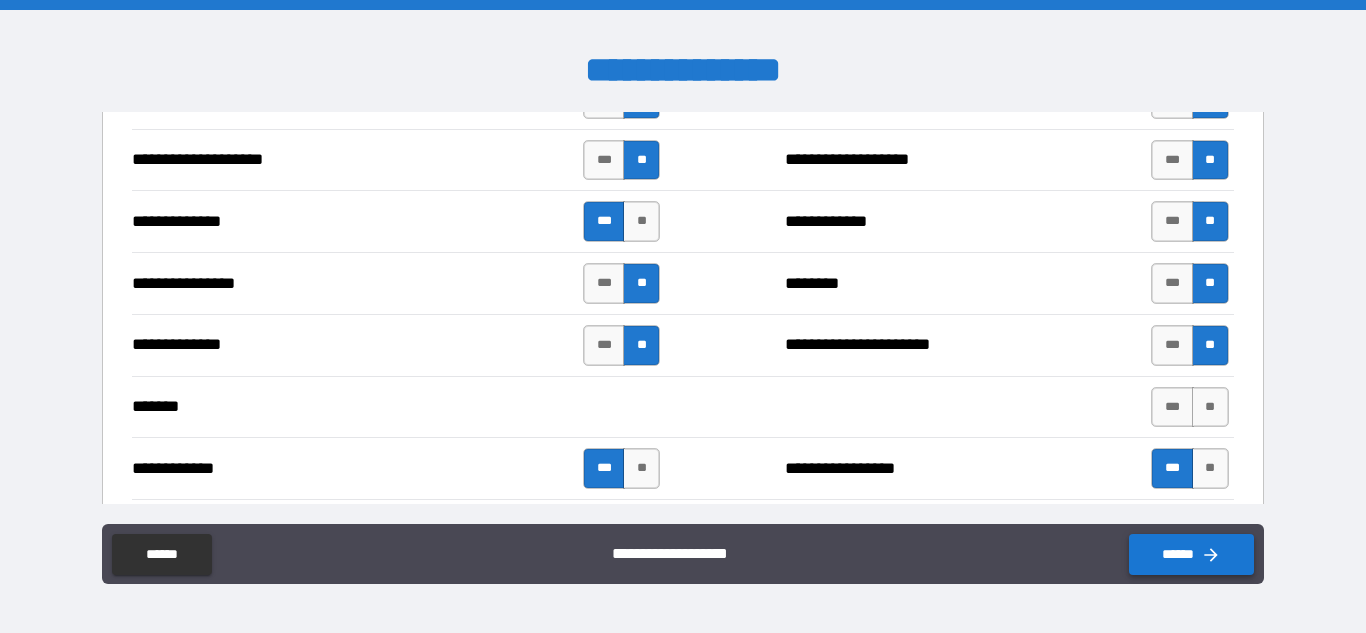click 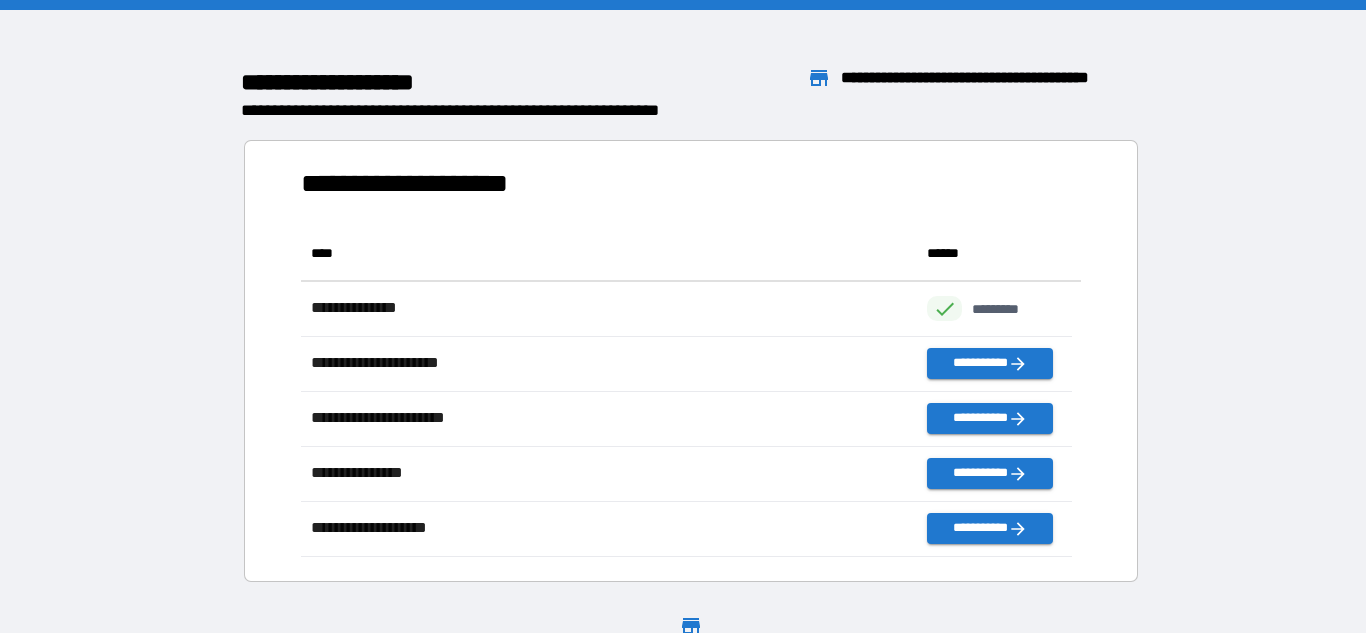 scroll, scrollTop: 16, scrollLeft: 16, axis: both 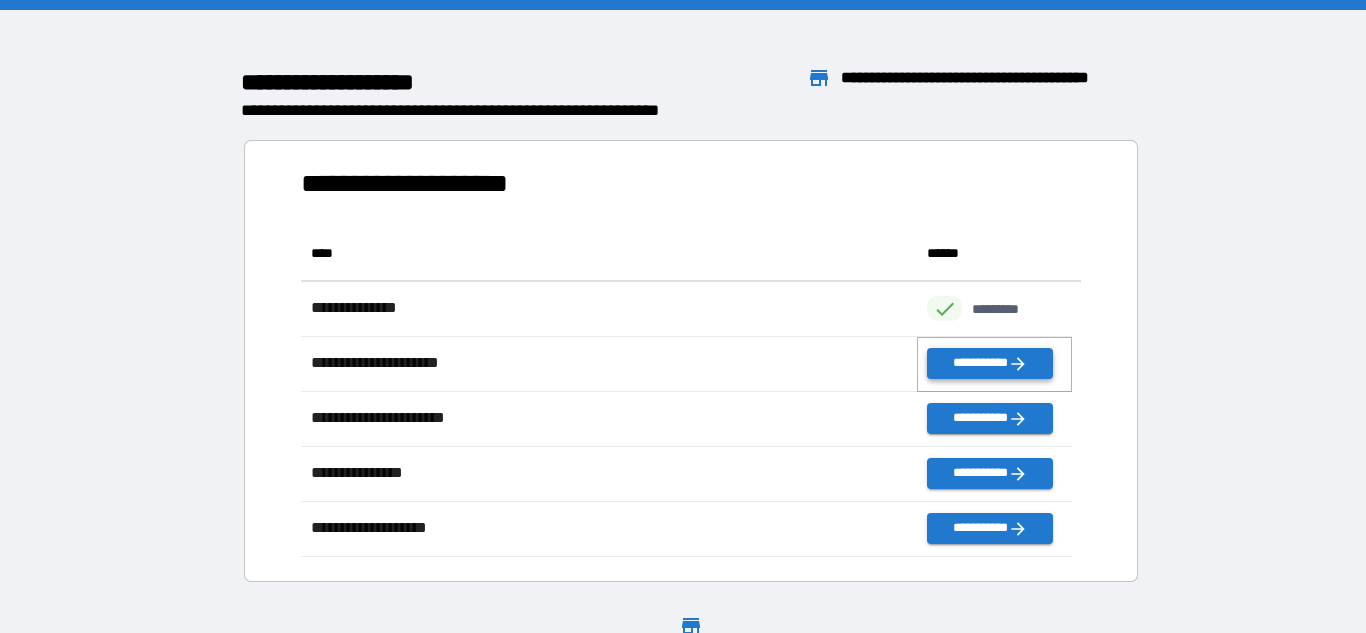 click 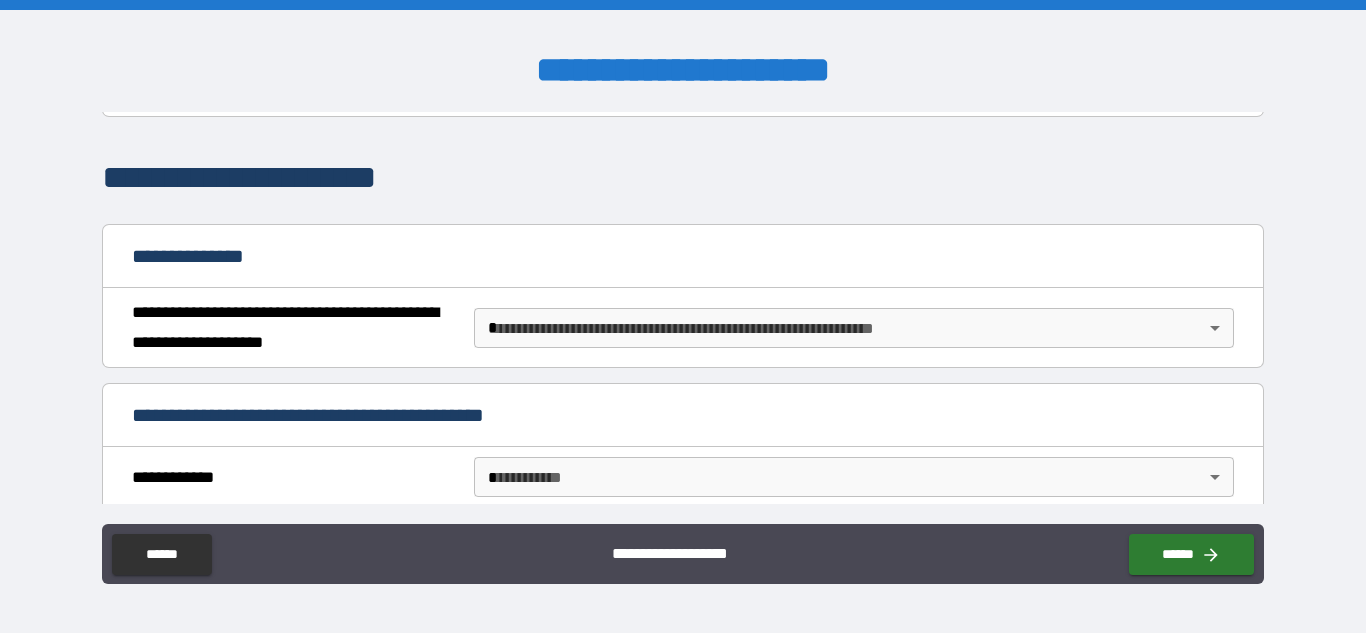 scroll, scrollTop: 149, scrollLeft: 0, axis: vertical 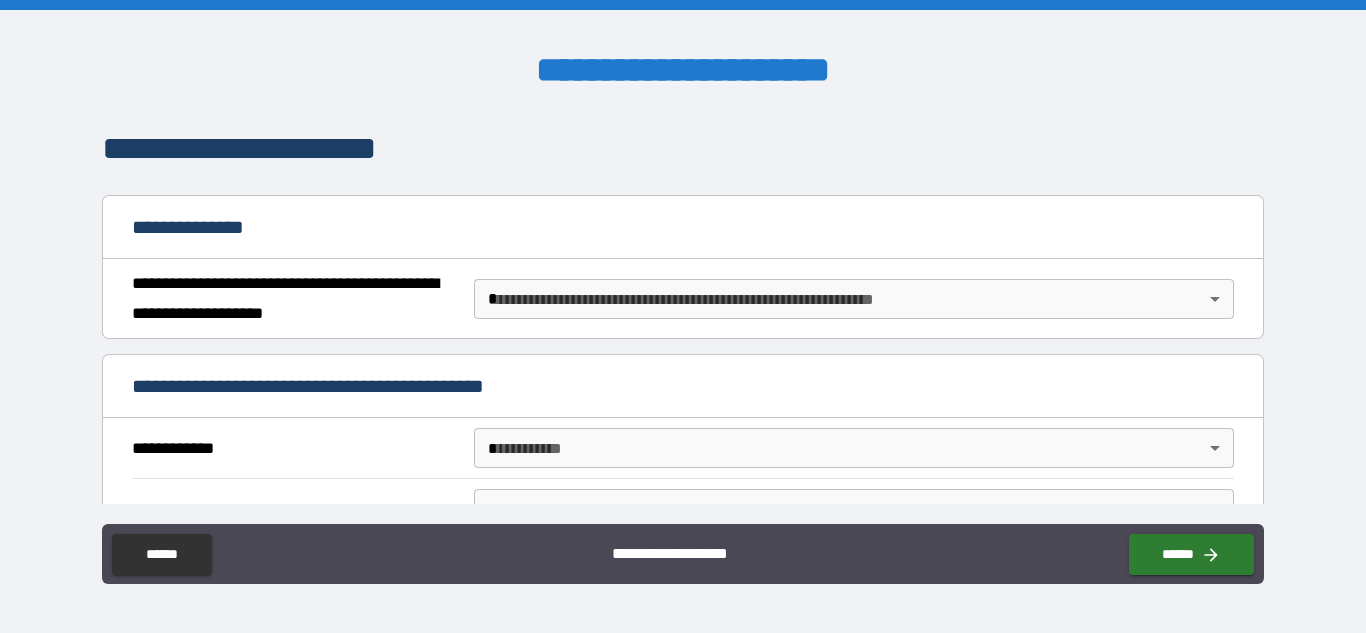 click on "**********" at bounding box center (683, 316) 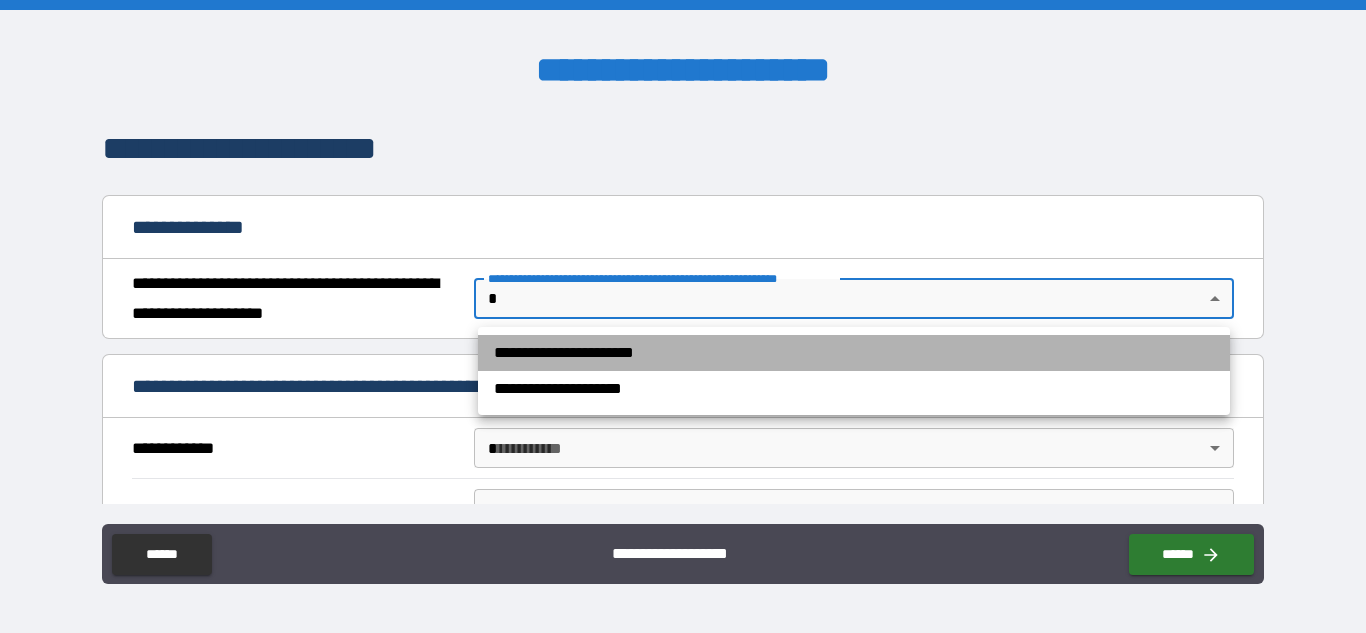 click on "**********" at bounding box center (854, 353) 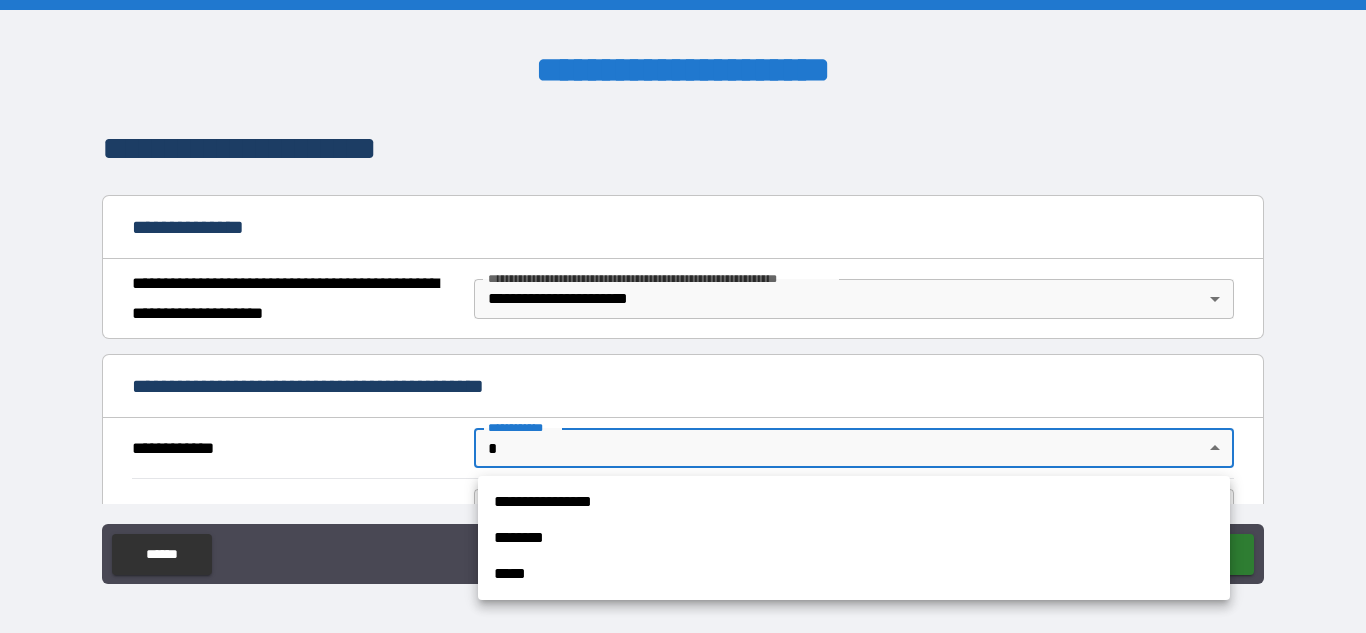 click on "**********" at bounding box center [683, 316] 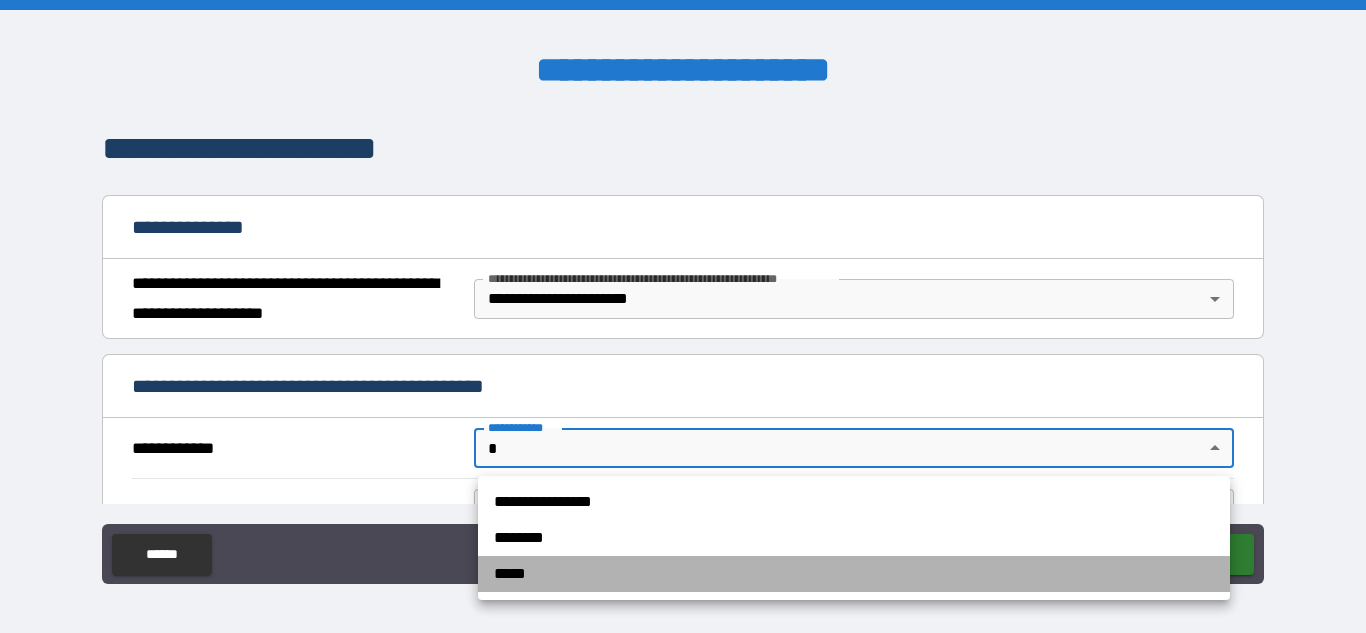 click on "*****" at bounding box center (854, 574) 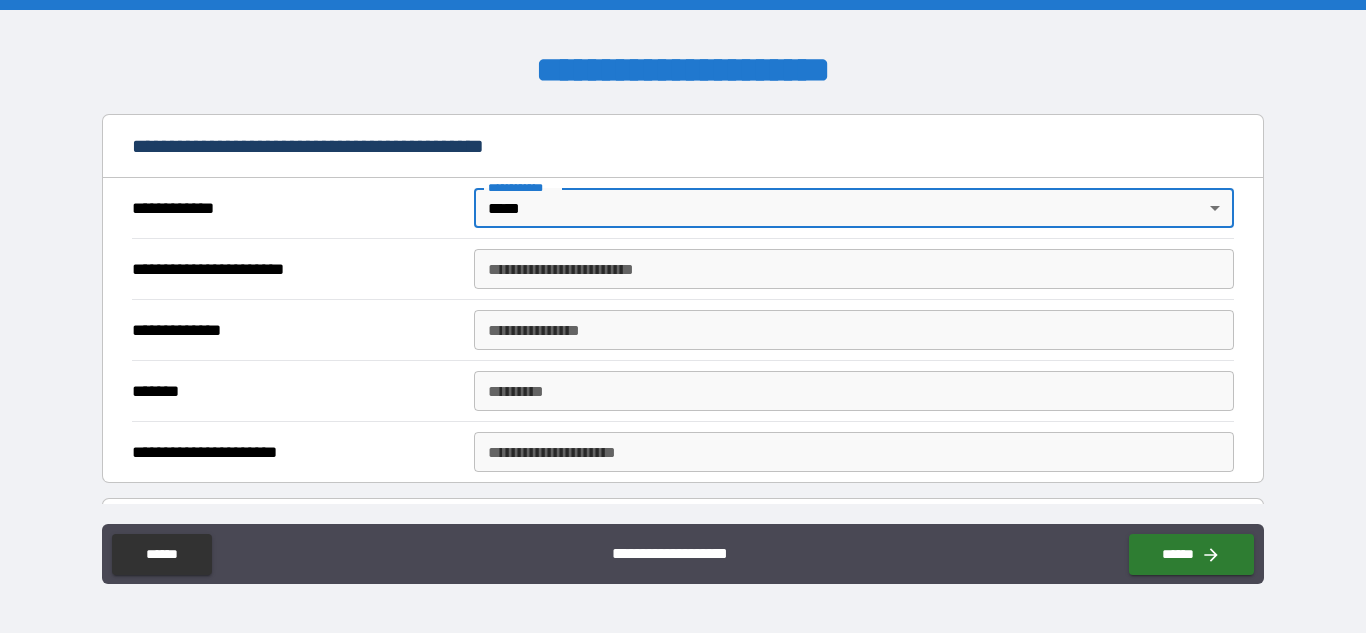 scroll, scrollTop: 402, scrollLeft: 0, axis: vertical 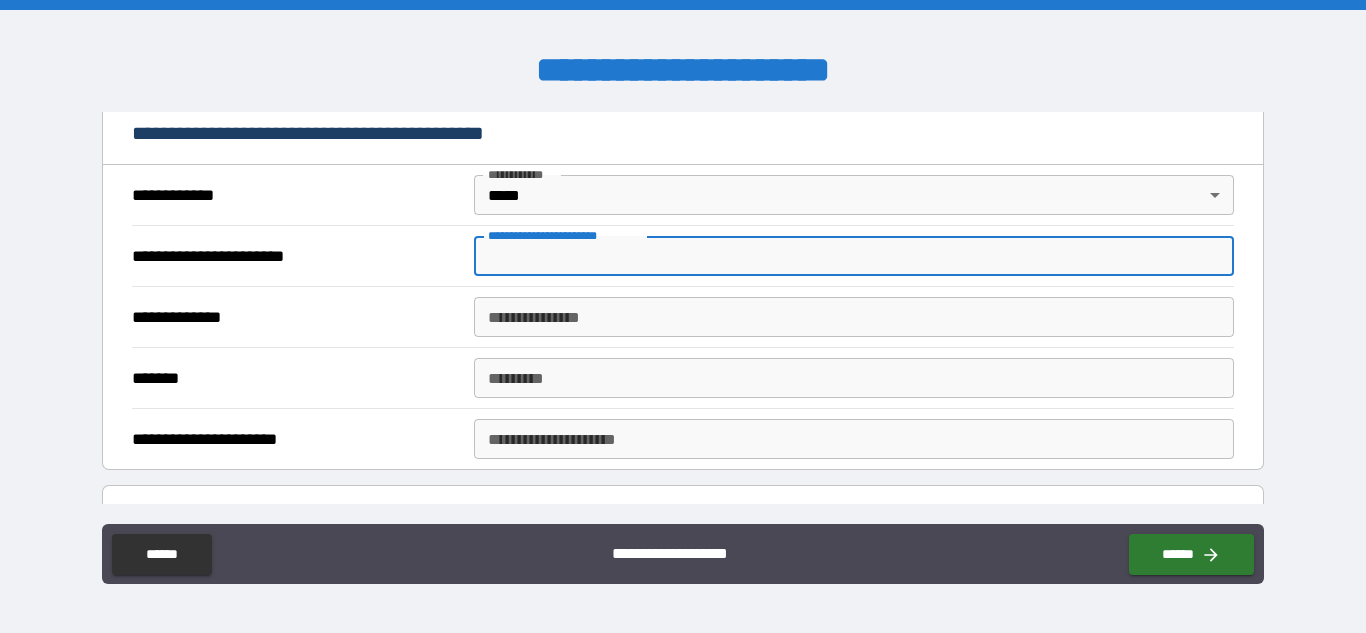 click on "**********" at bounding box center (854, 256) 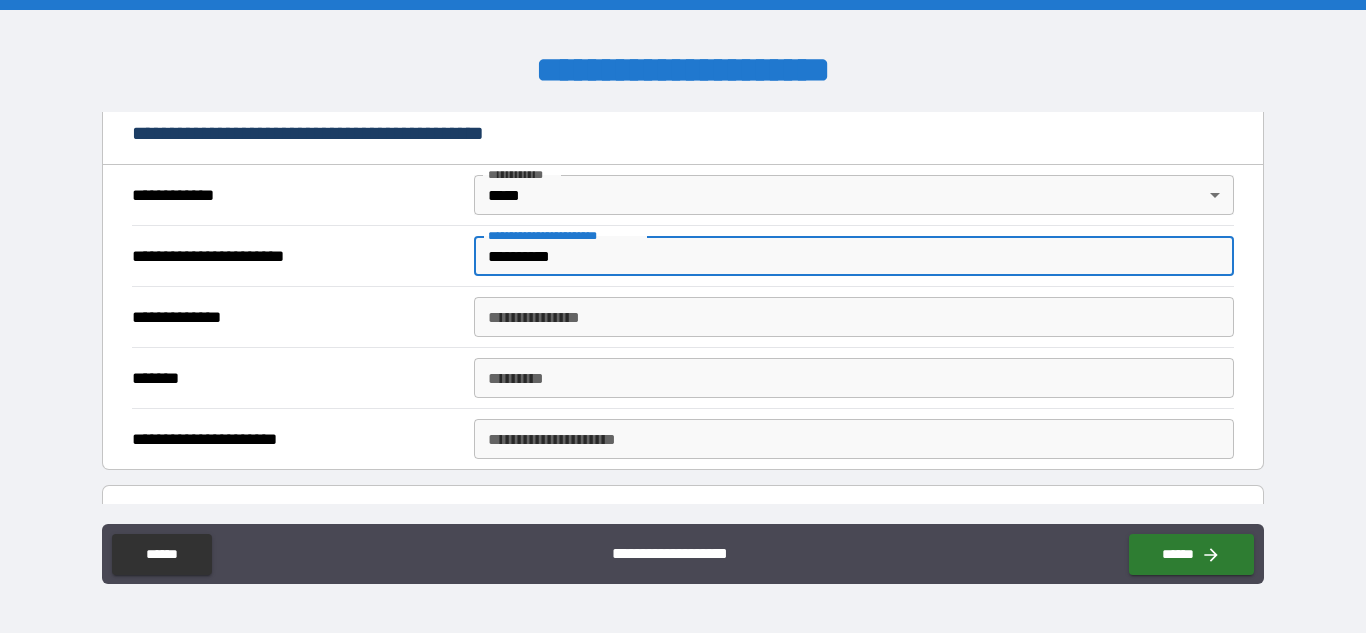 drag, startPoint x: 576, startPoint y: 259, endPoint x: 472, endPoint y: 253, distance: 104.172935 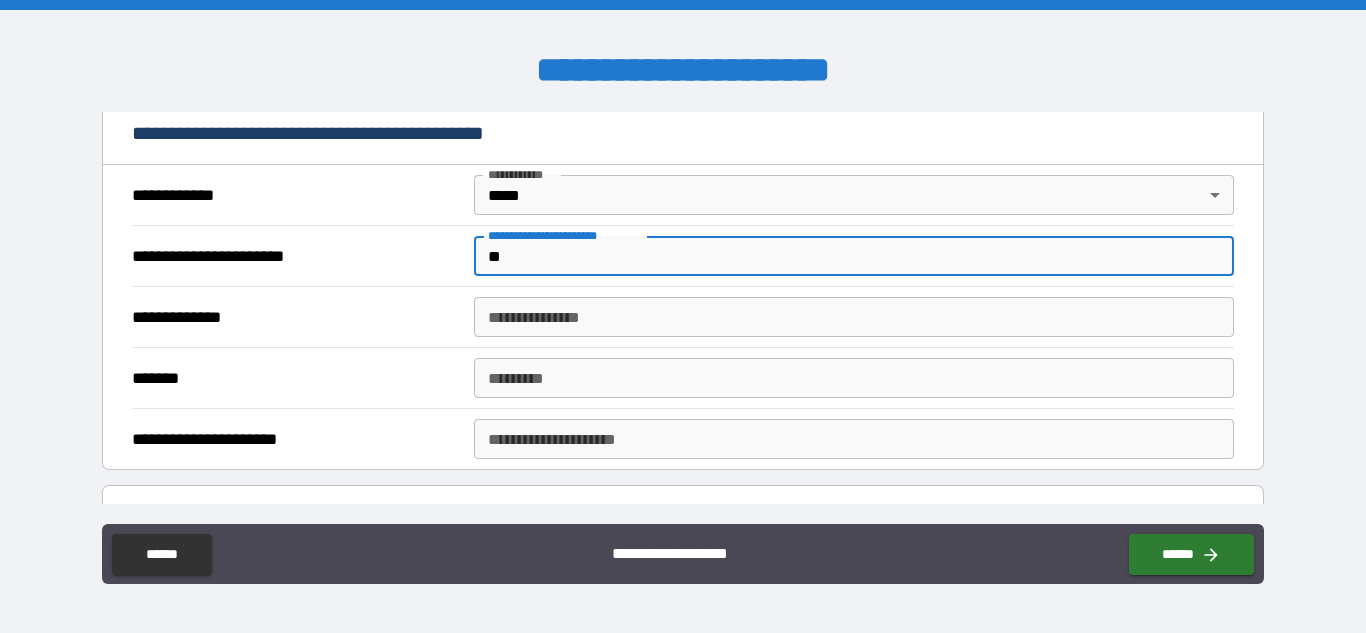 type on "*" 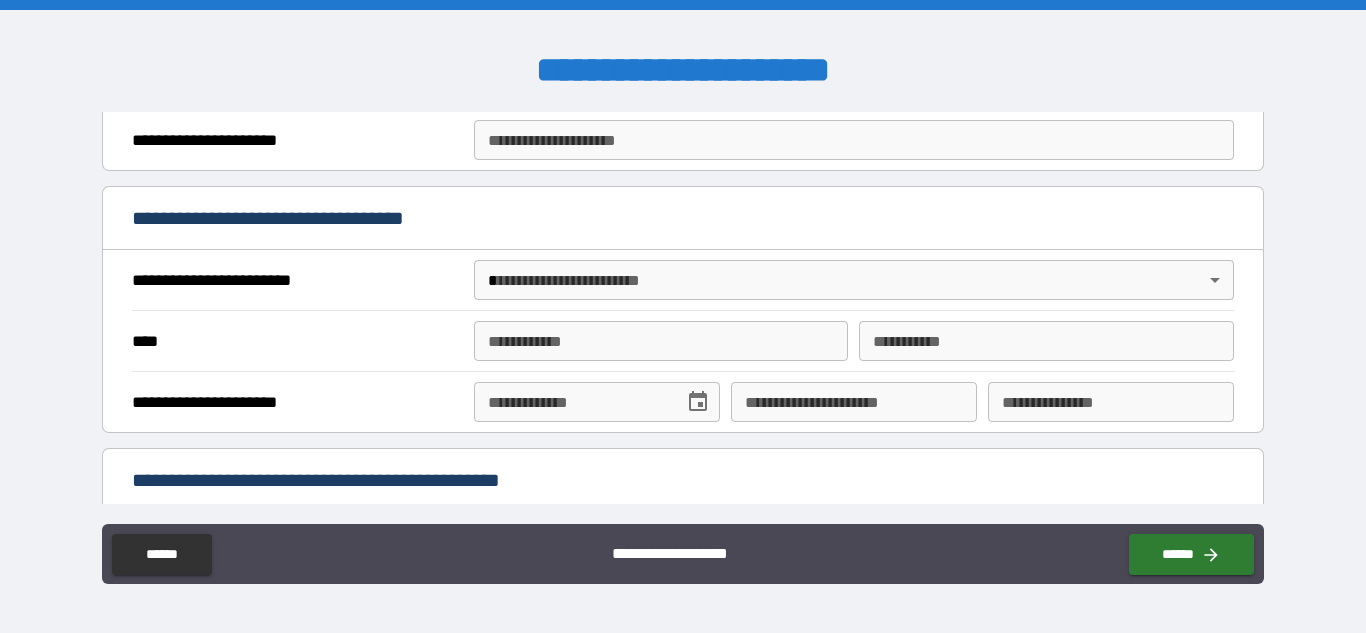 scroll, scrollTop: 703, scrollLeft: 0, axis: vertical 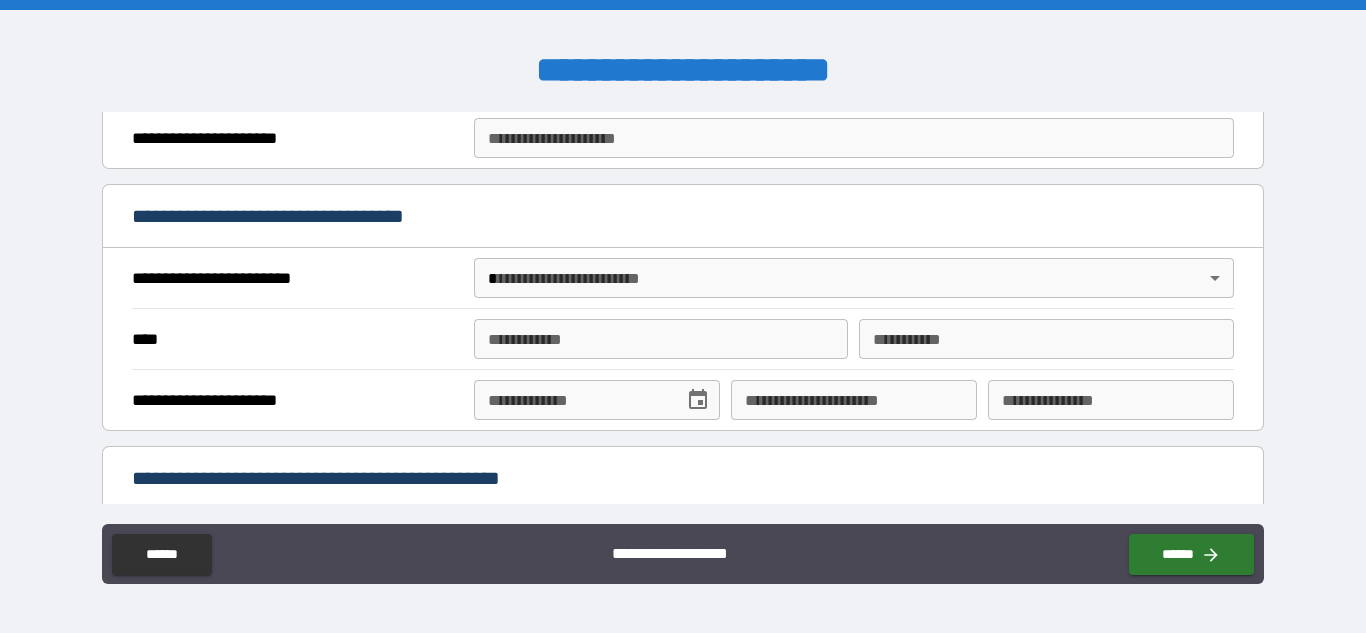 type on "****" 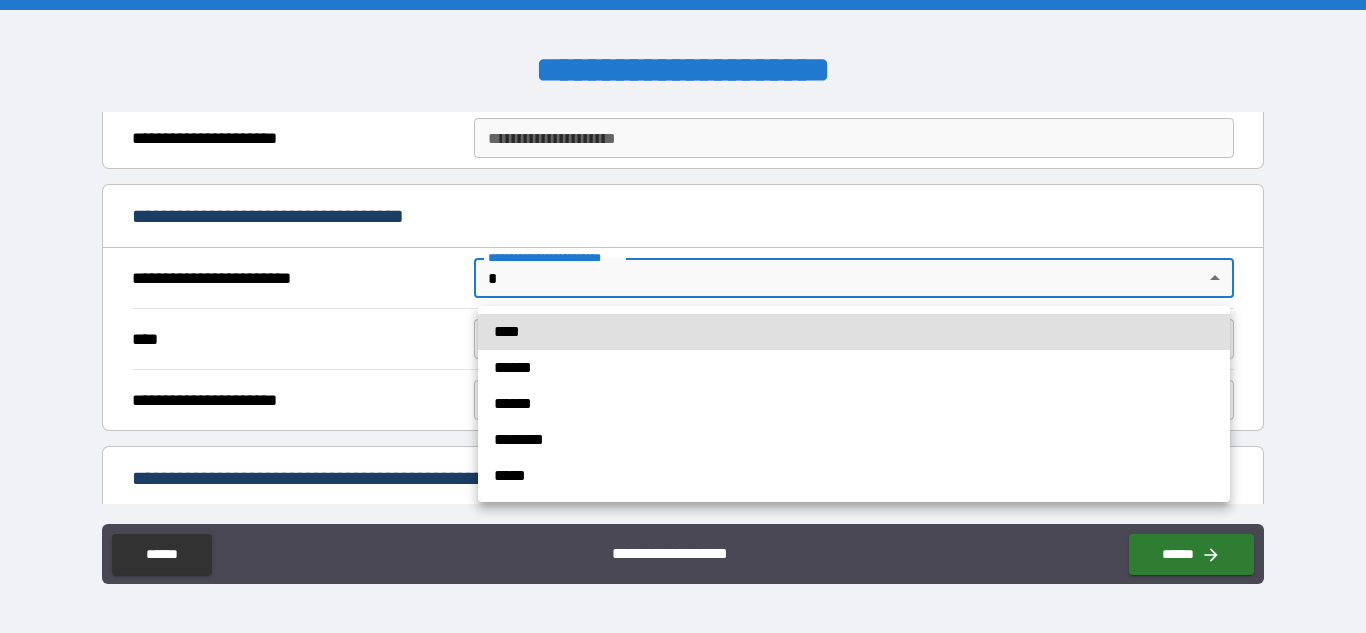 click on "**********" at bounding box center [683, 316] 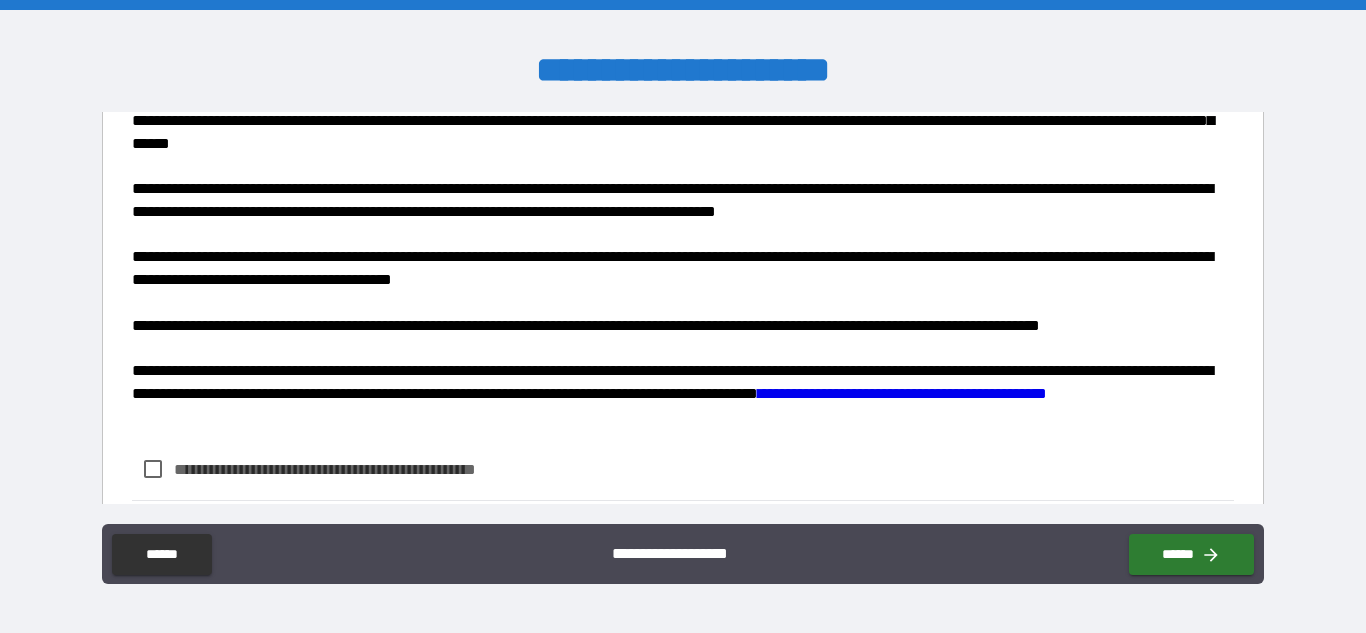 scroll, scrollTop: 1995, scrollLeft: 0, axis: vertical 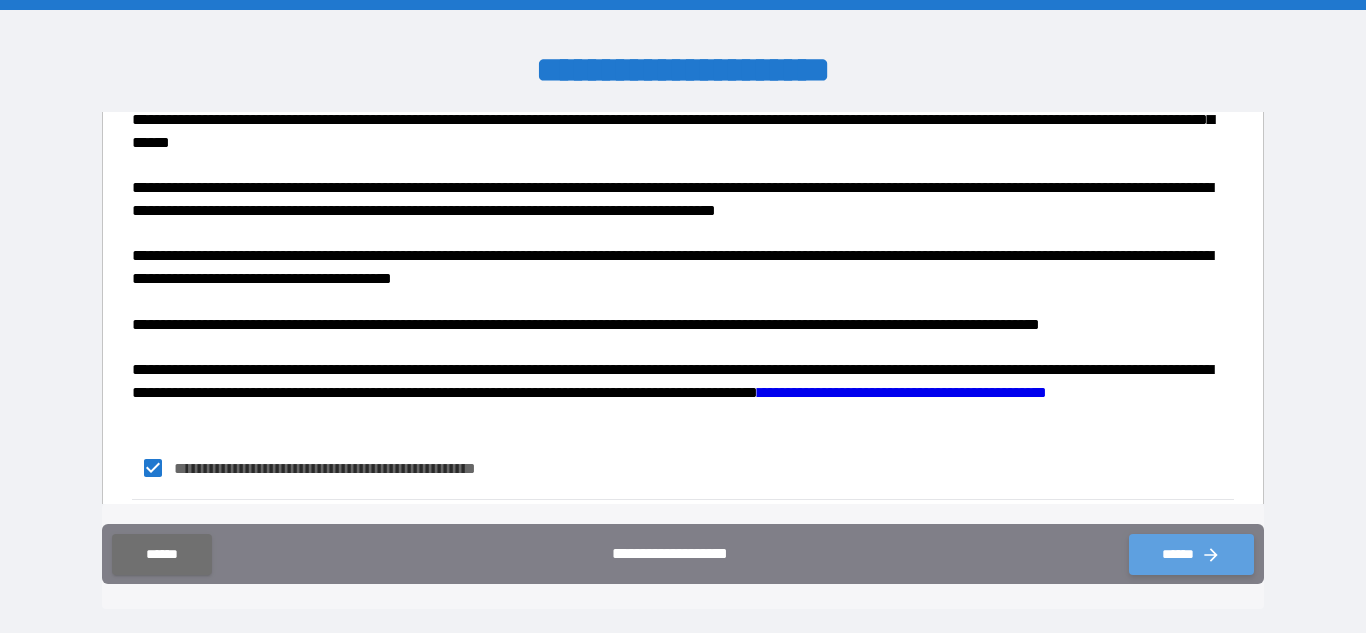 click 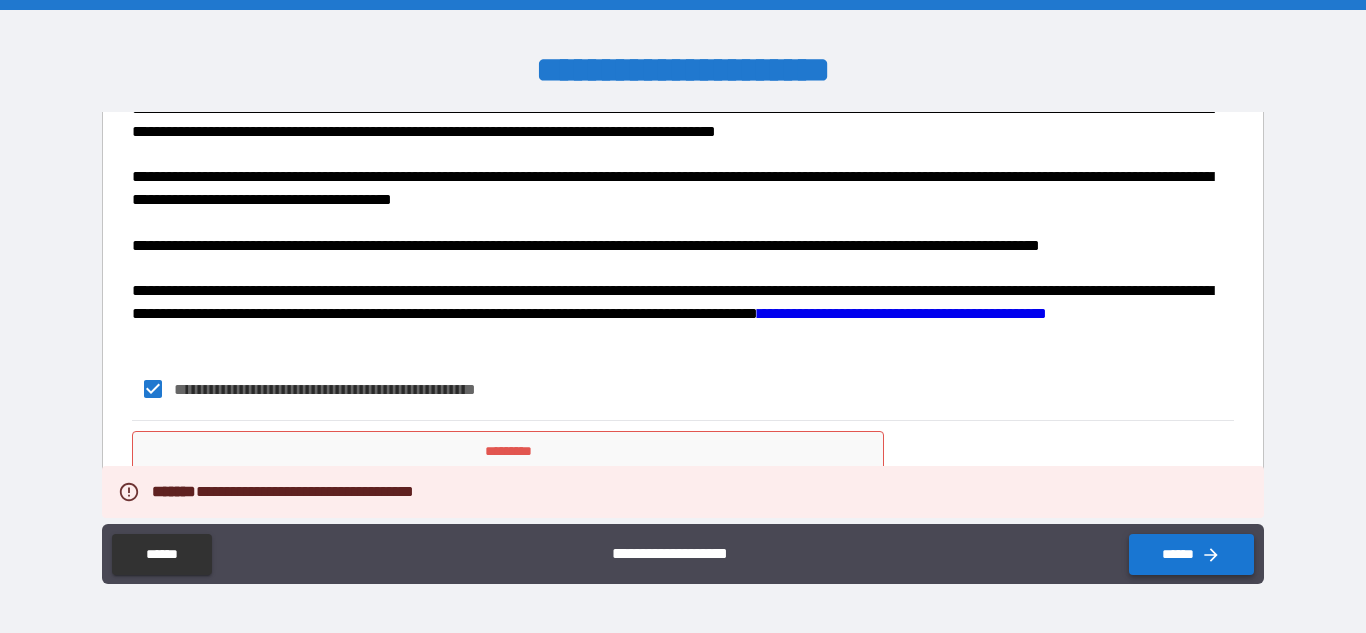 scroll, scrollTop: 2112, scrollLeft: 0, axis: vertical 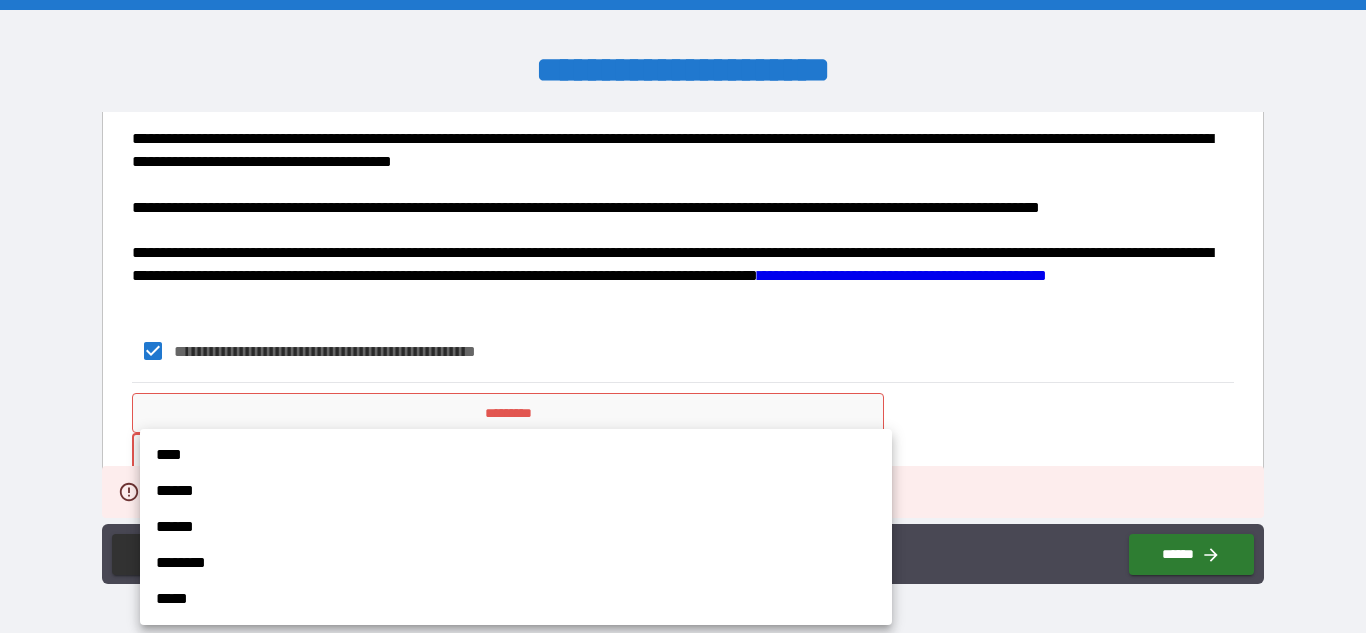 click on "**********" at bounding box center [683, 316] 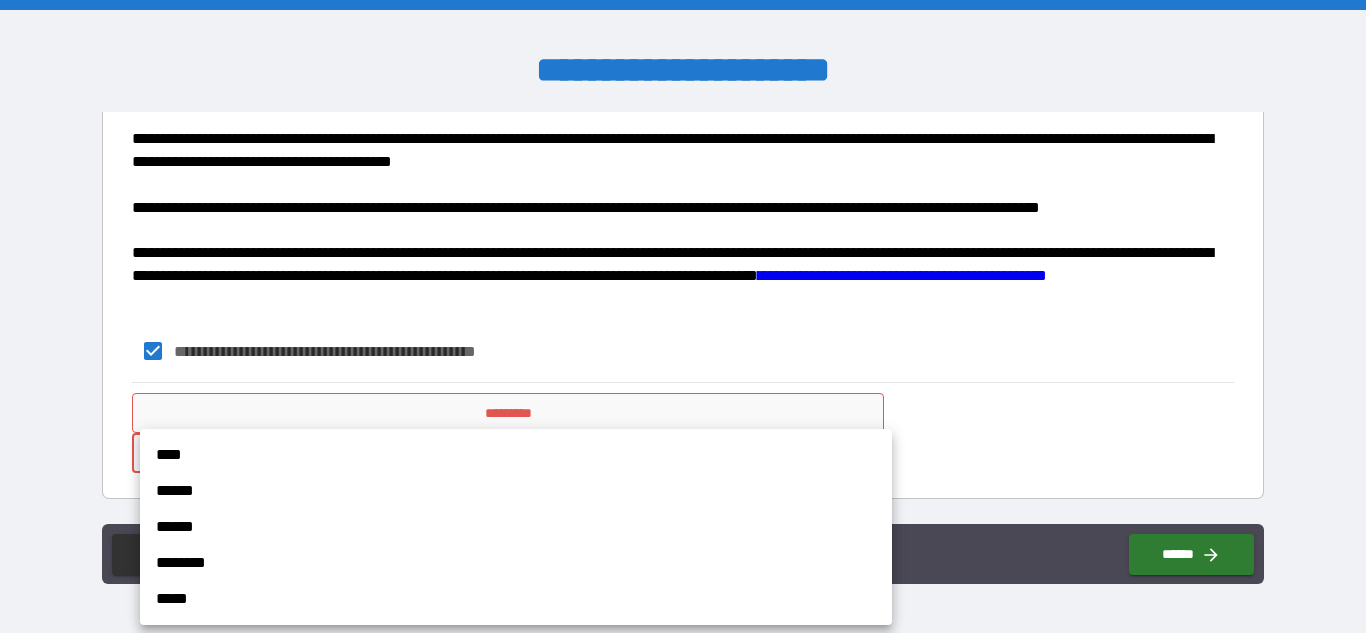 click at bounding box center [683, 316] 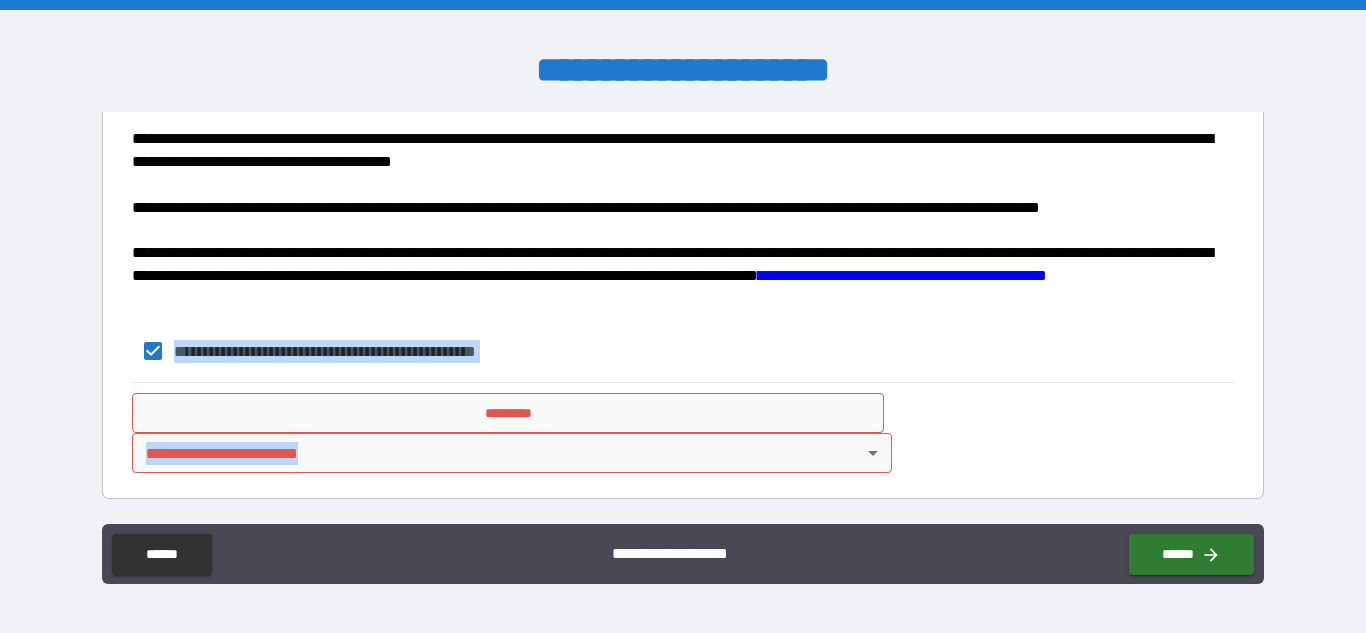 drag, startPoint x: 802, startPoint y: 315, endPoint x: 189, endPoint y: 502, distance: 640.8884 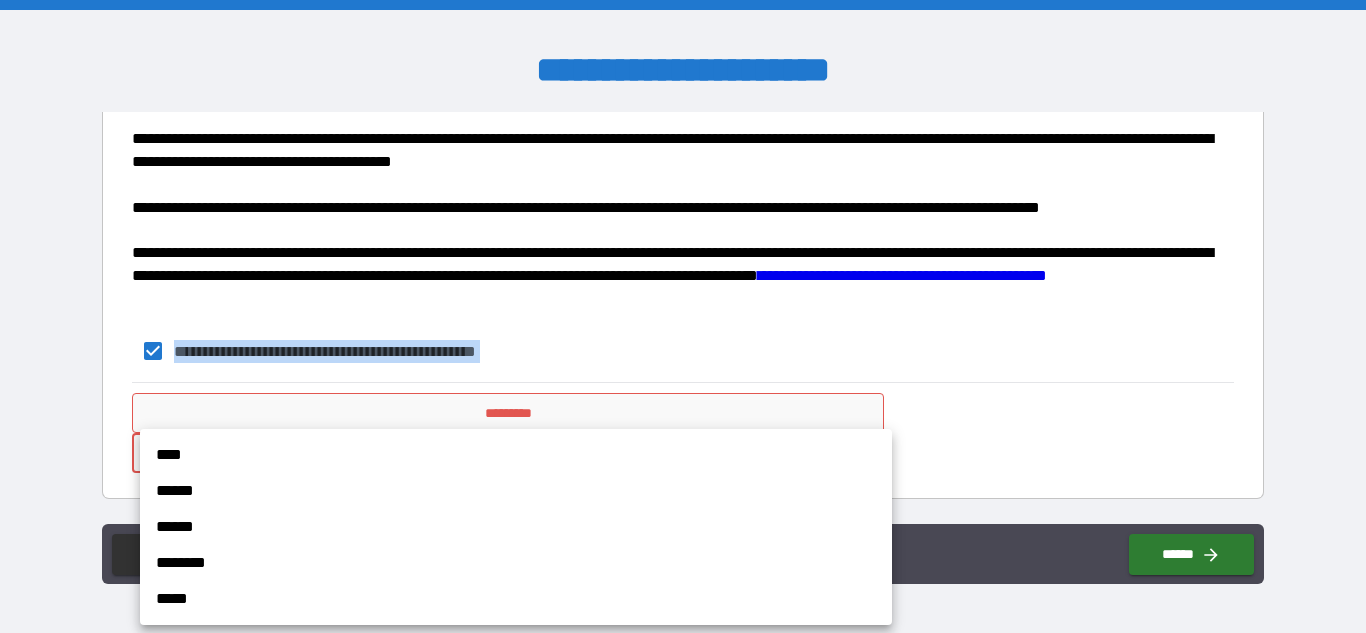 click on "**********" at bounding box center [683, 316] 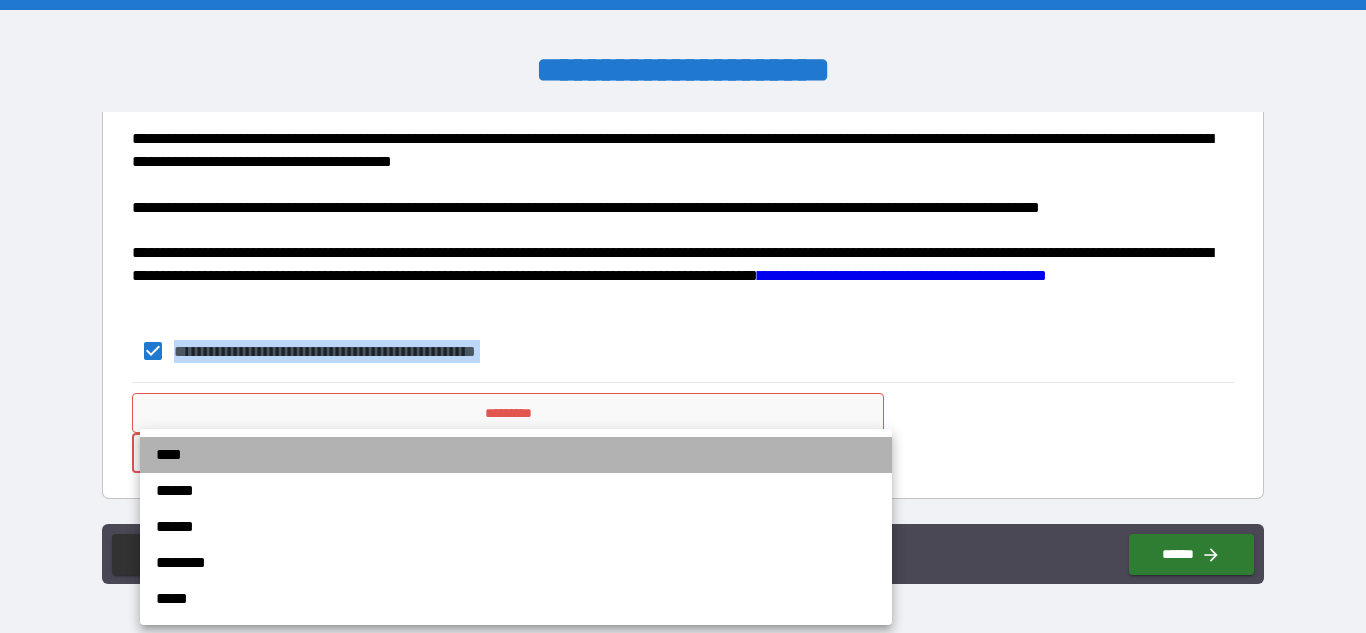 click on "****" at bounding box center (516, 455) 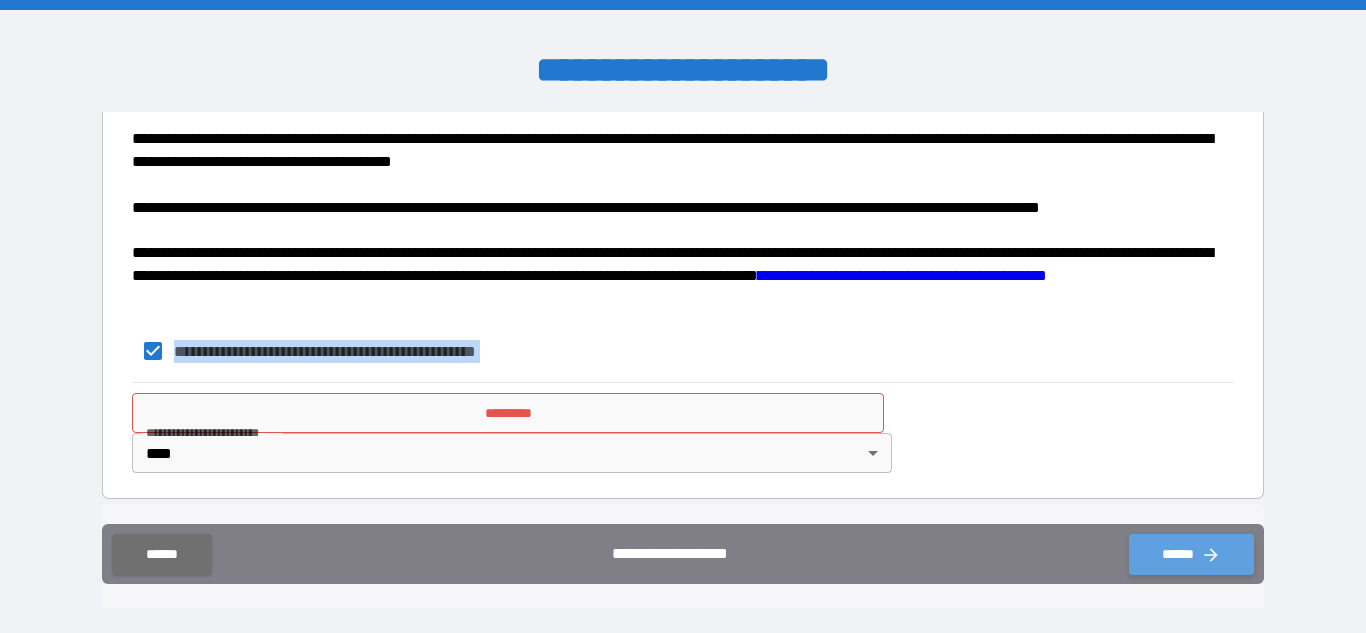 click 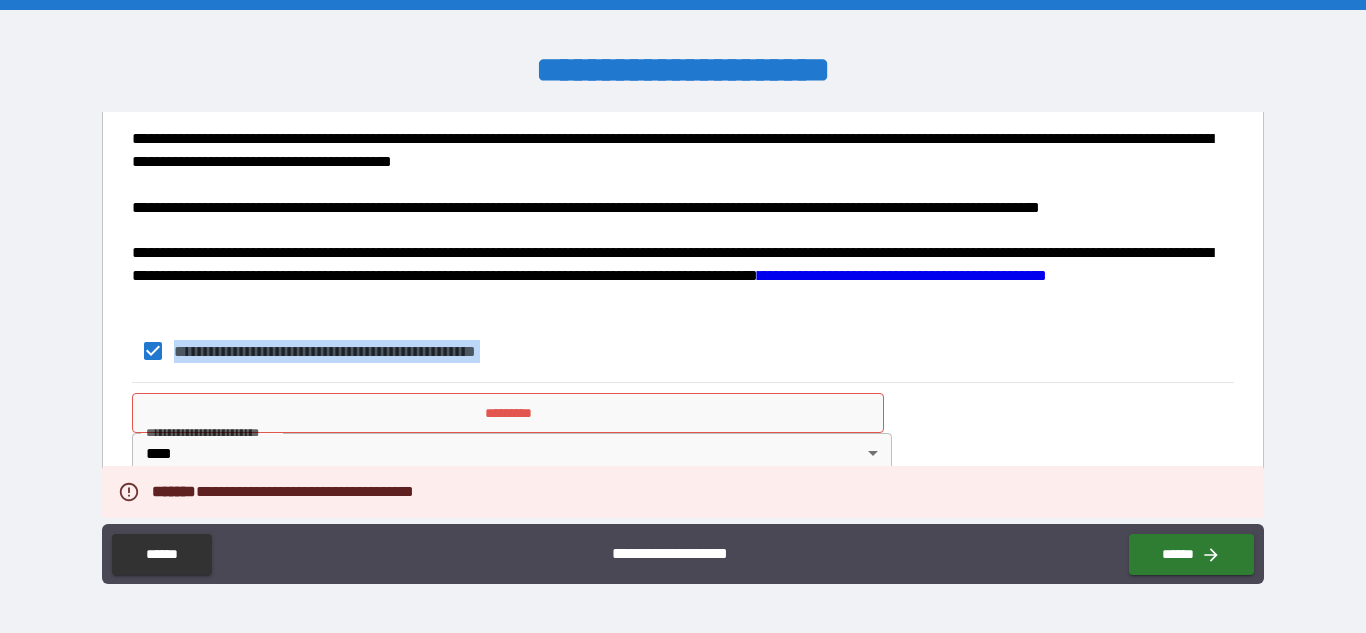 click on "*********" at bounding box center [508, 413] 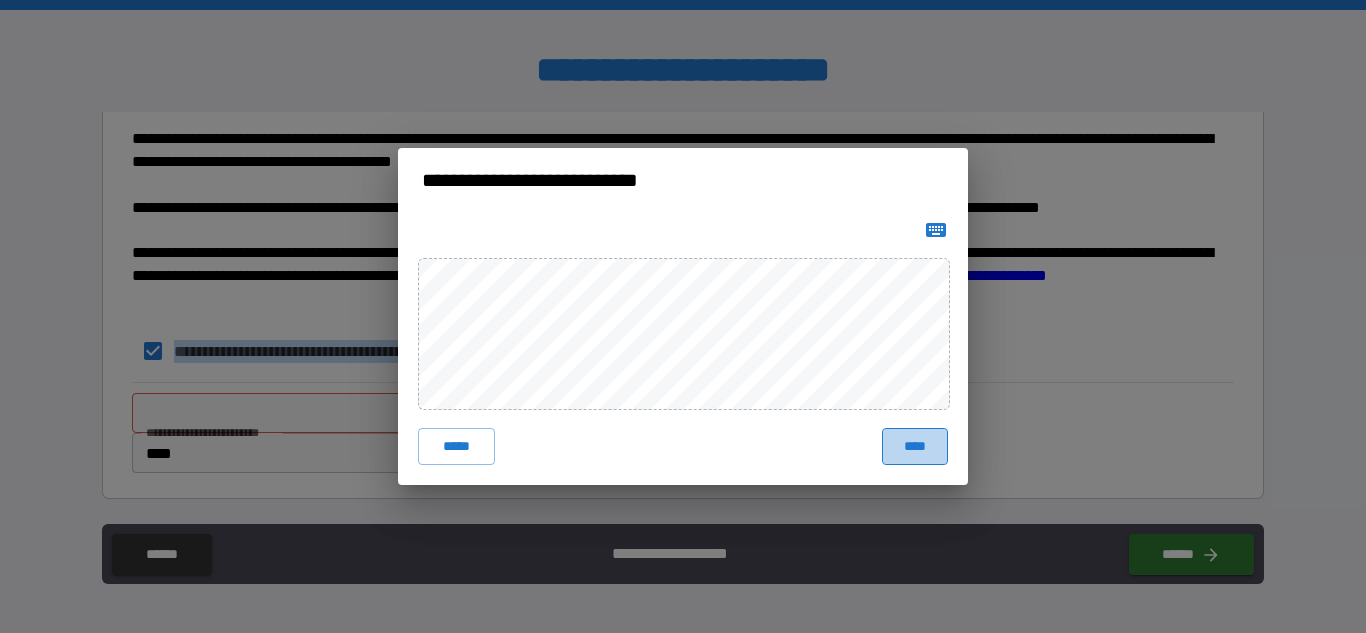 click on "****" at bounding box center (915, 446) 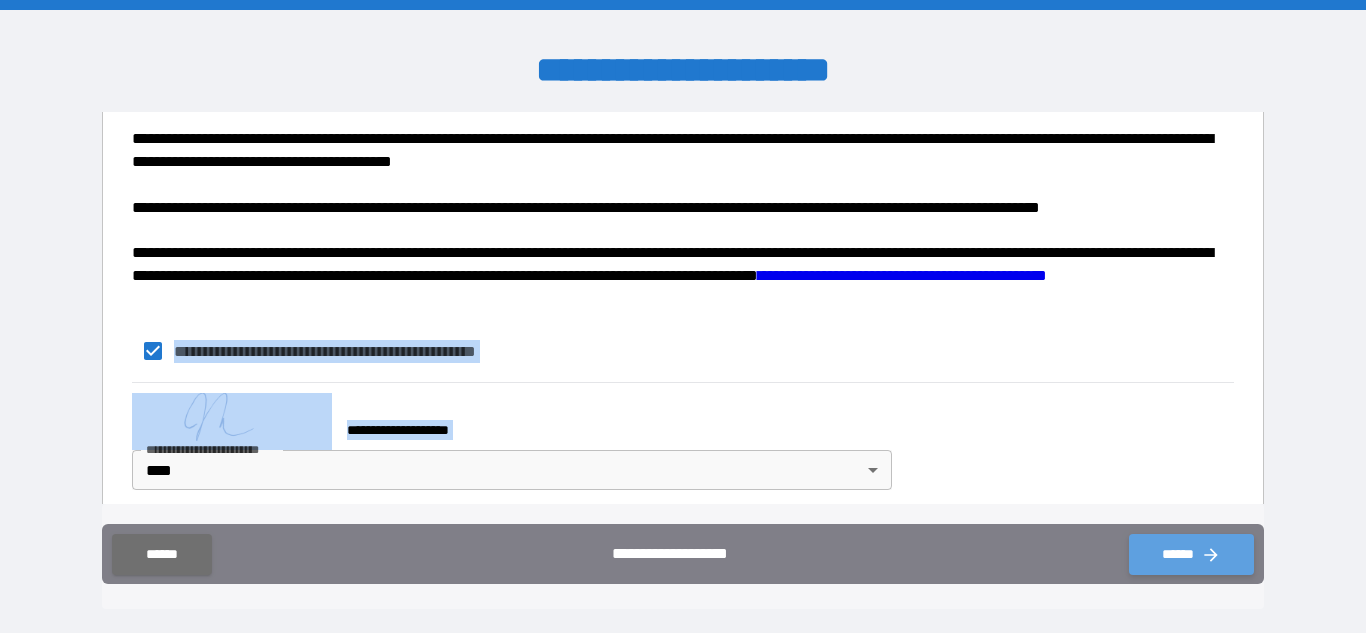 click on "******" at bounding box center [1191, 554] 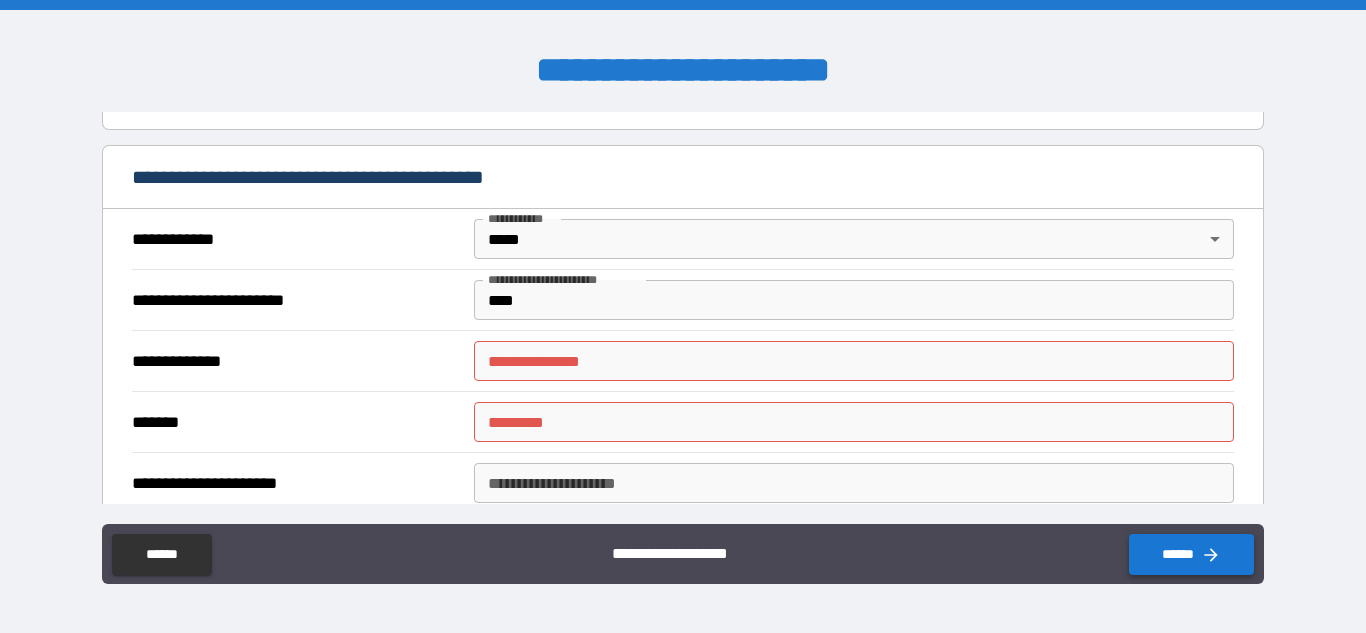 scroll, scrollTop: 359, scrollLeft: 0, axis: vertical 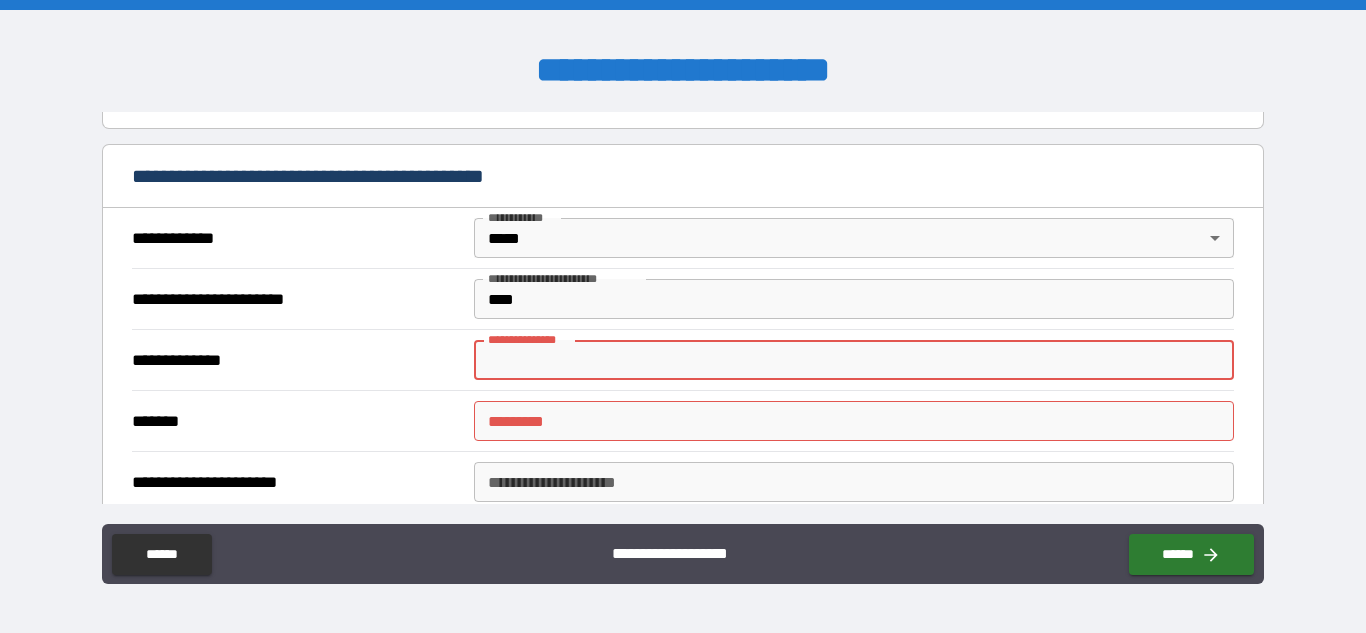 click on "**********" at bounding box center [854, 360] 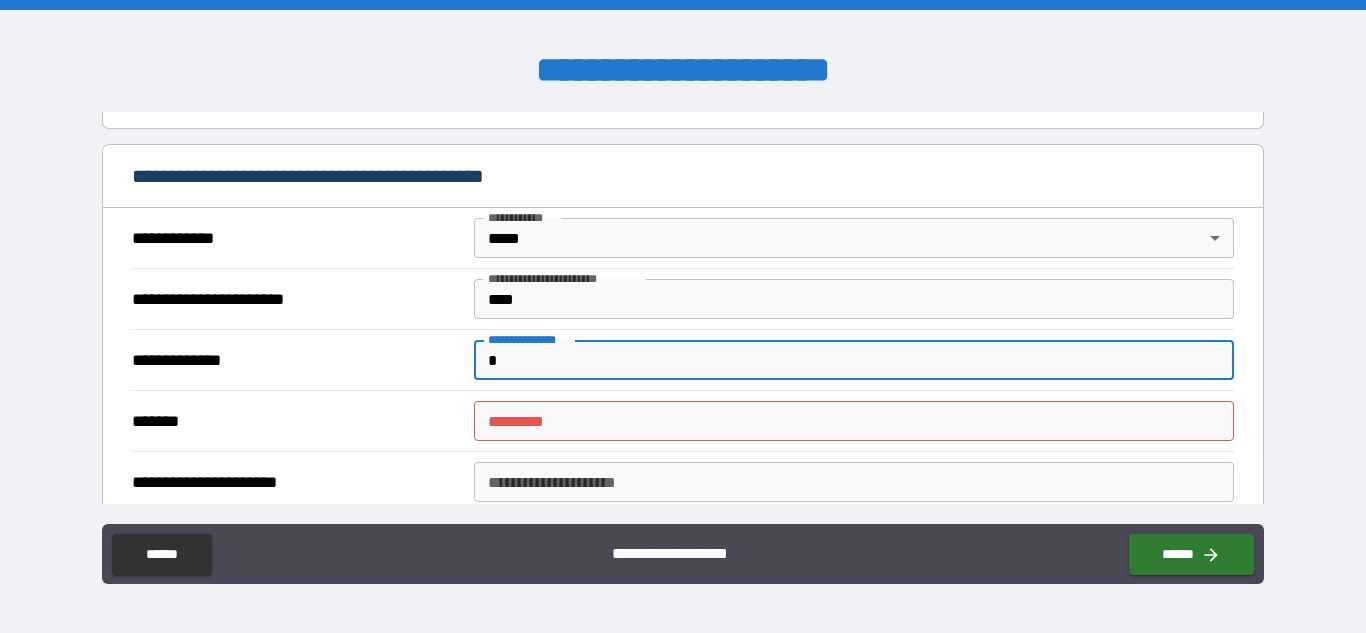 type on "*" 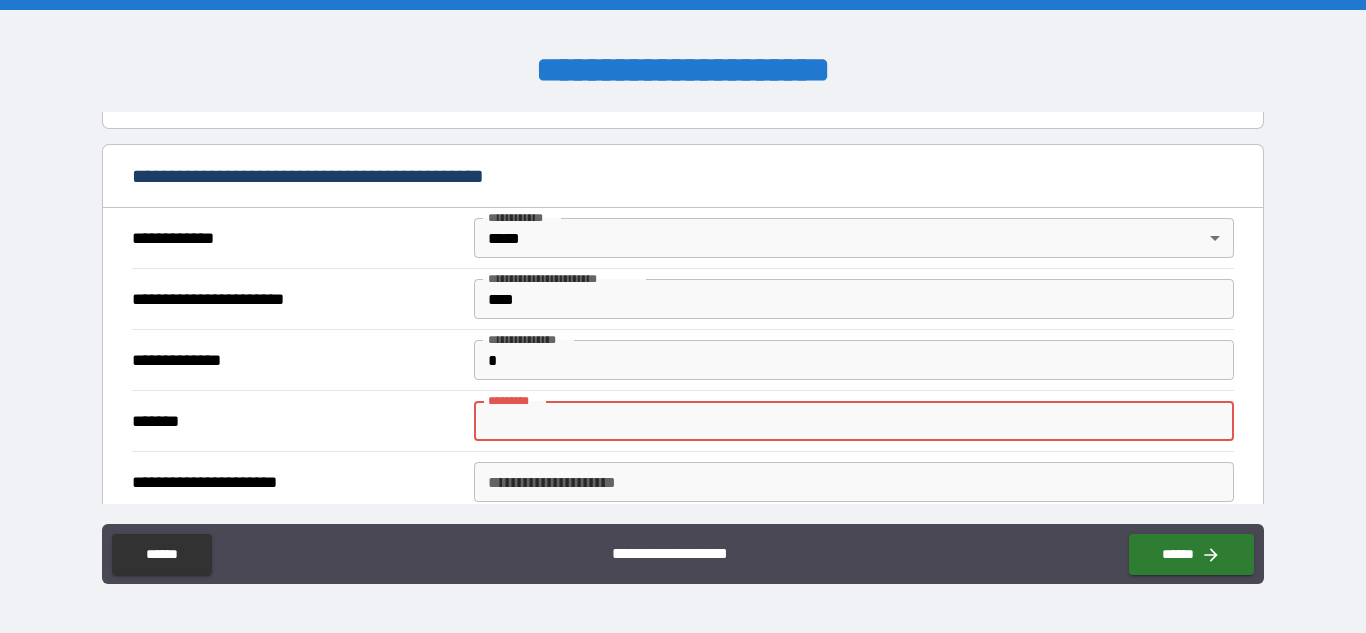 click on "*******   *" at bounding box center [854, 421] 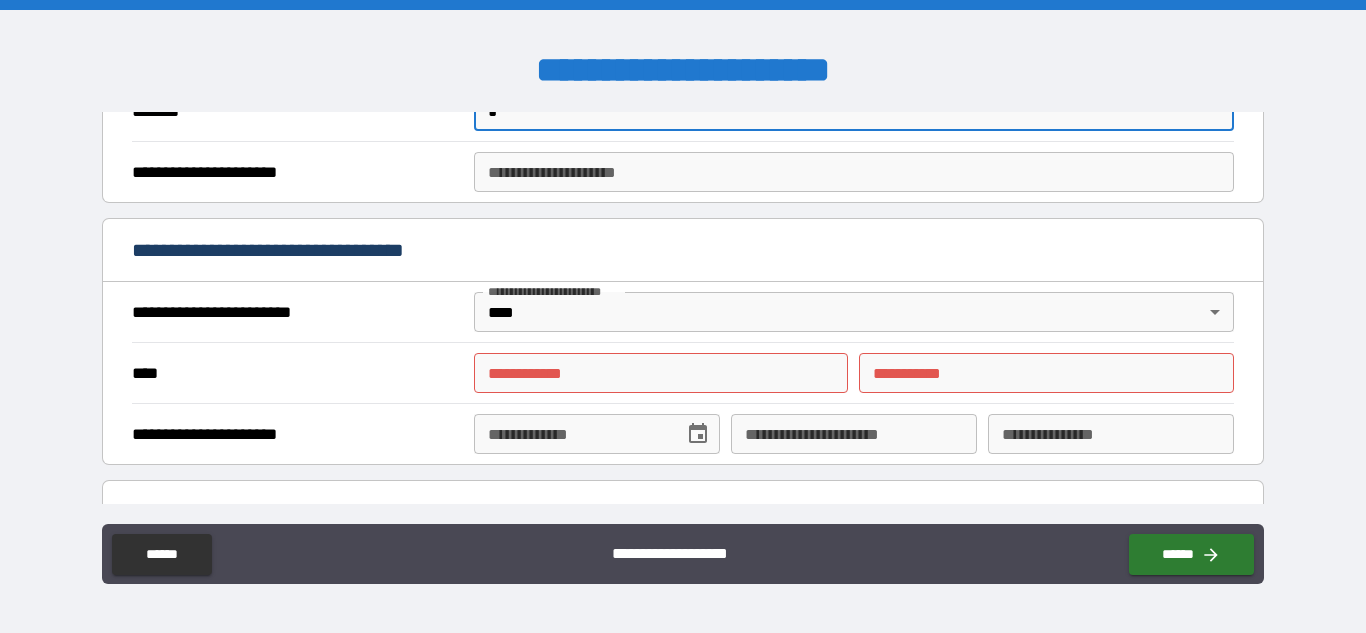 scroll, scrollTop: 676, scrollLeft: 0, axis: vertical 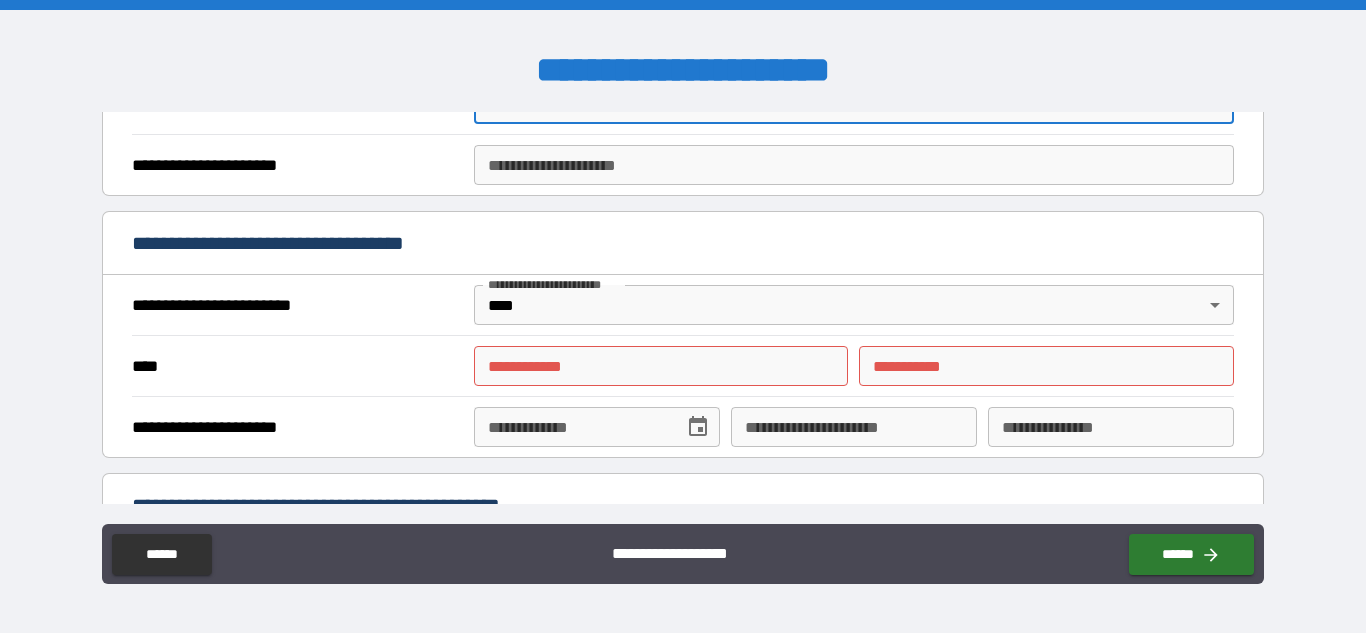 type on "*" 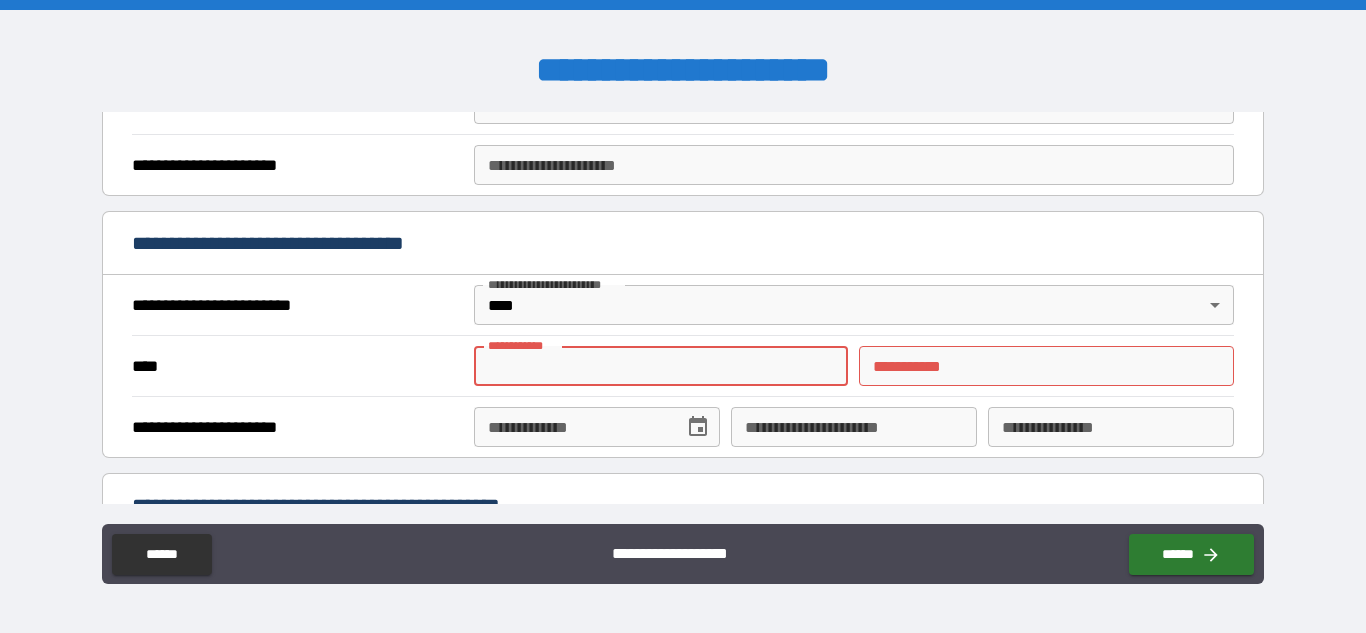 click on "**********" at bounding box center [661, 366] 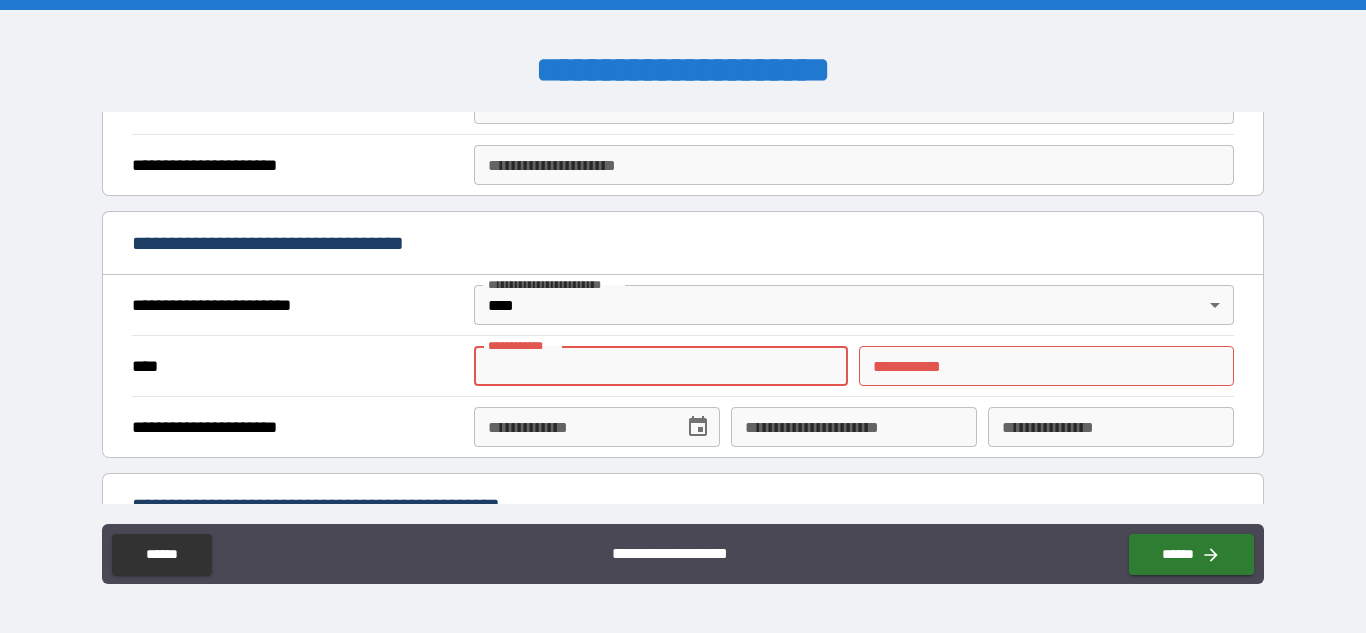 type on "********" 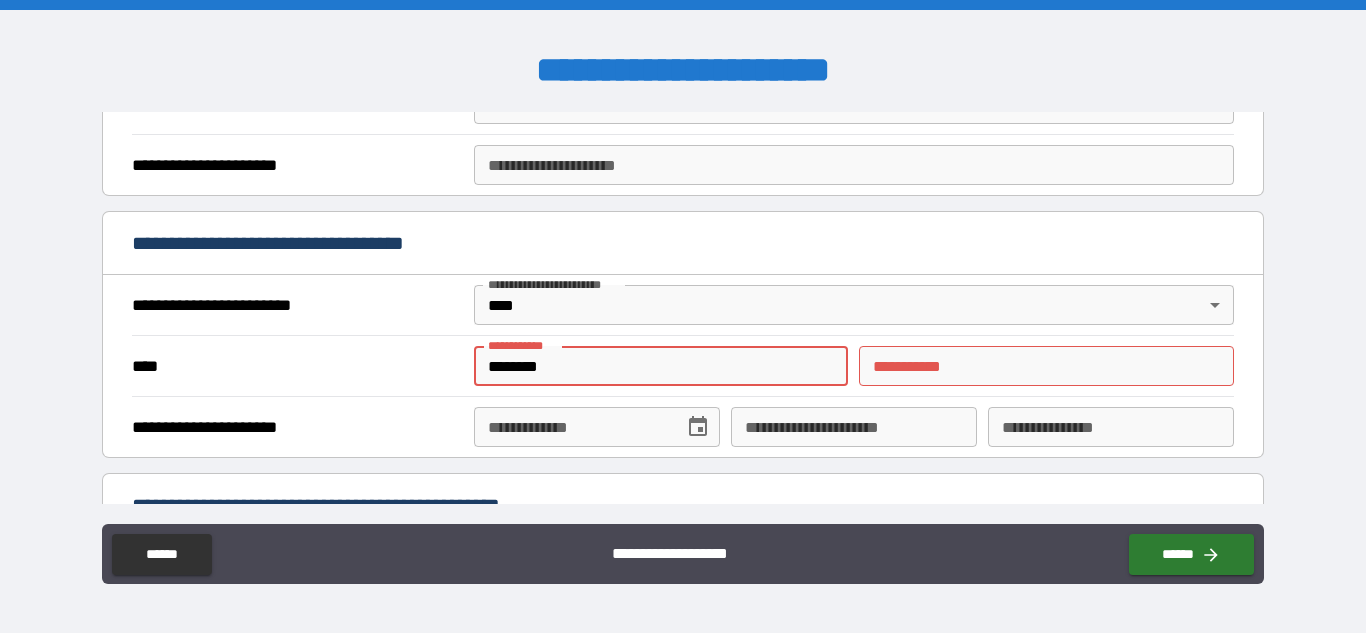 type on "*******" 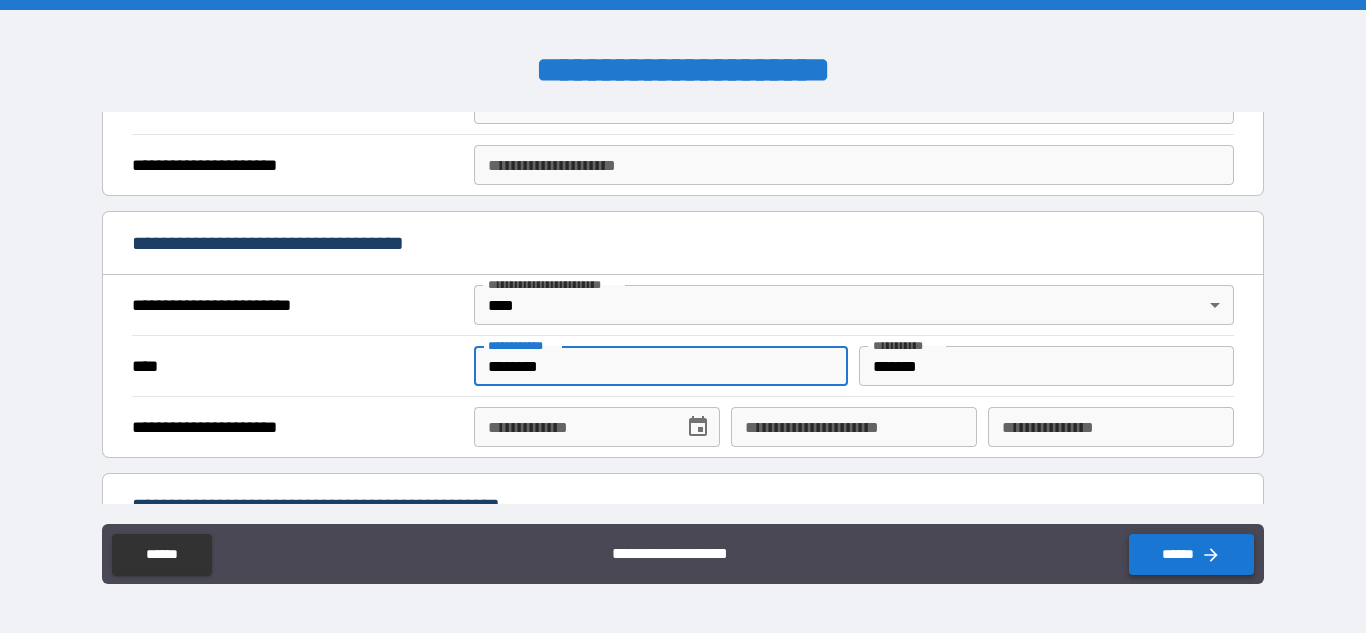 click on "******" at bounding box center [1191, 554] 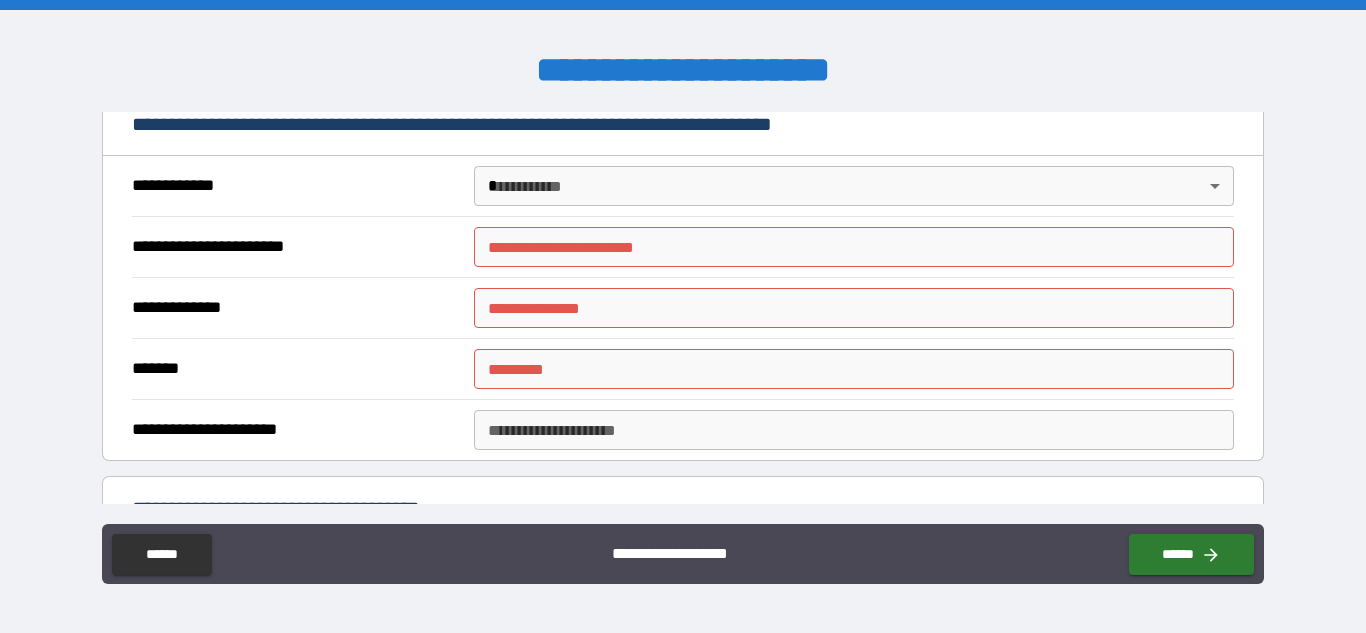scroll, scrollTop: 1224, scrollLeft: 0, axis: vertical 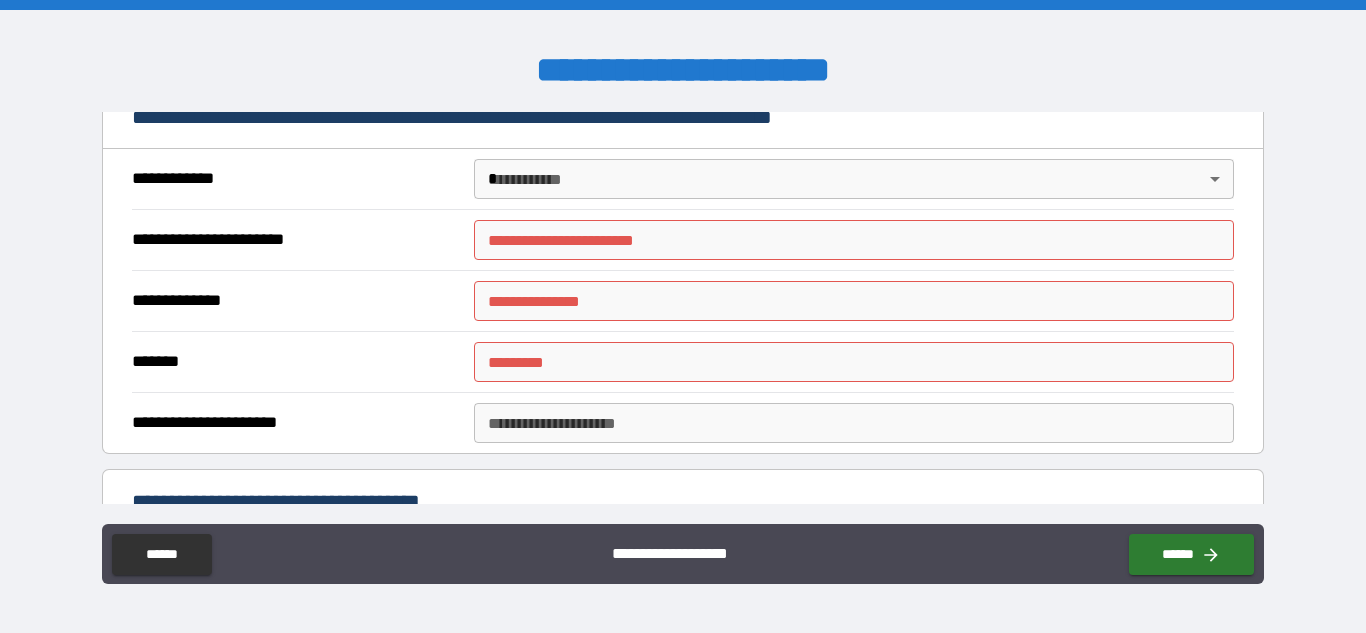 click on "**********" at bounding box center [854, 240] 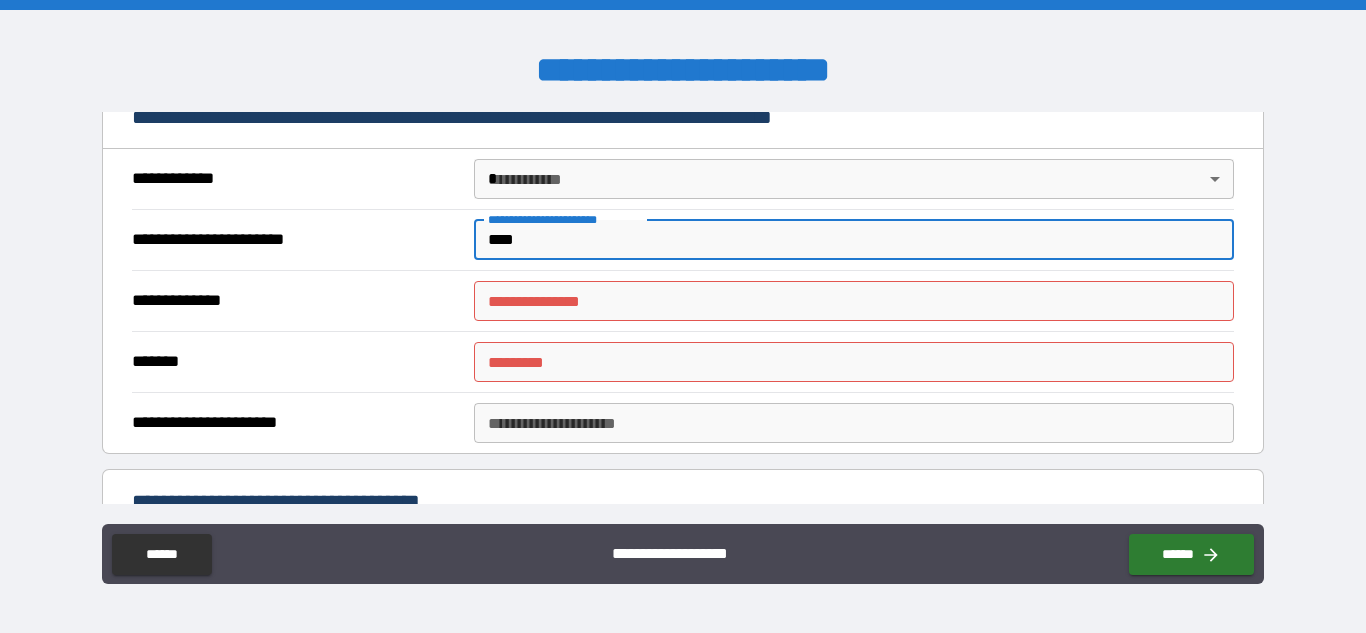 type on "****" 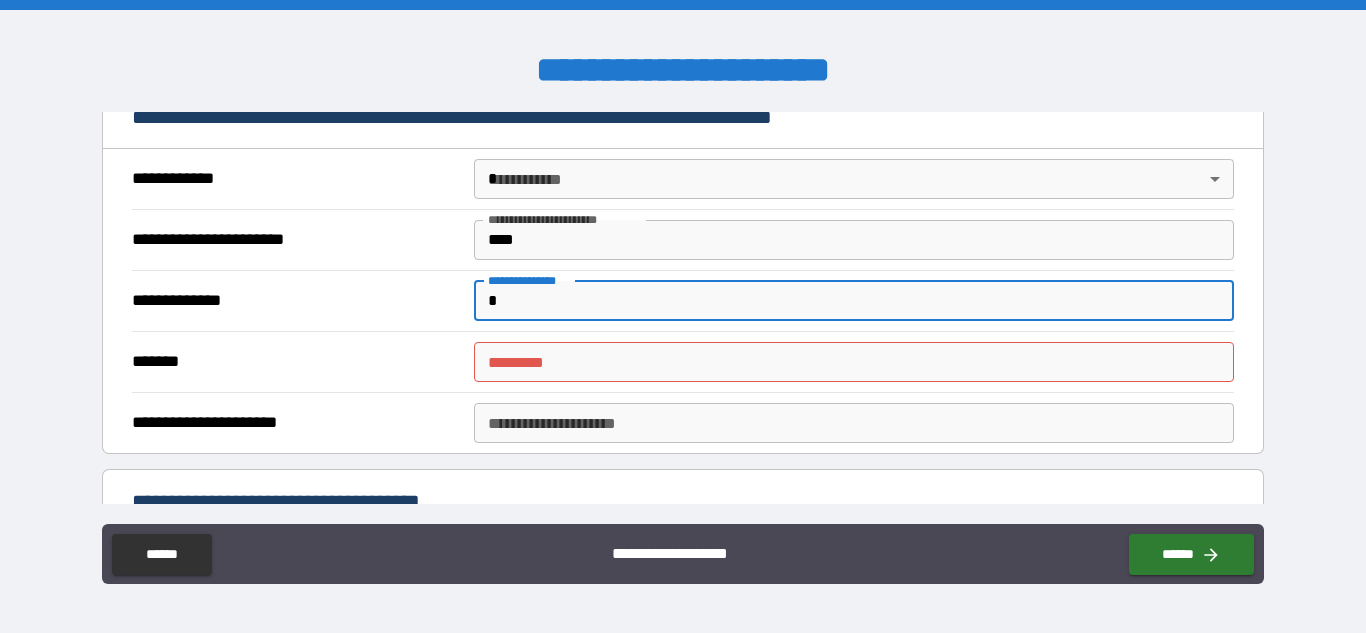 type on "*" 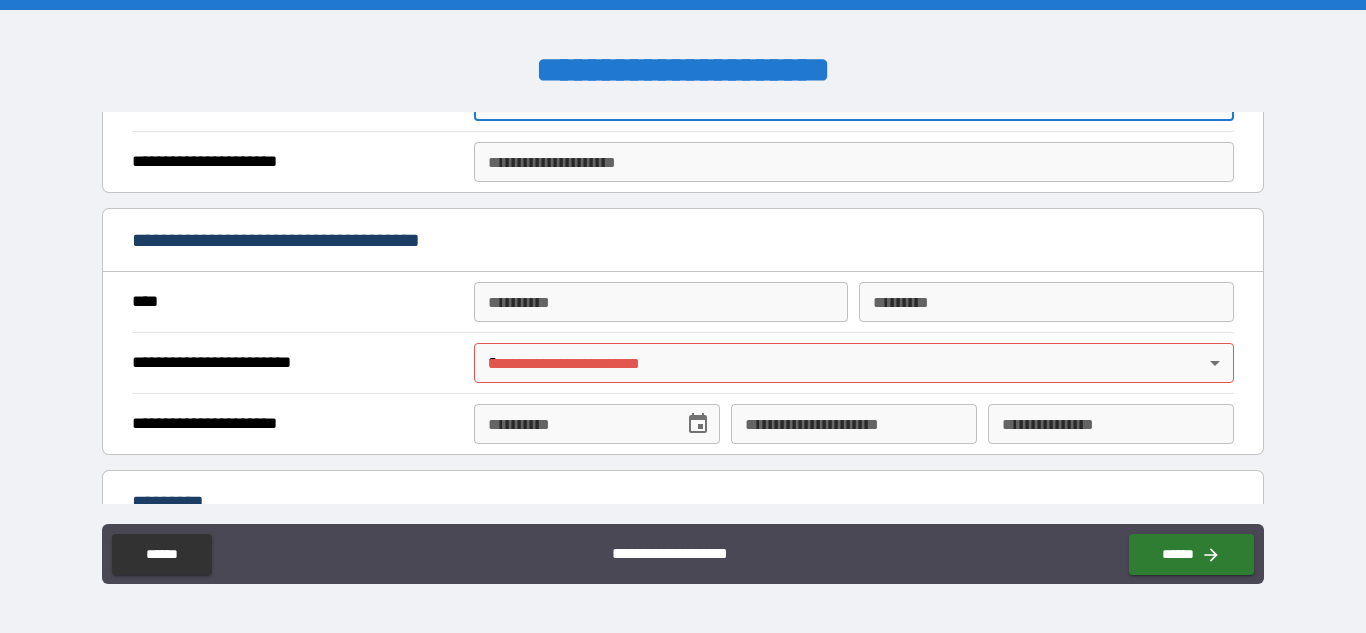 scroll, scrollTop: 1506, scrollLeft: 0, axis: vertical 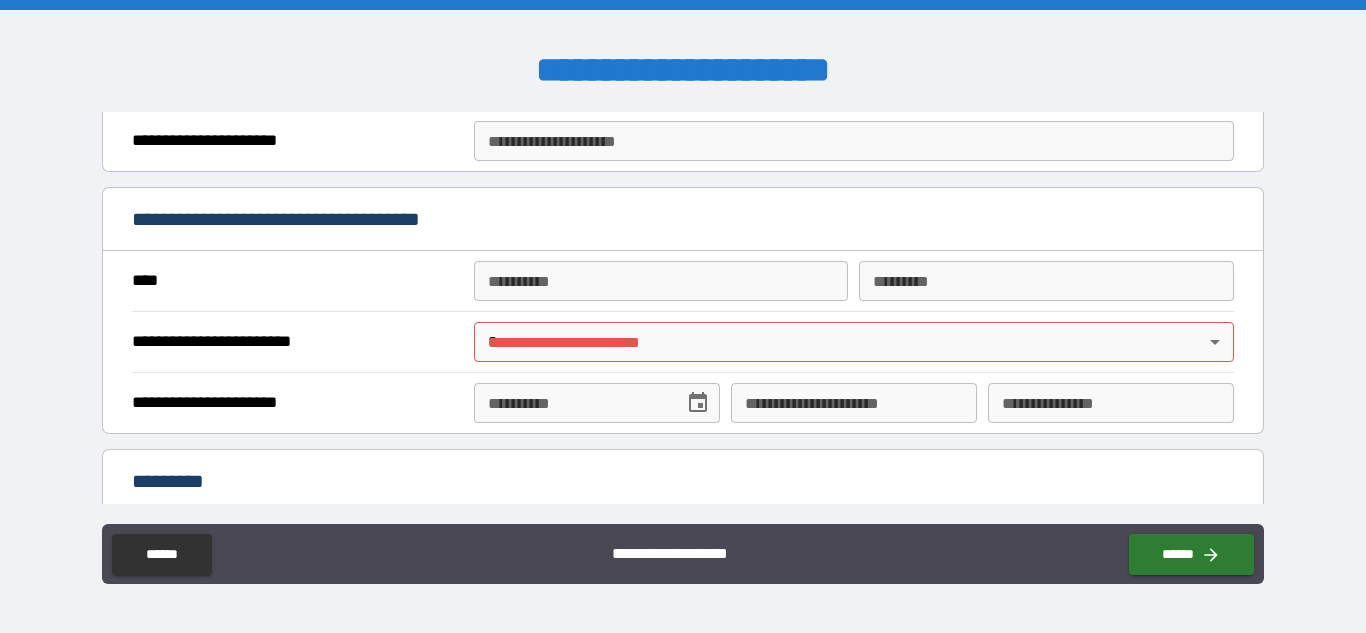 type on "*" 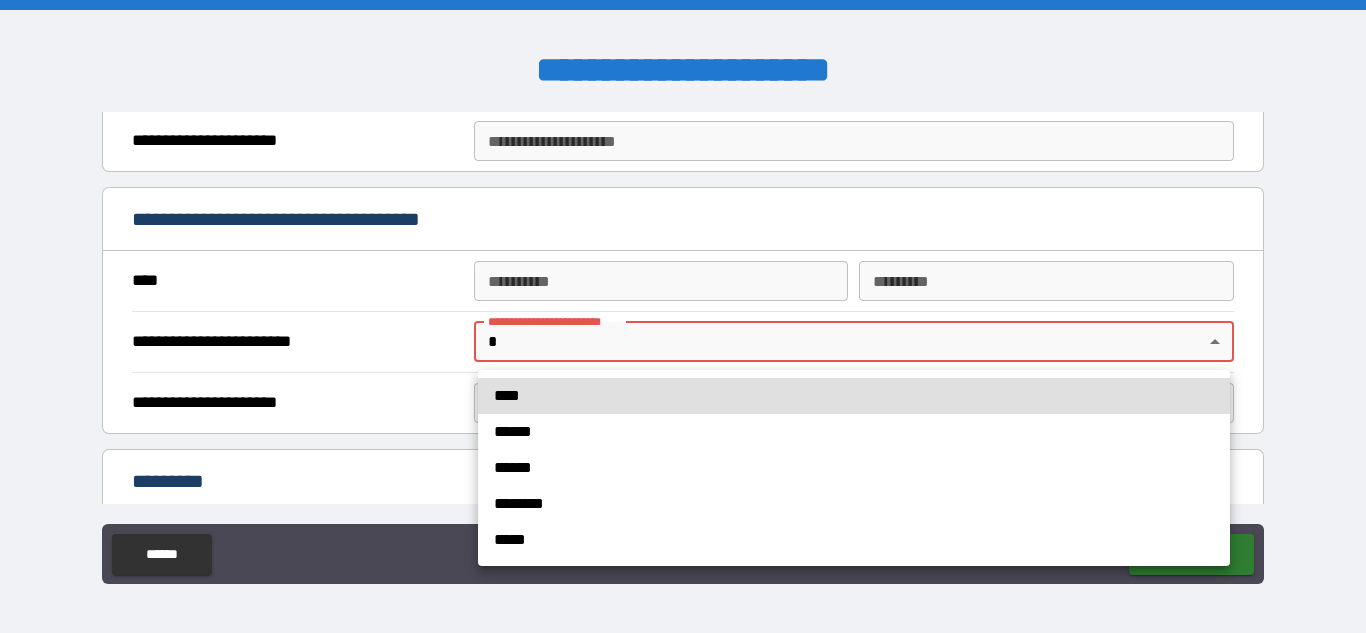 click on "**** ****** ****** ******** *****" at bounding box center [854, 468] 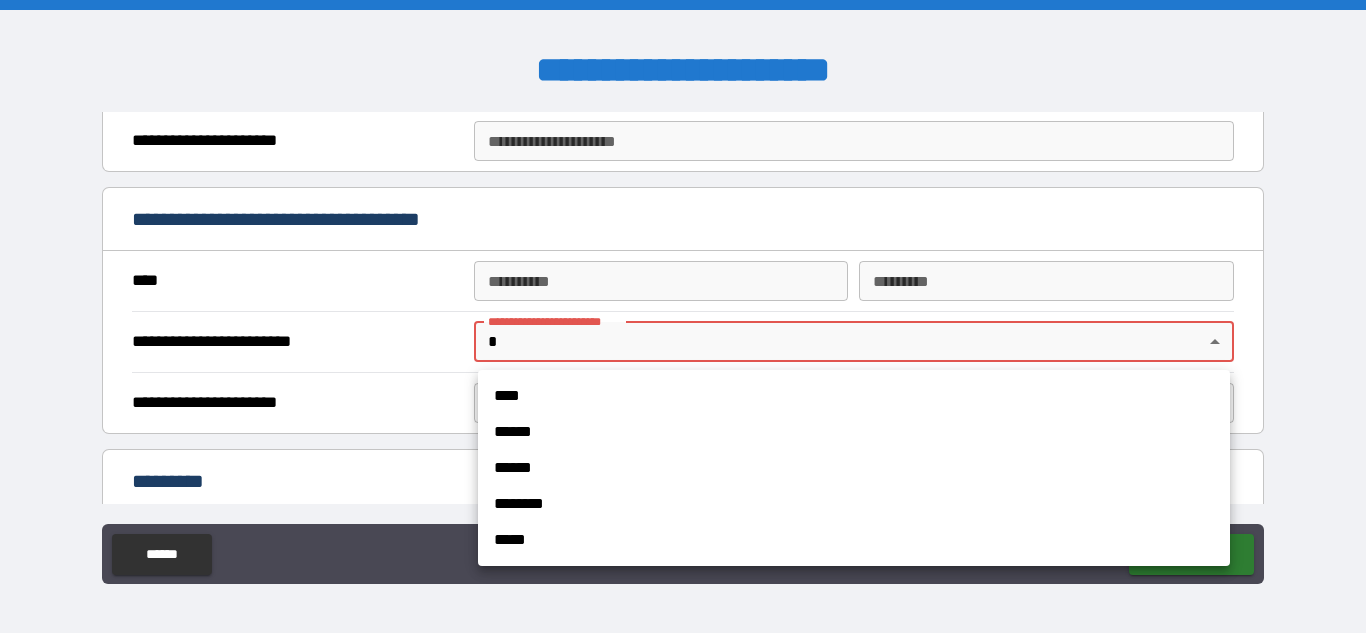 click on "****" at bounding box center (854, 396) 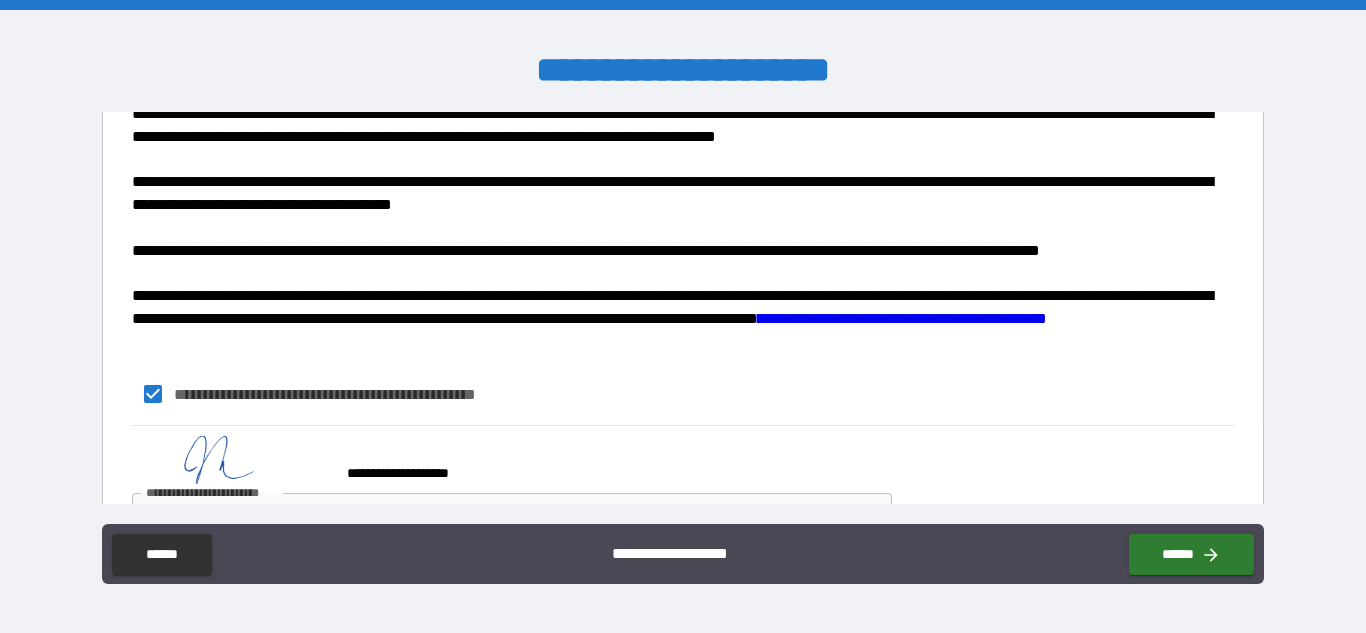 scroll, scrollTop: 2129, scrollLeft: 0, axis: vertical 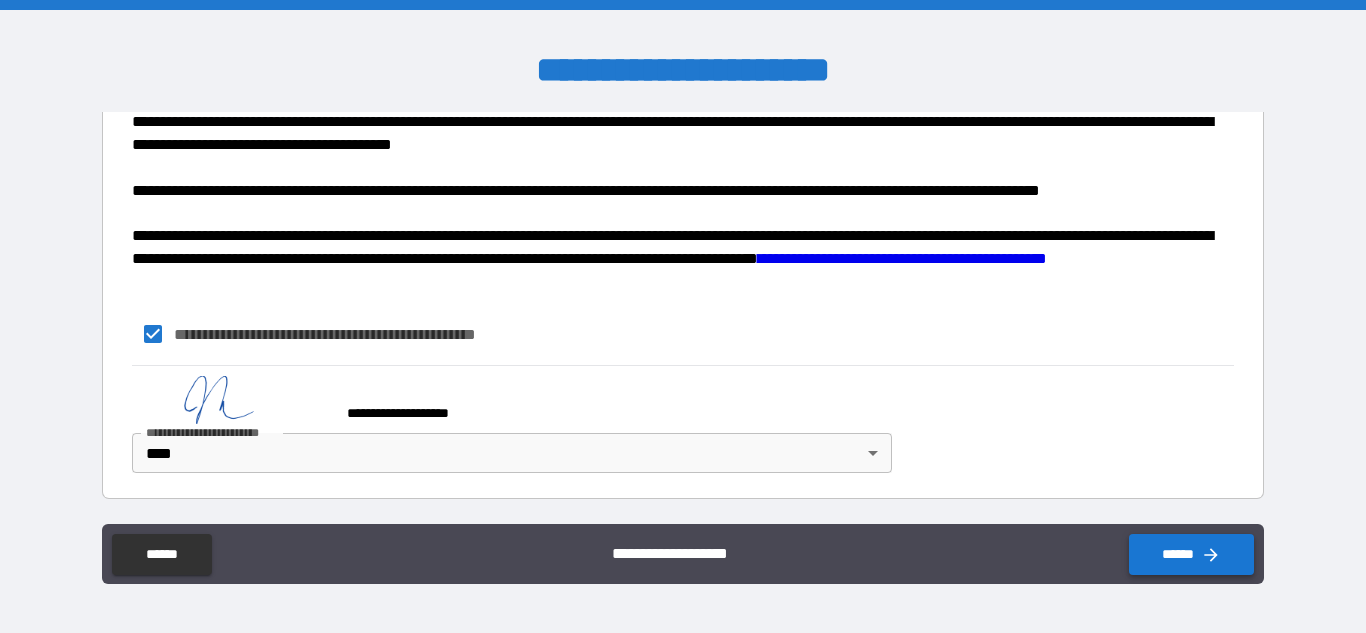 click 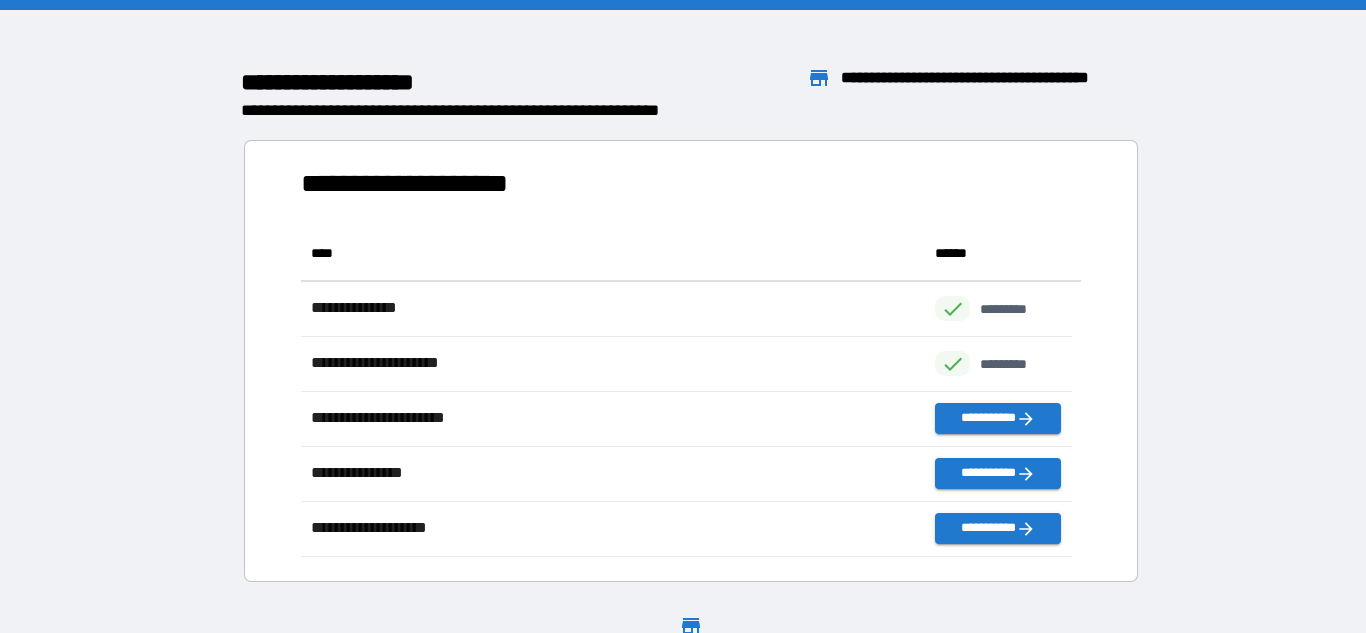 scroll, scrollTop: 16, scrollLeft: 16, axis: both 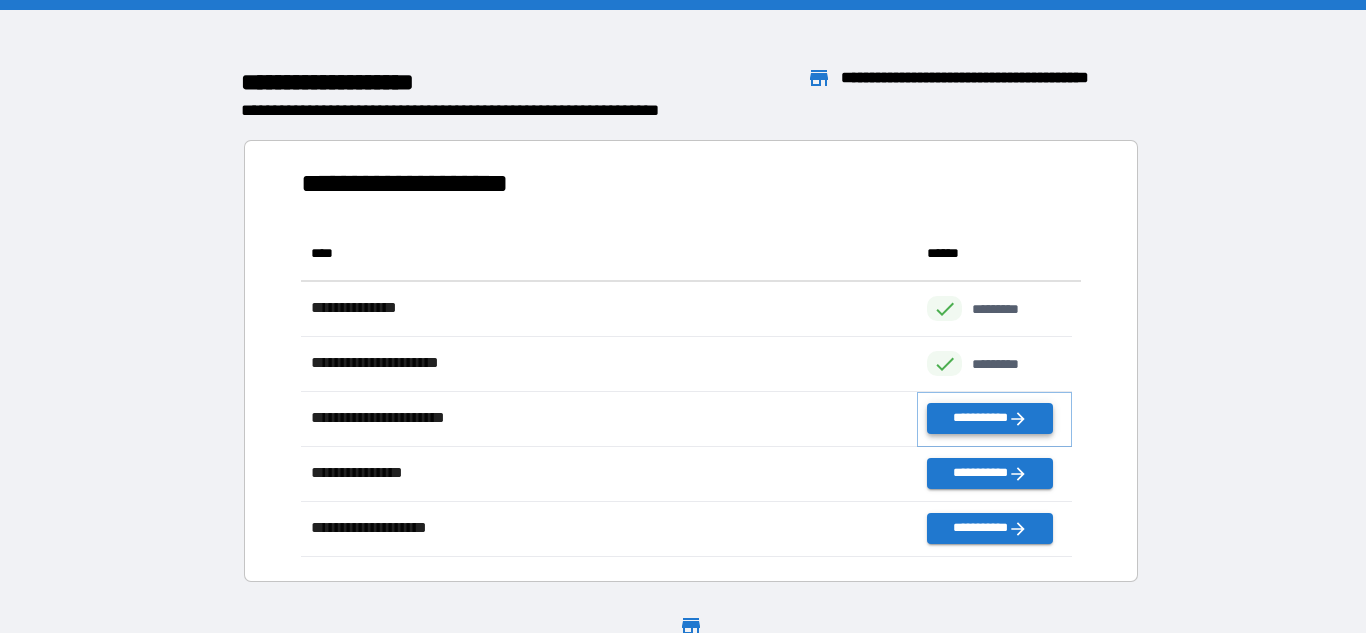 click on "**********" at bounding box center [989, 418] 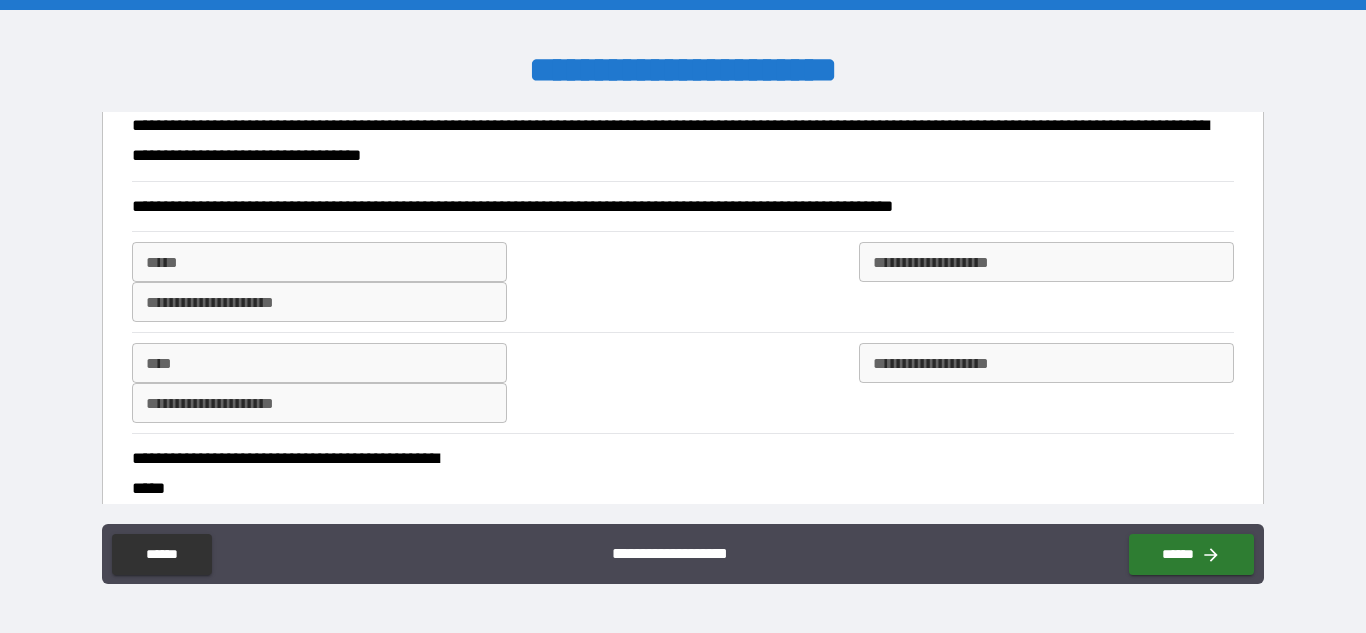 scroll, scrollTop: 0, scrollLeft: 0, axis: both 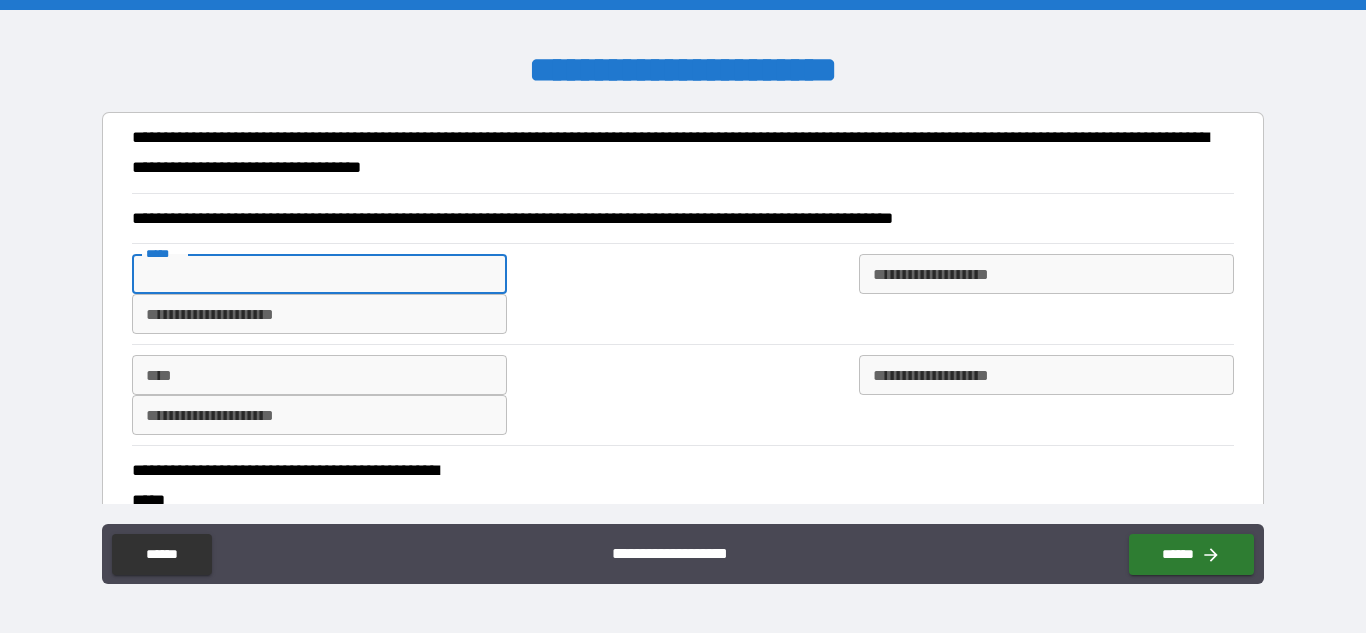click on "*****" at bounding box center [319, 274] 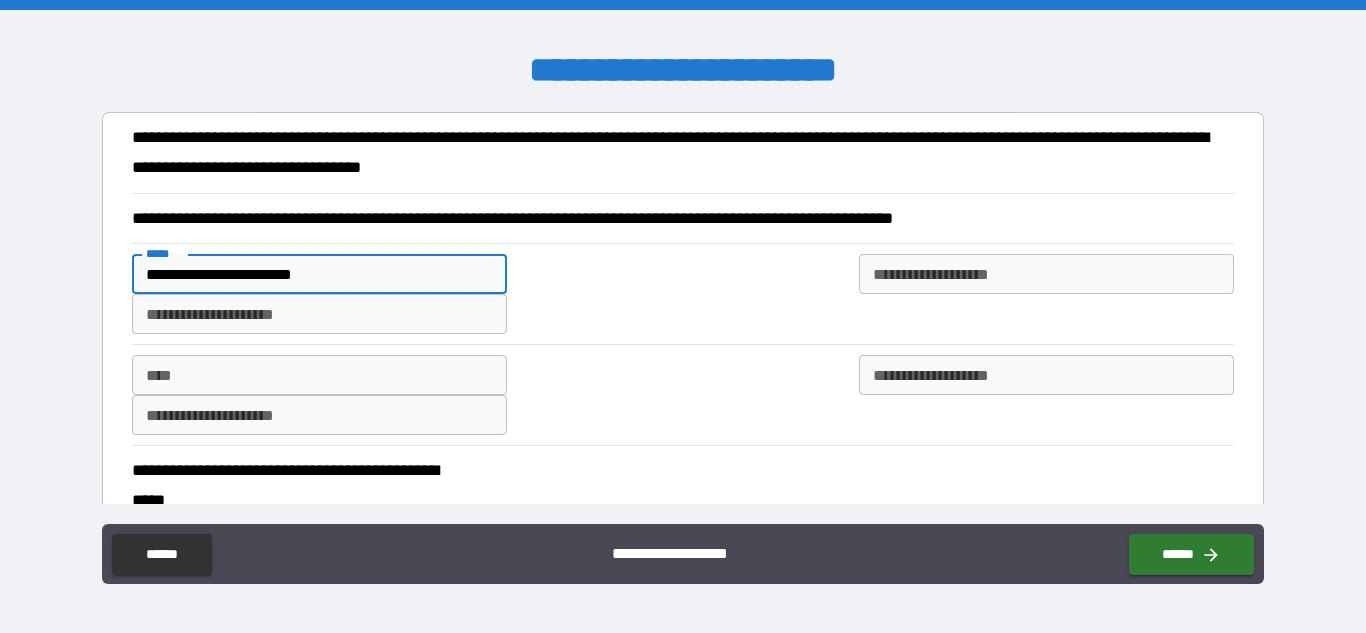 type on "**********" 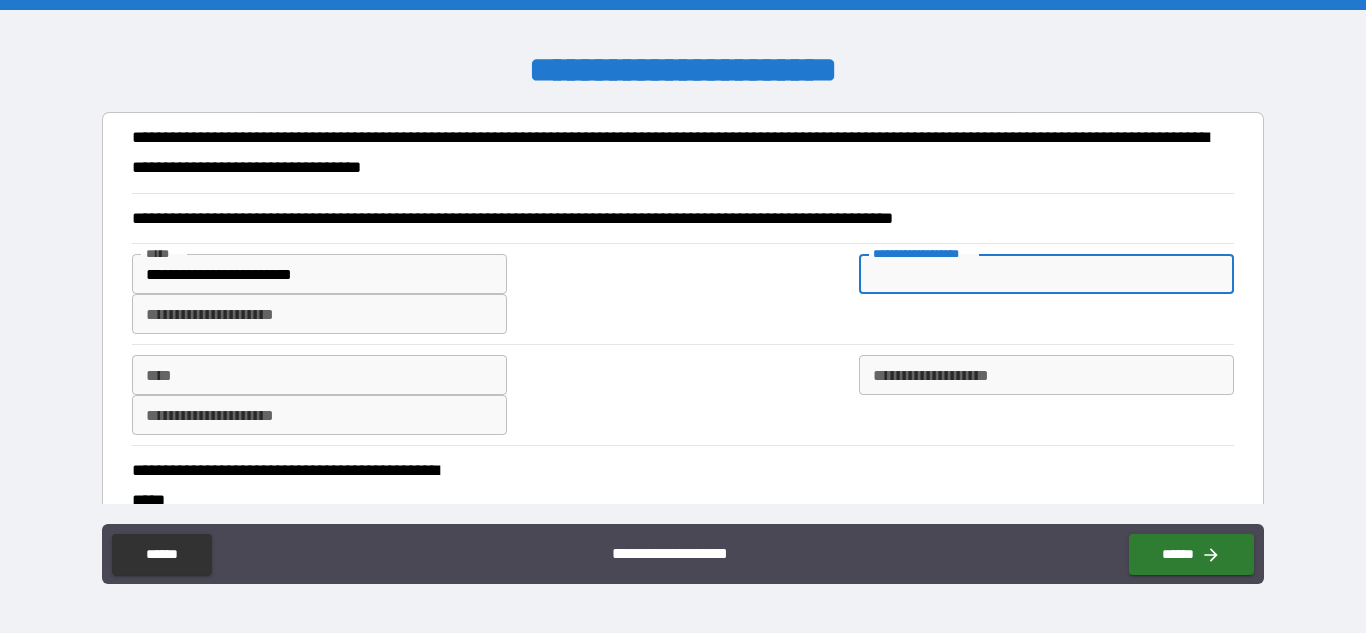click on "**********" at bounding box center [1046, 274] 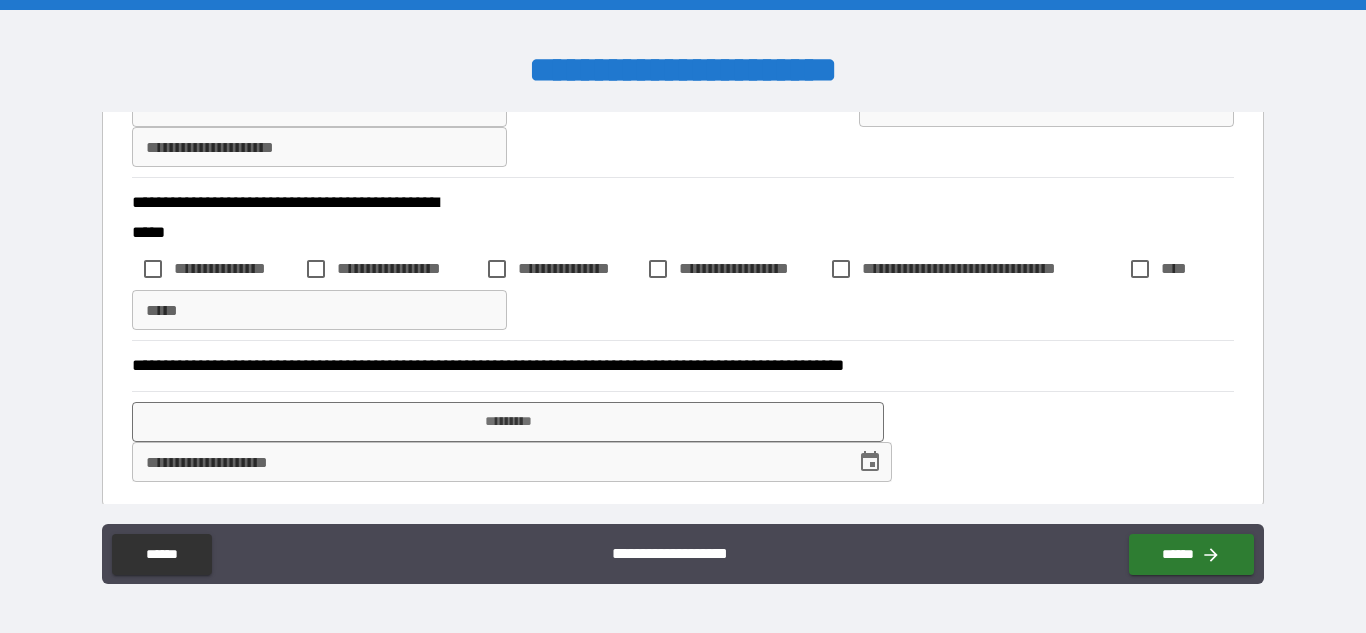 scroll, scrollTop: 277, scrollLeft: 0, axis: vertical 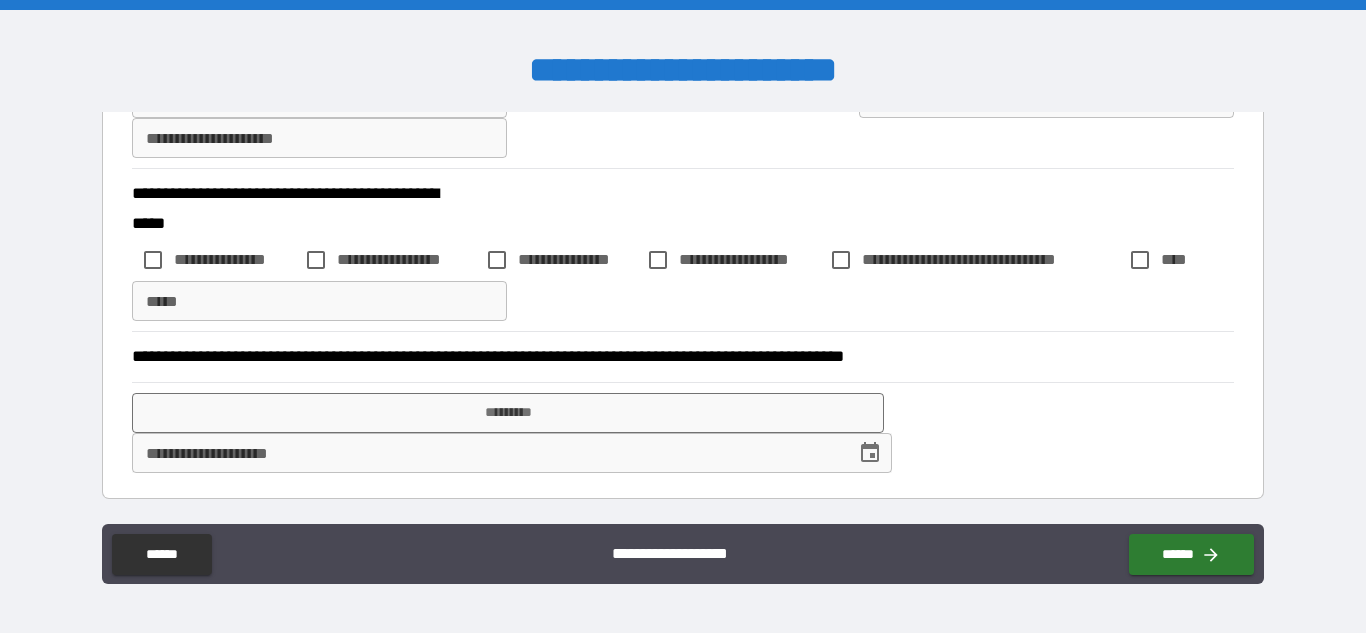 type on "*******" 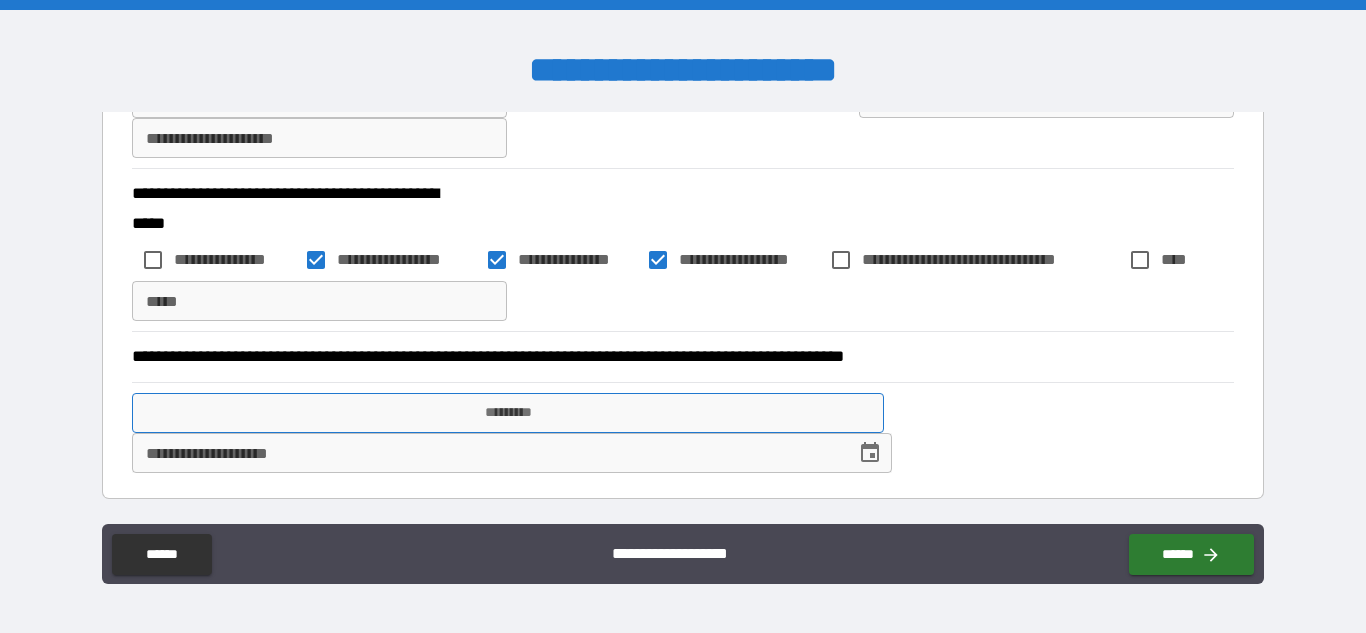 click on "*********" at bounding box center [508, 413] 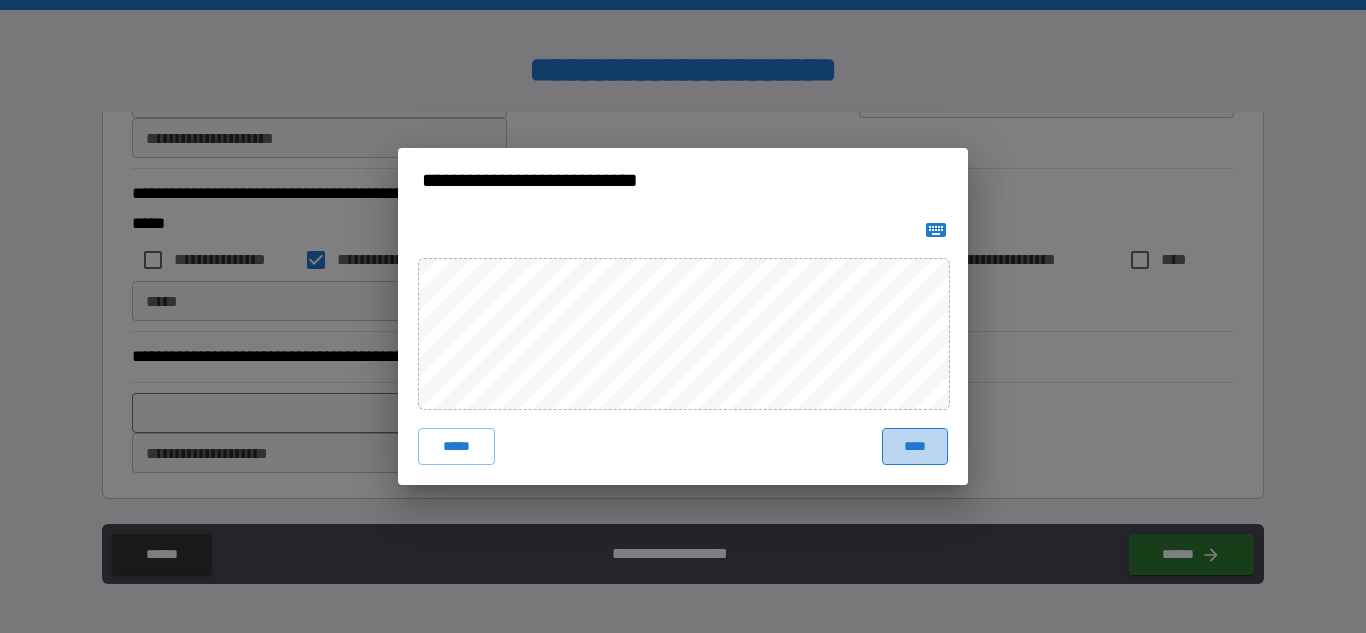 click on "****" at bounding box center [915, 446] 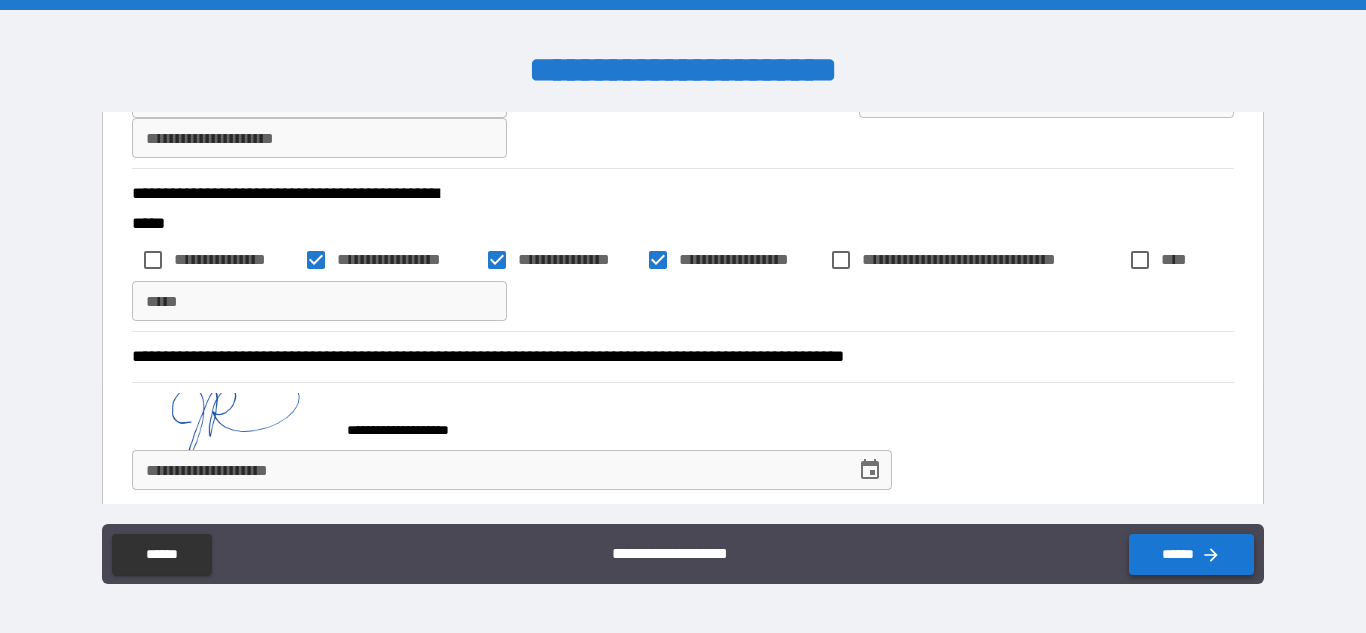 click on "******" at bounding box center (1191, 554) 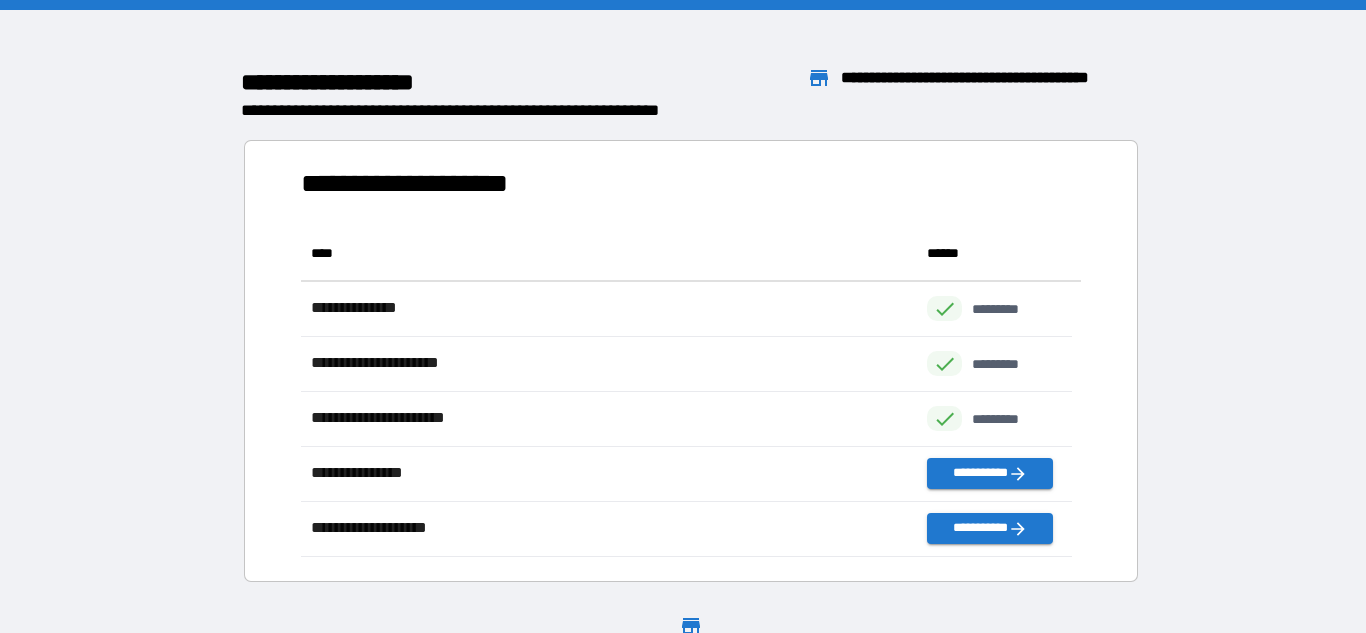 scroll, scrollTop: 16, scrollLeft: 16, axis: both 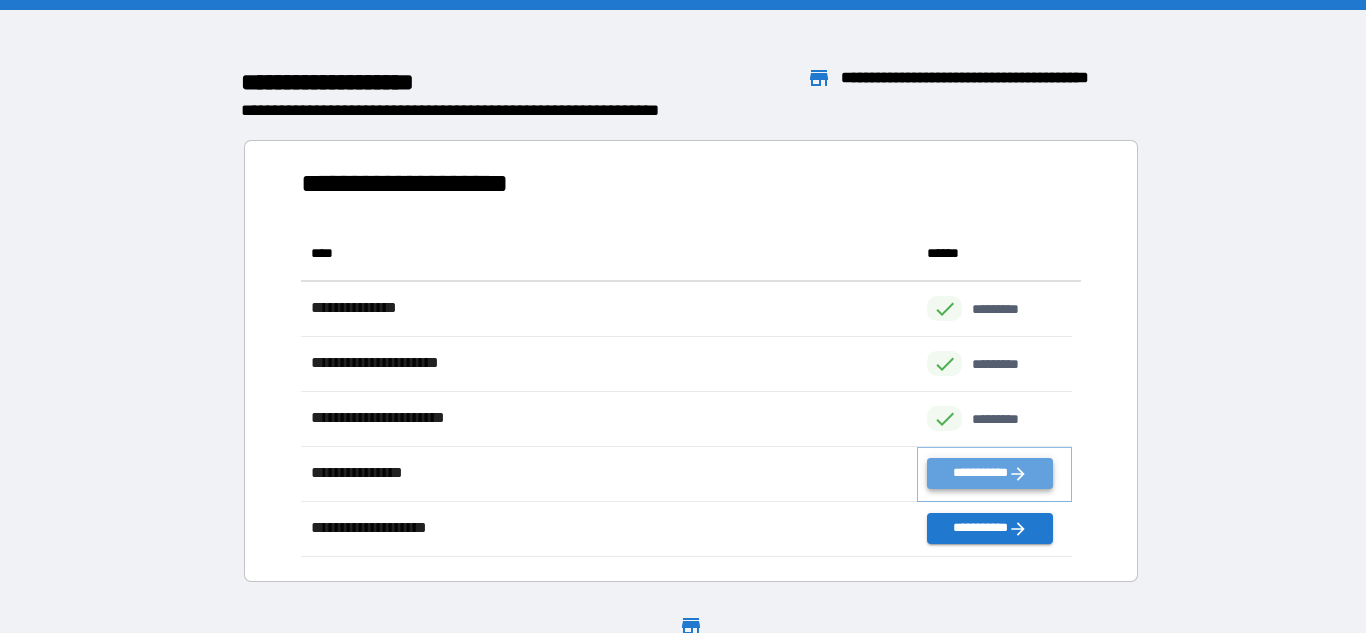 click on "**********" at bounding box center [989, 473] 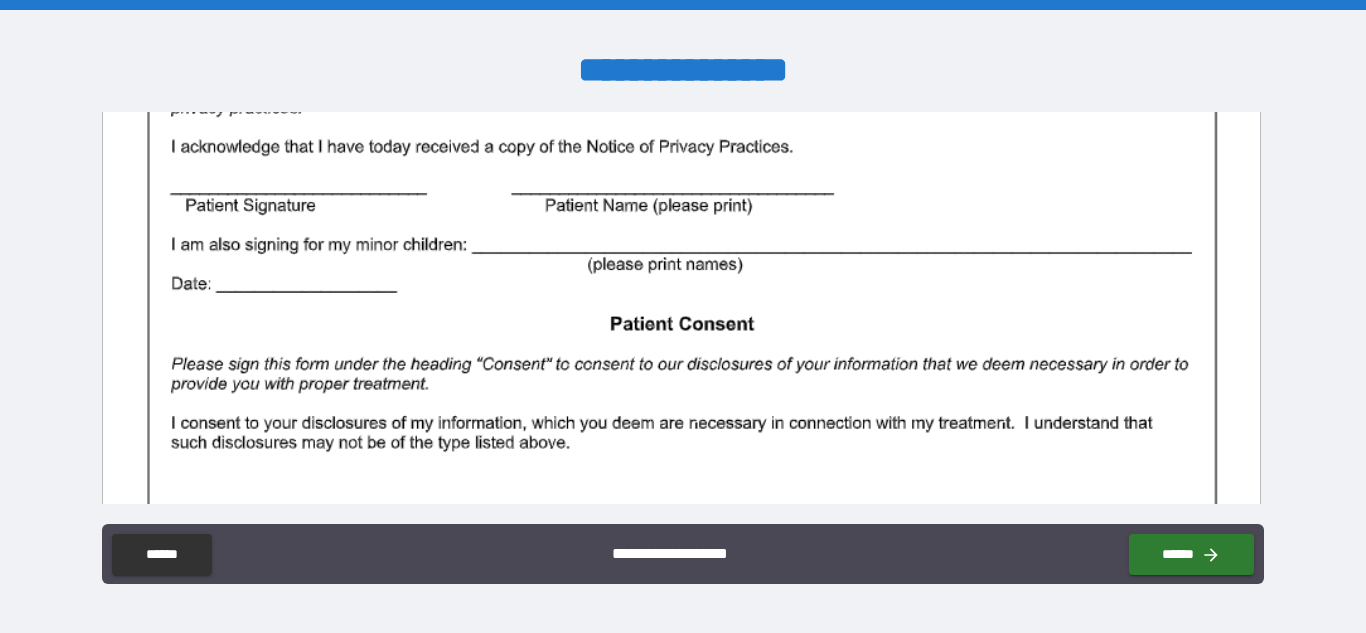 scroll, scrollTop: 551, scrollLeft: 0, axis: vertical 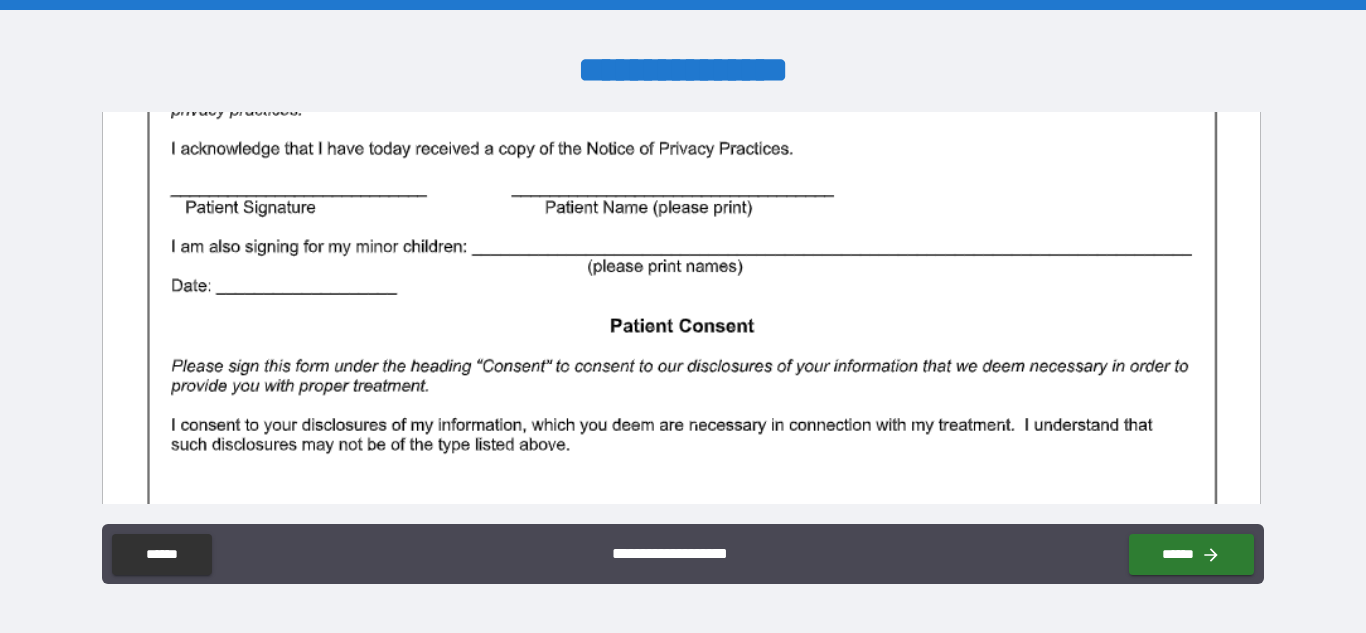 click at bounding box center [681, 340] 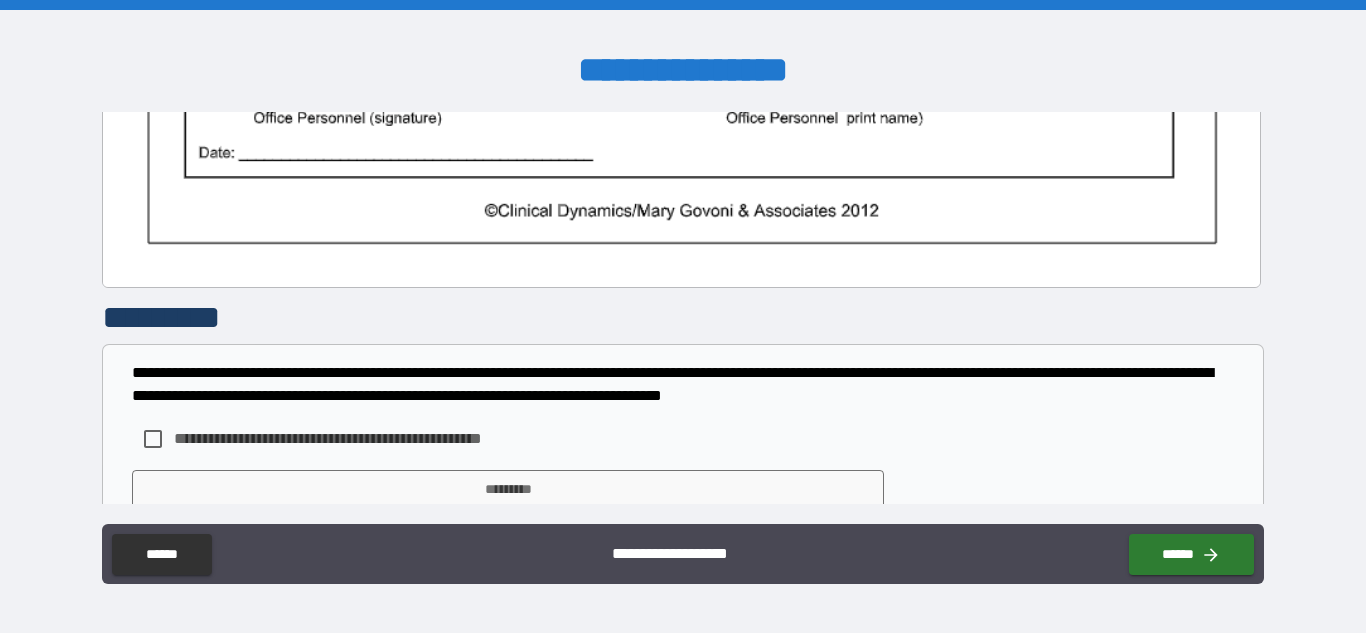 scroll, scrollTop: 1408, scrollLeft: 0, axis: vertical 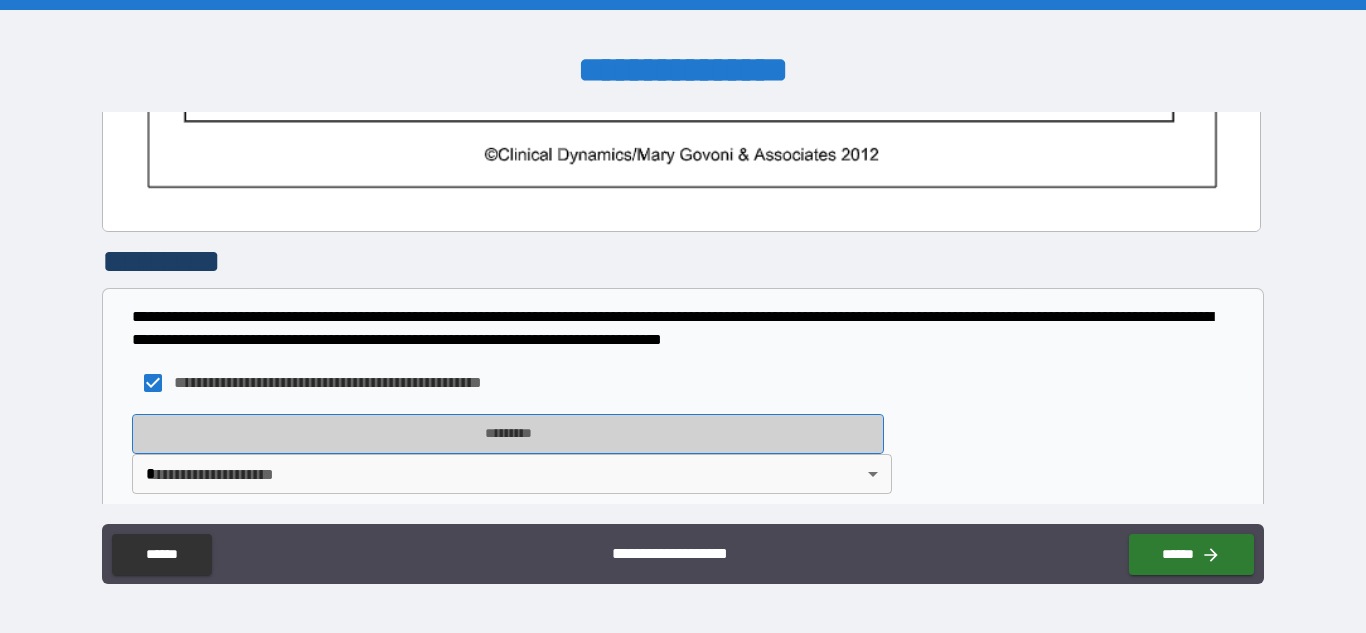 click on "*********" at bounding box center (508, 434) 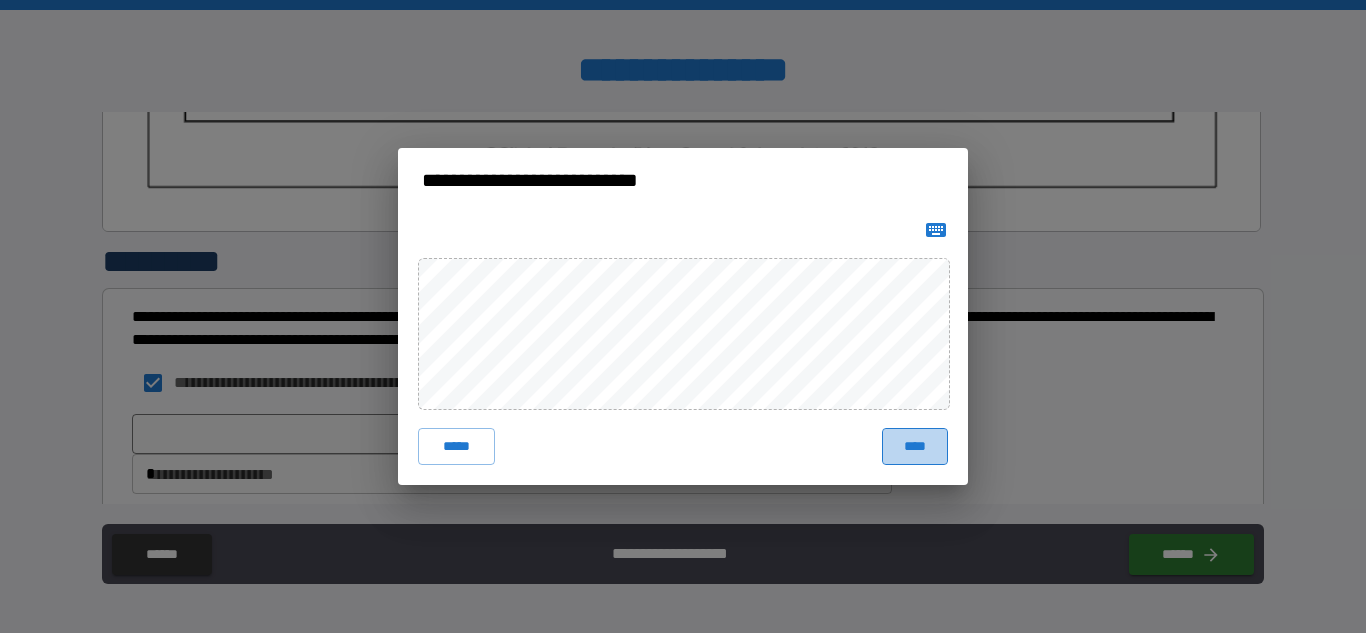 click on "****" at bounding box center [915, 446] 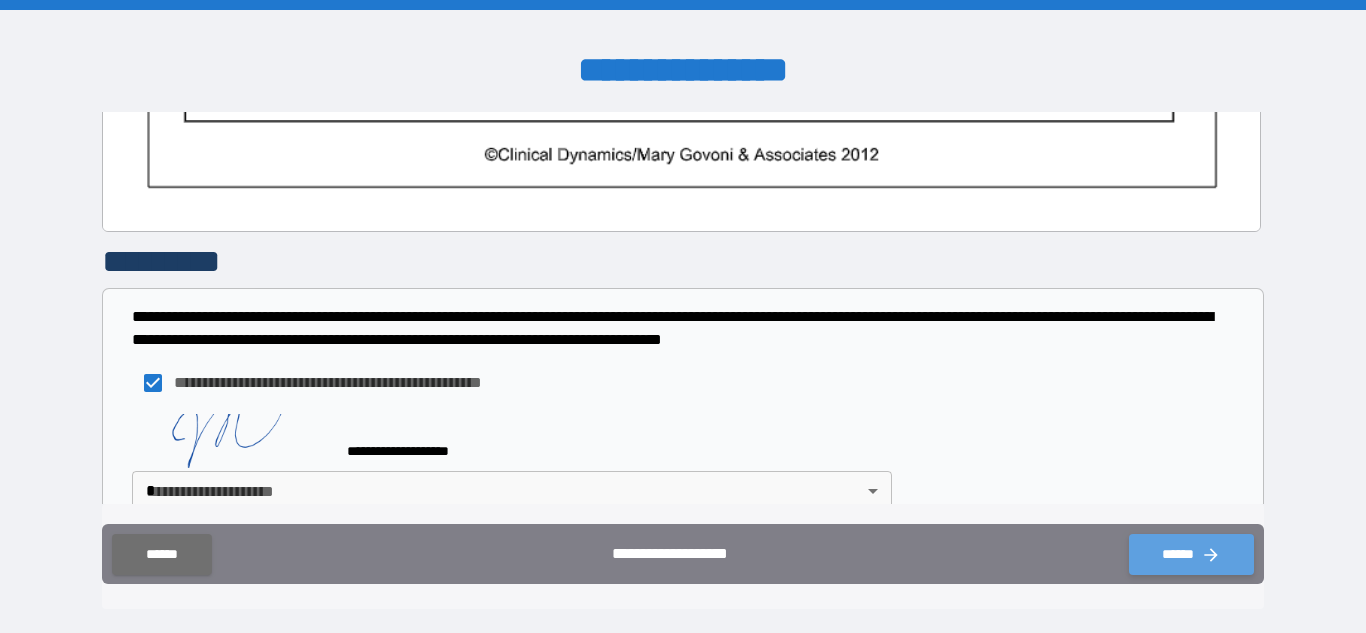 click on "******" at bounding box center [1191, 554] 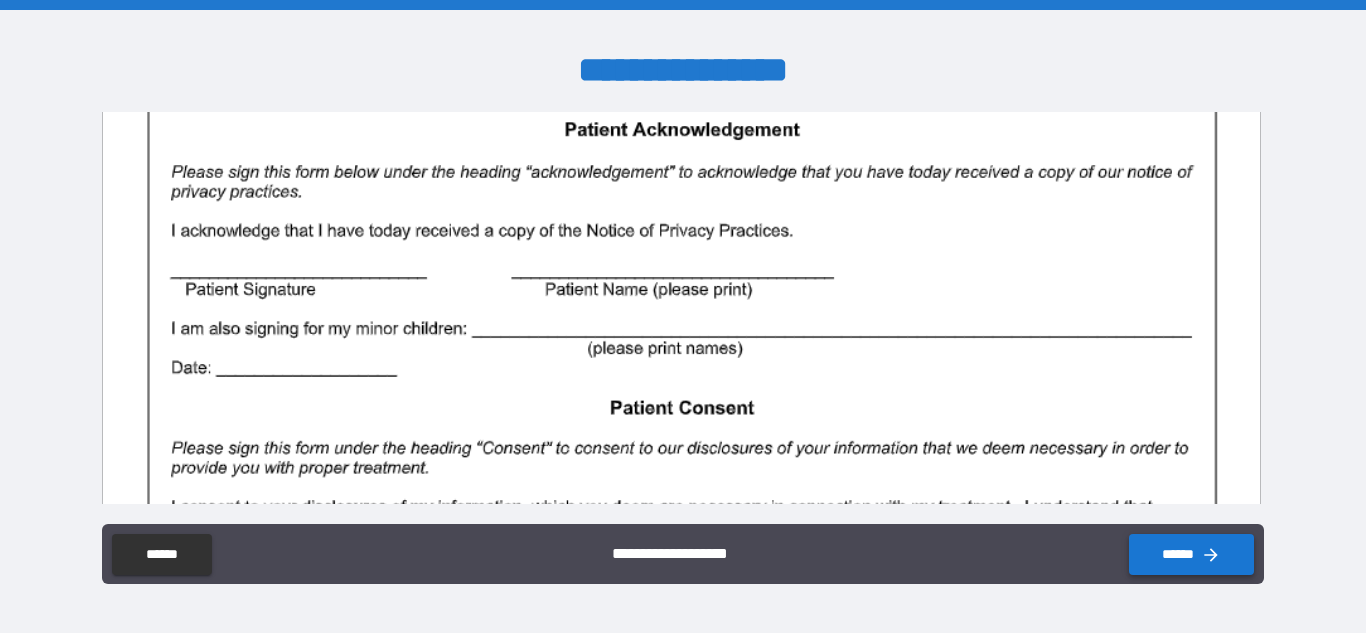 scroll, scrollTop: 478, scrollLeft: 0, axis: vertical 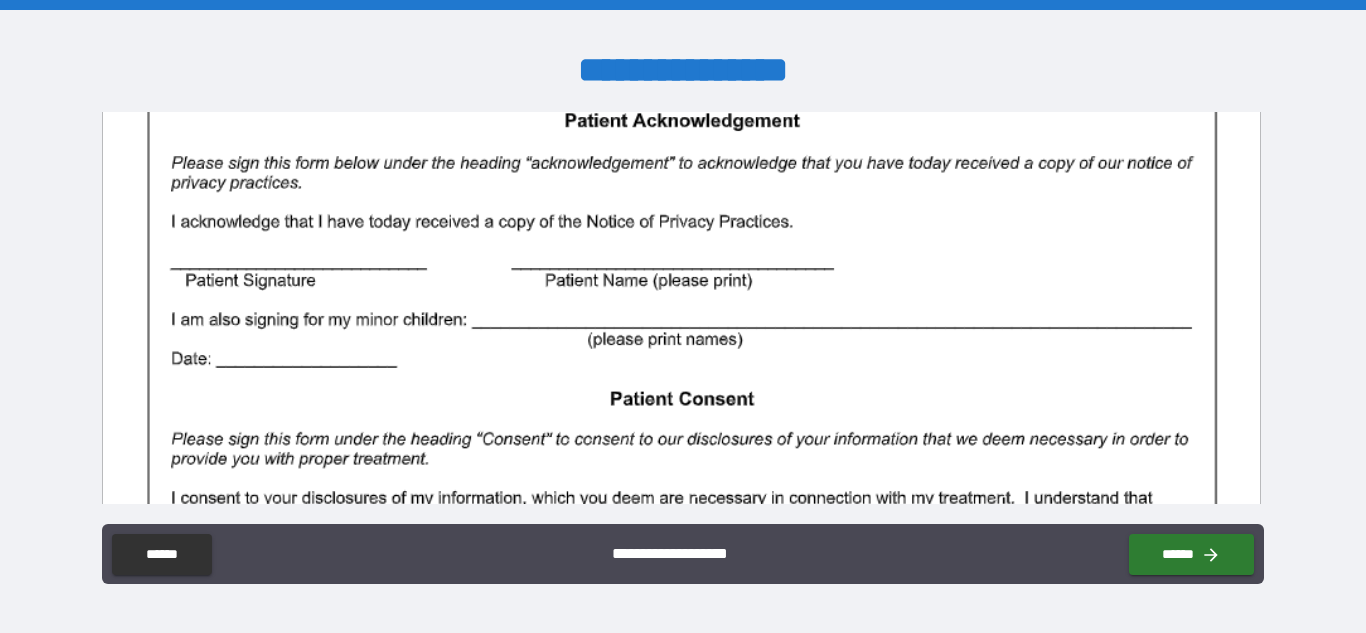 click at bounding box center (681, 413) 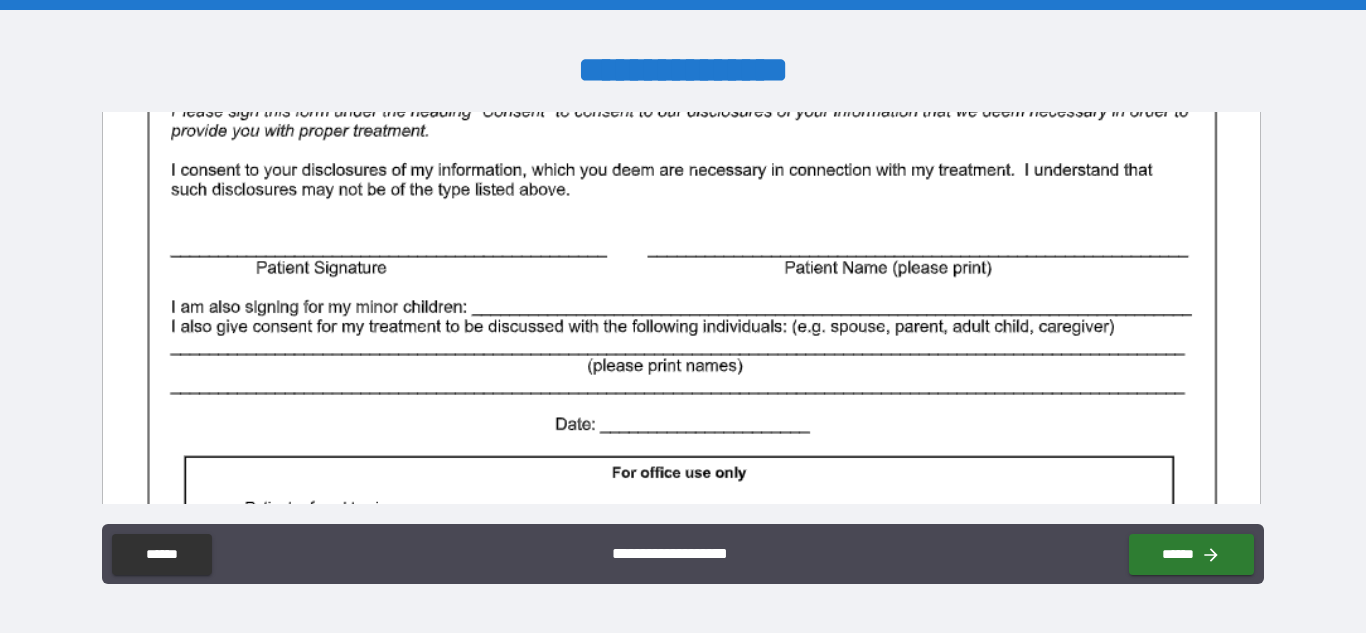 scroll, scrollTop: 808, scrollLeft: 0, axis: vertical 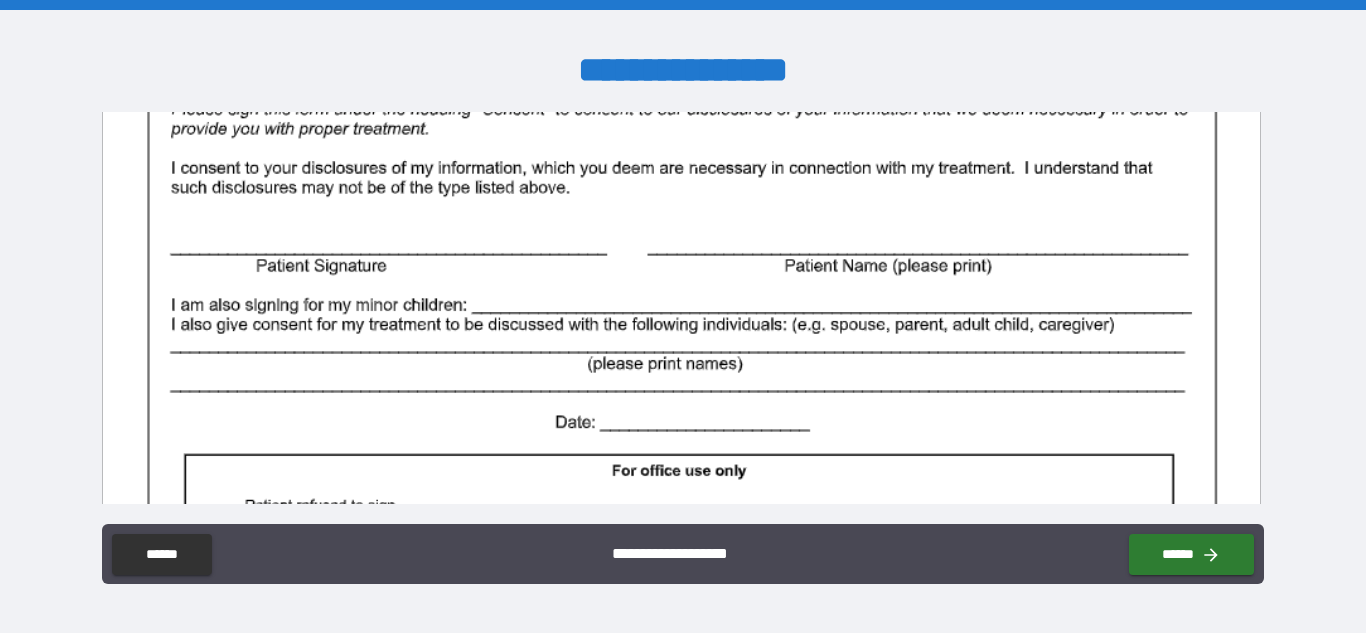 click at bounding box center (681, 83) 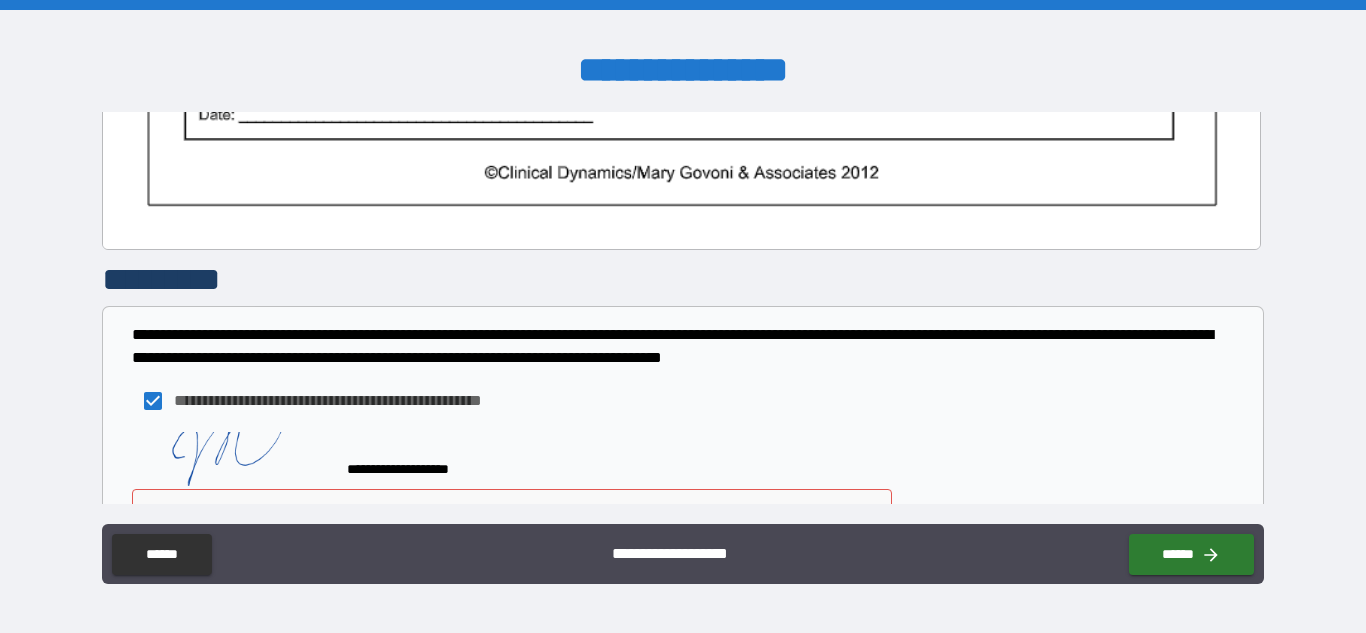 scroll, scrollTop: 1425, scrollLeft: 0, axis: vertical 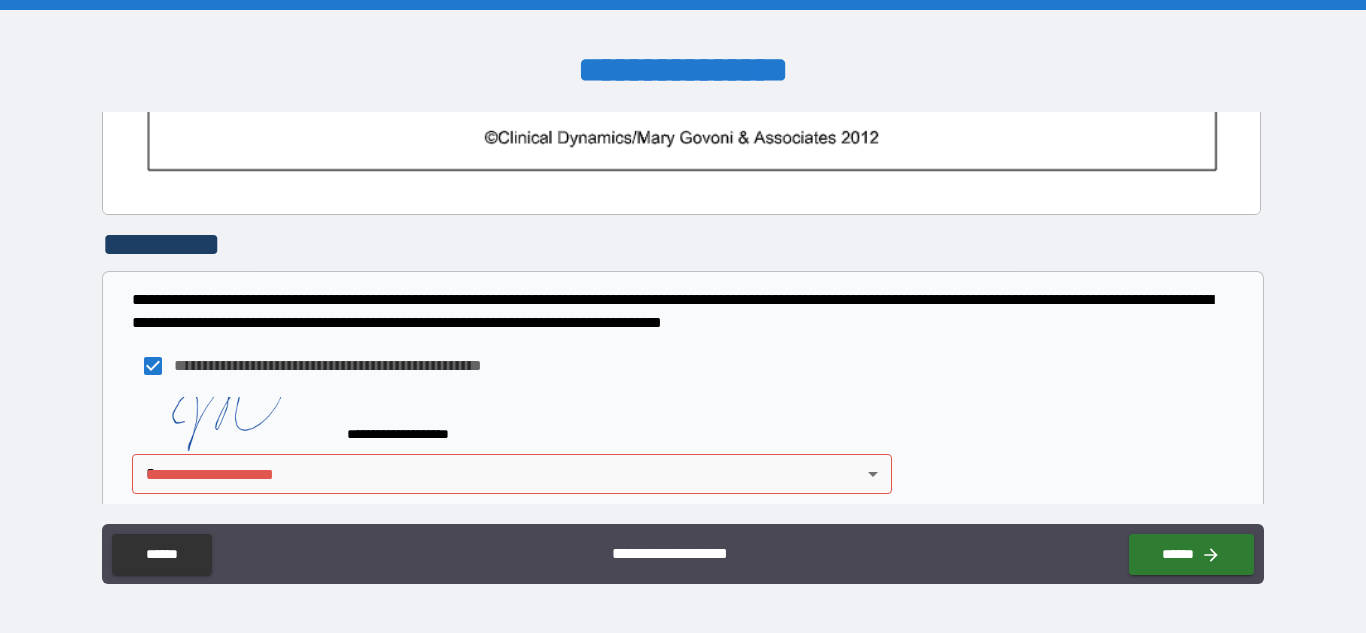 click on "**********" at bounding box center (683, 316) 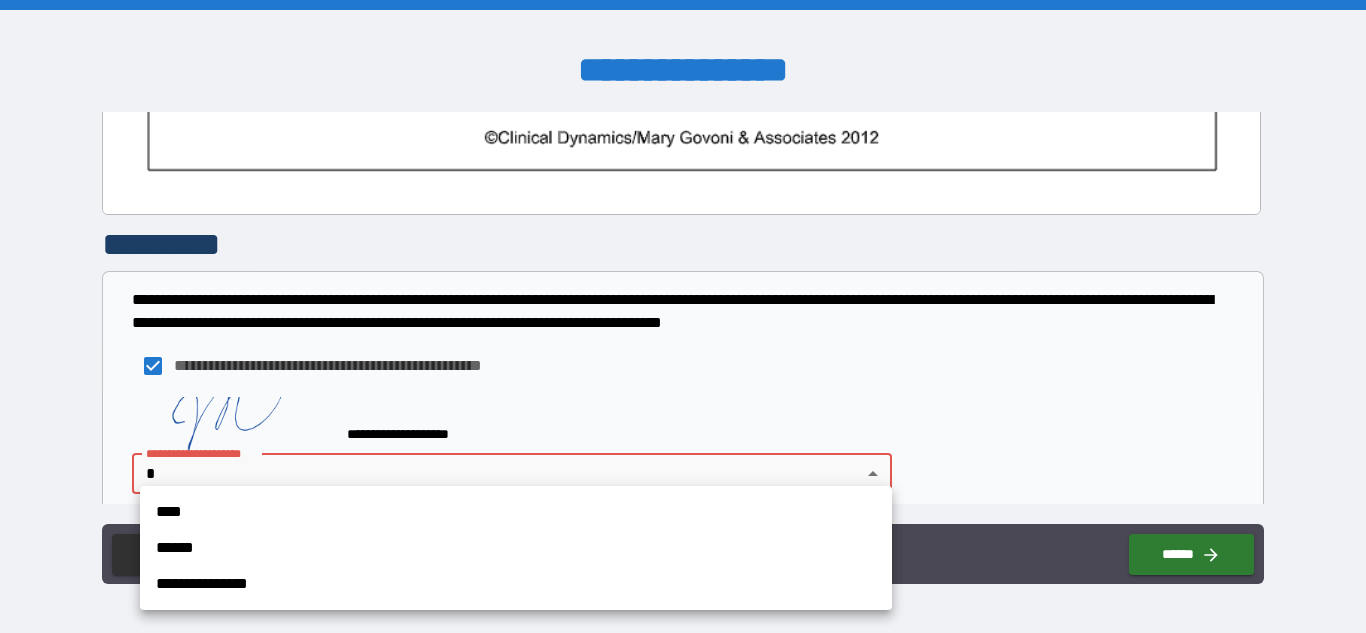 click on "****" at bounding box center [516, 512] 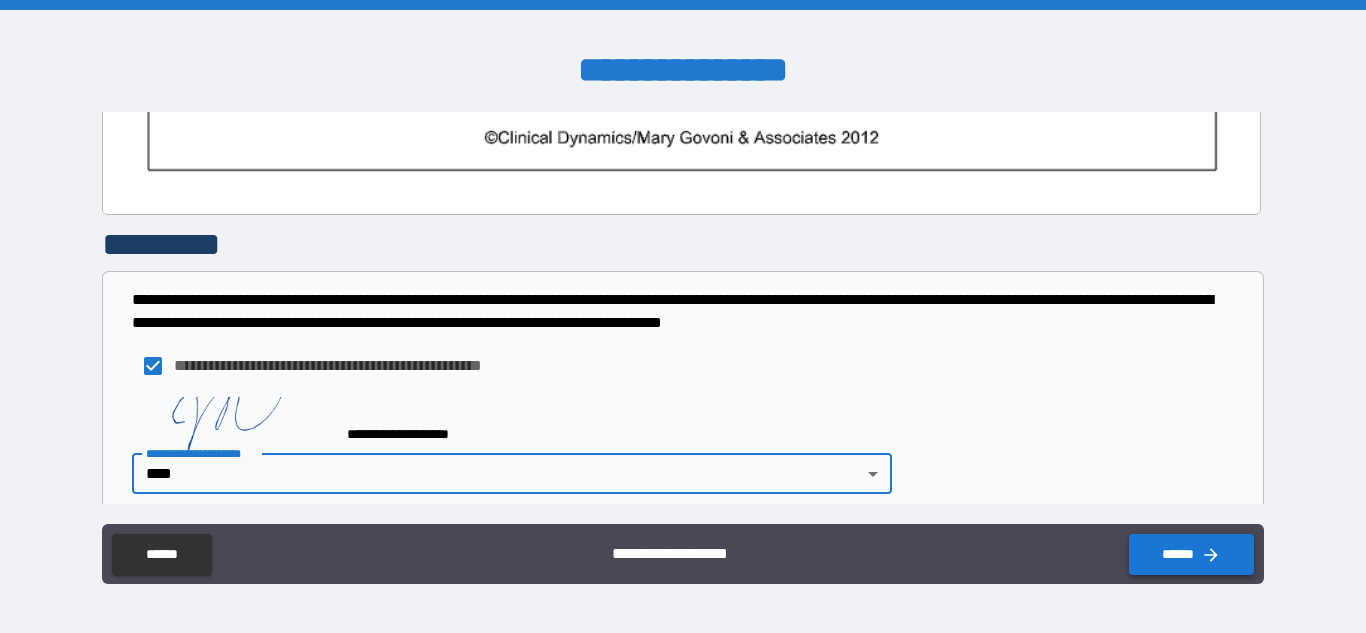 click 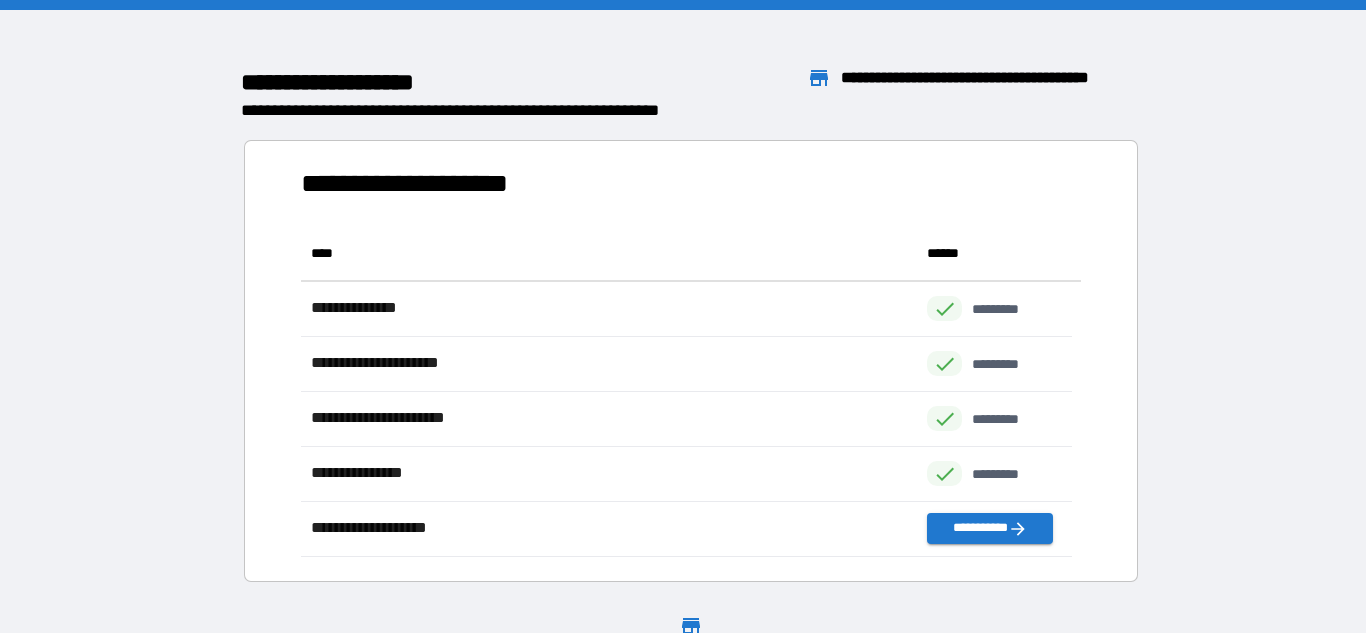 scroll, scrollTop: 16, scrollLeft: 16, axis: both 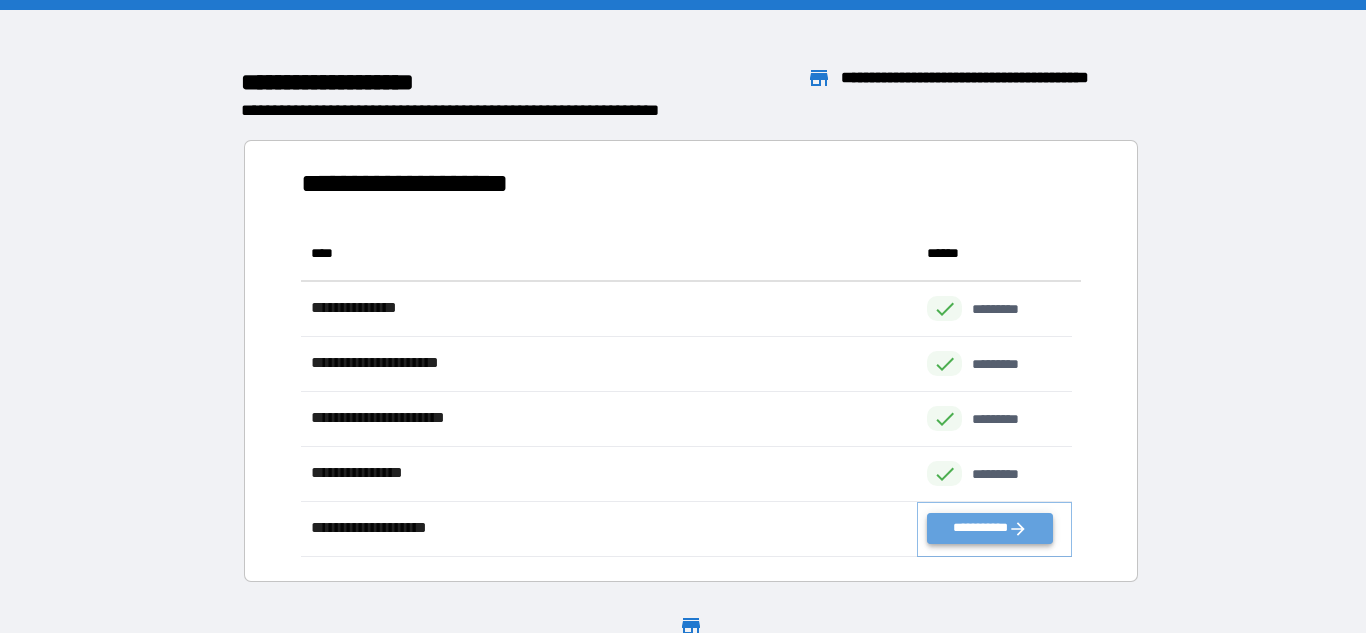 click on "**********" at bounding box center (989, 528) 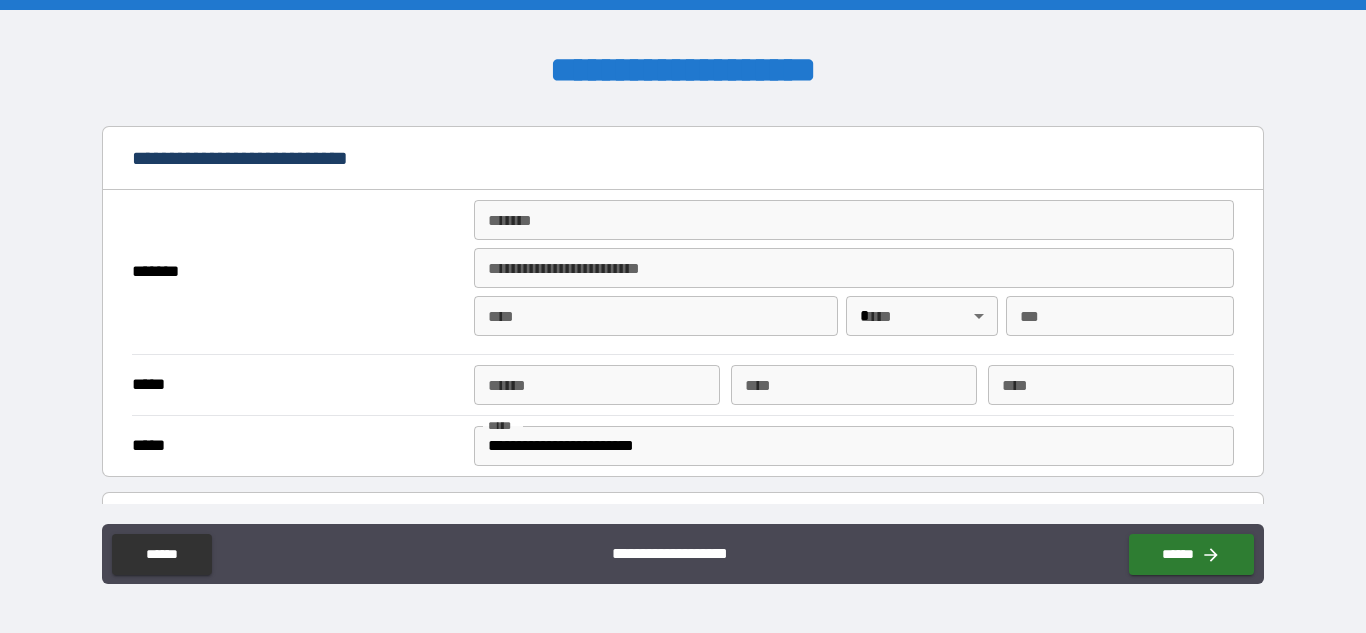 scroll, scrollTop: 387, scrollLeft: 0, axis: vertical 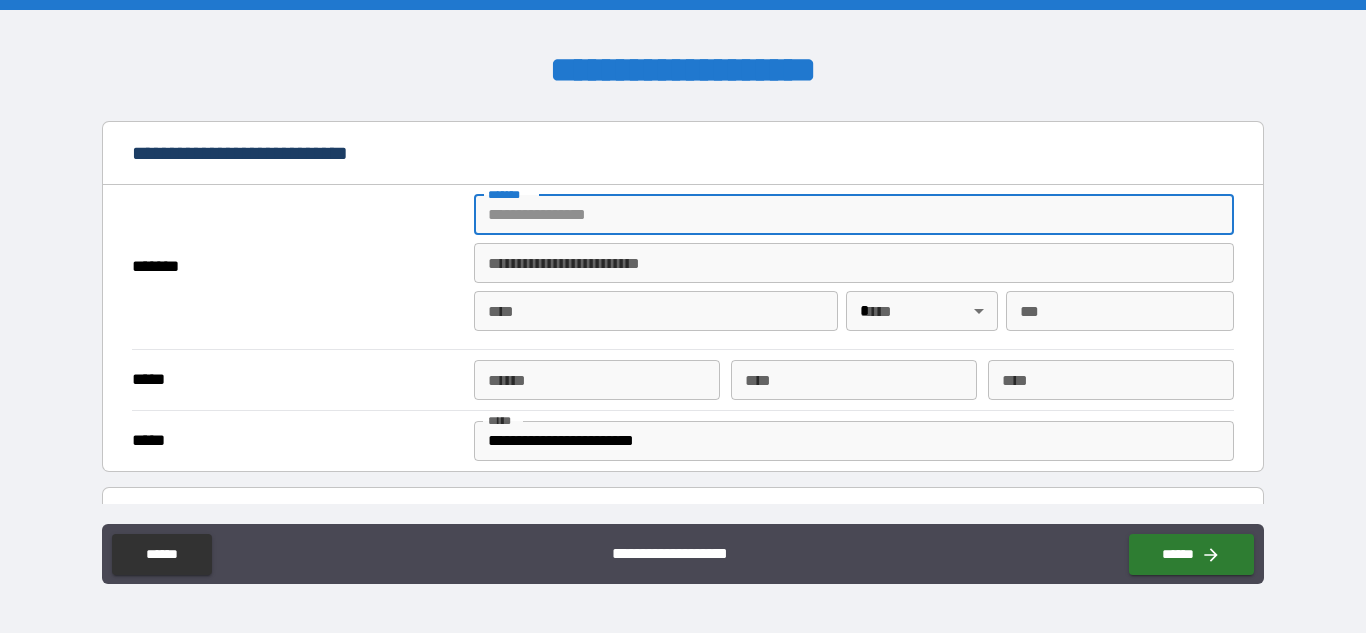 click on "*******" at bounding box center [854, 215] 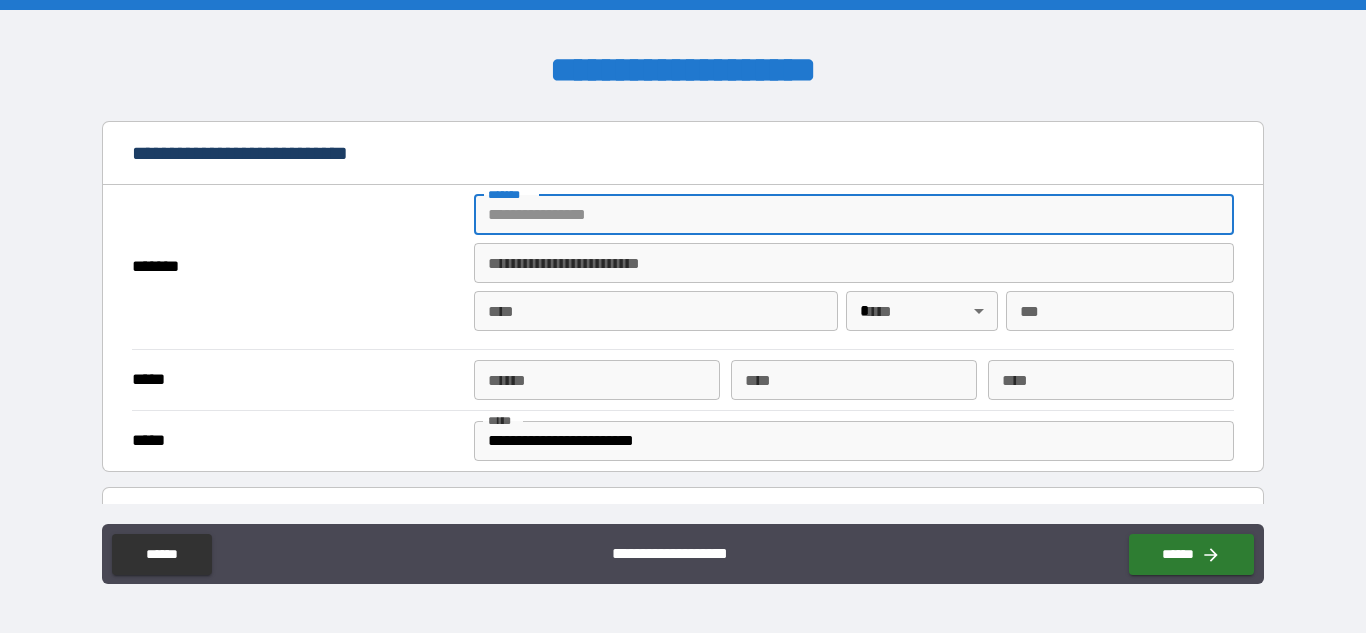 type on "**********" 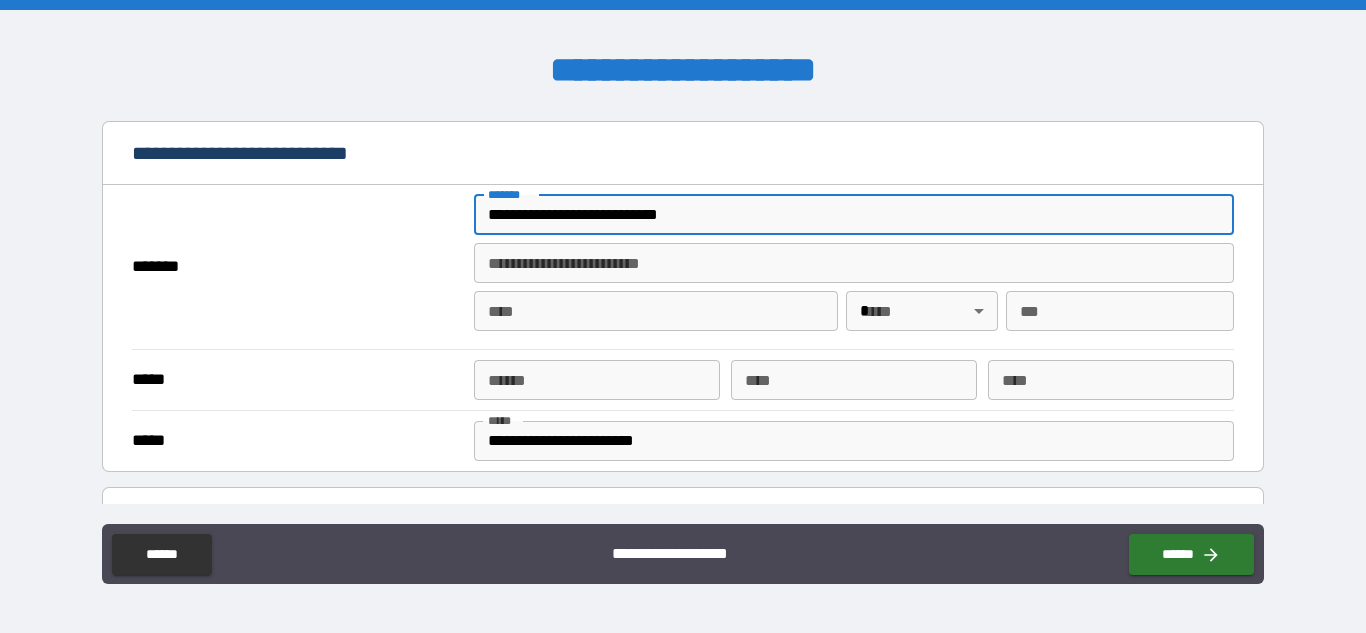 type on "*" 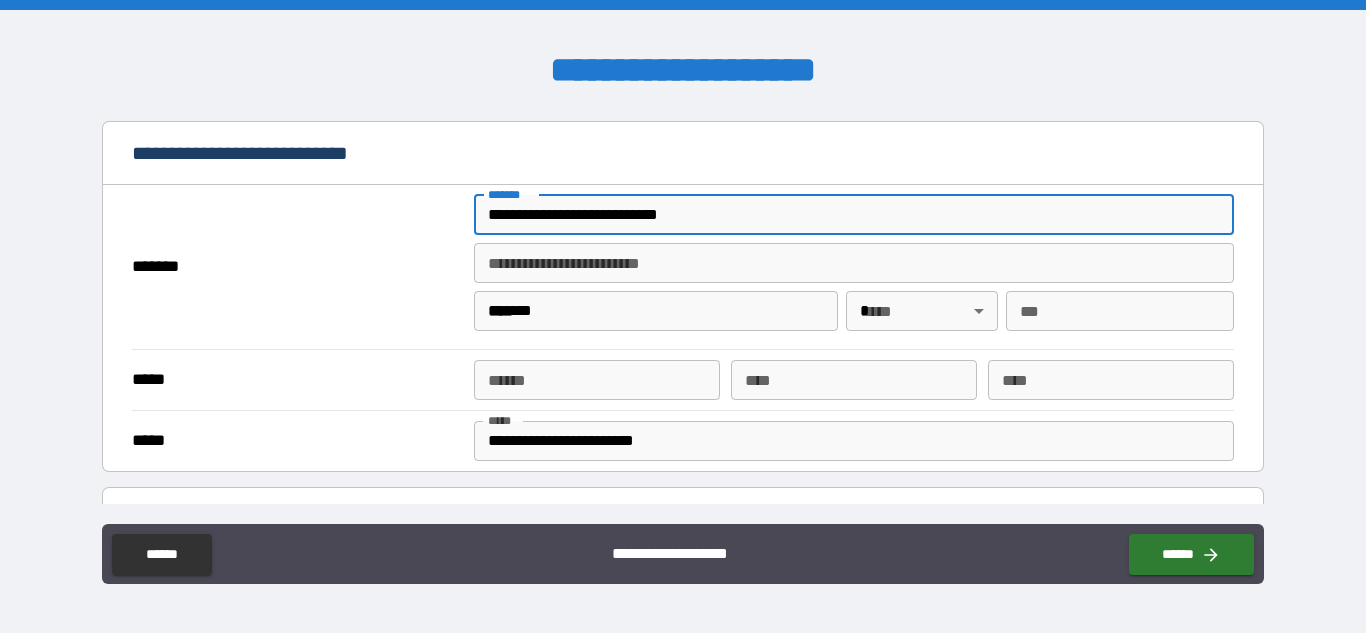 type on "**" 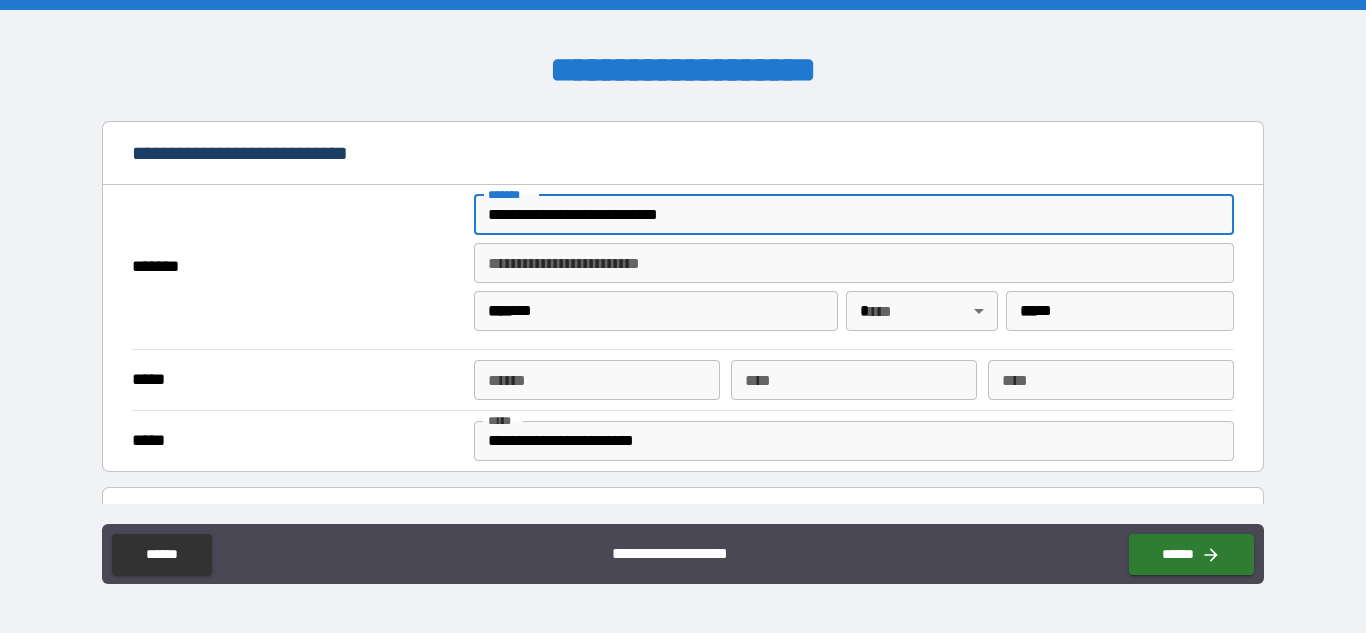 type on "**********" 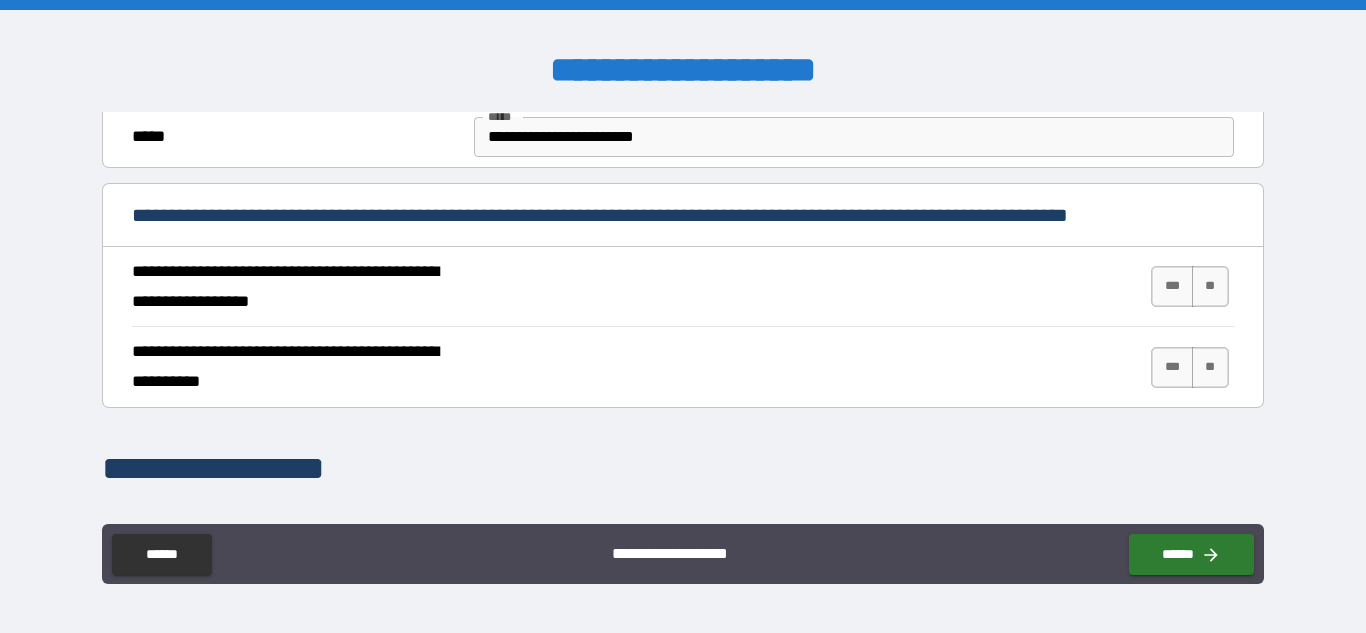 scroll, scrollTop: 697, scrollLeft: 0, axis: vertical 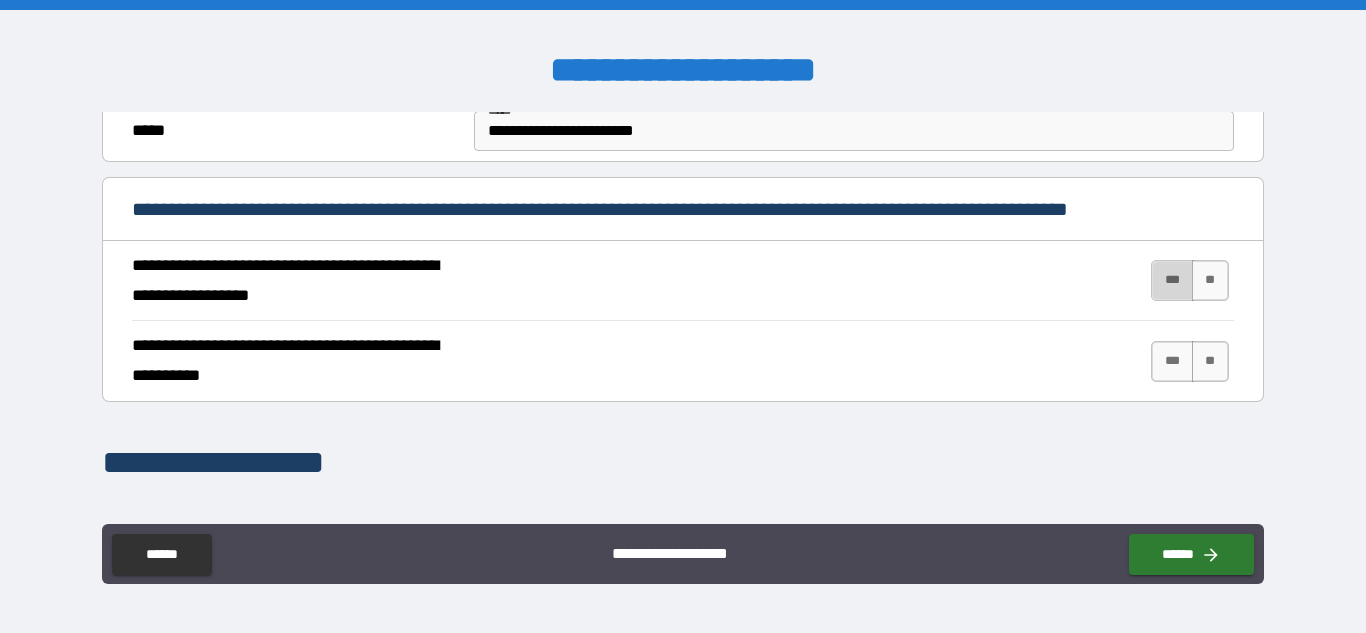 click on "***" at bounding box center (1172, 280) 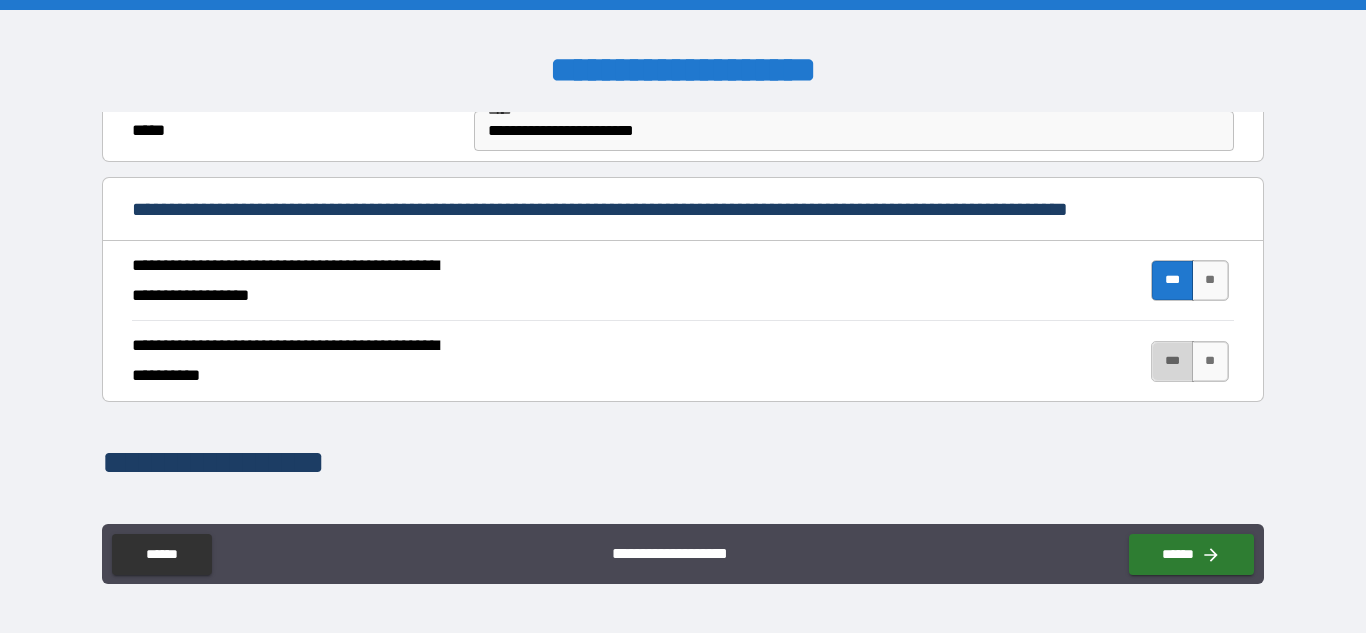 click on "***" at bounding box center (1172, 361) 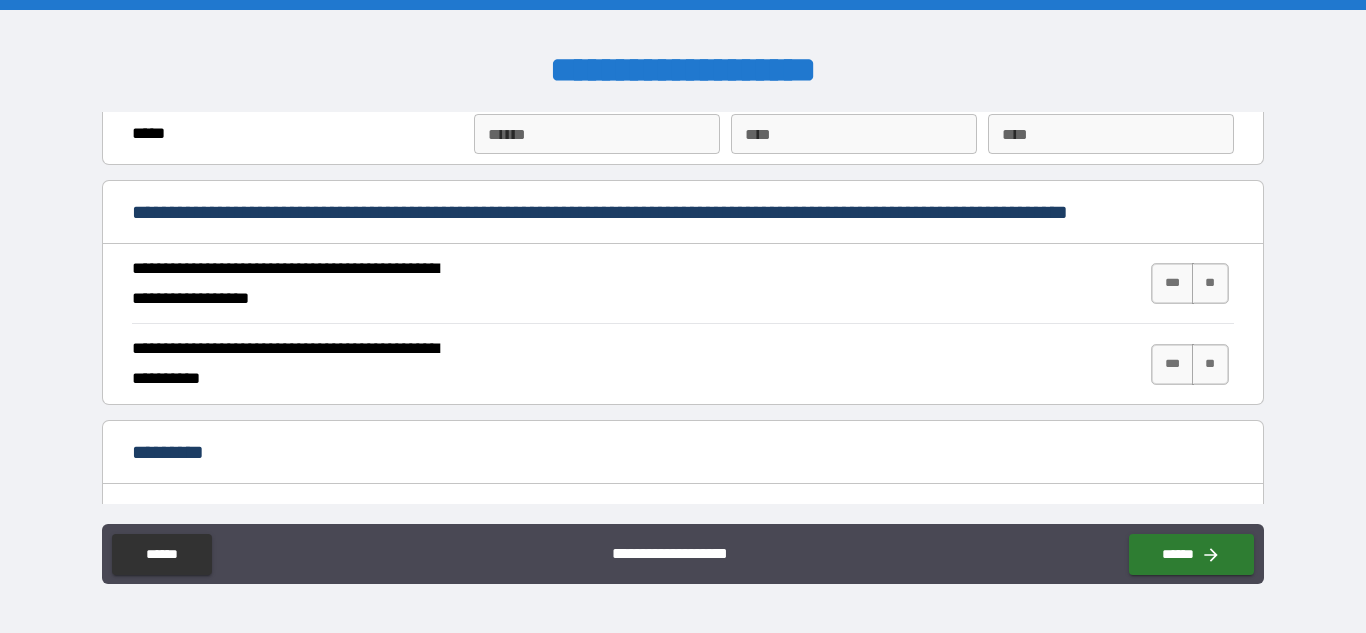scroll, scrollTop: 1740, scrollLeft: 0, axis: vertical 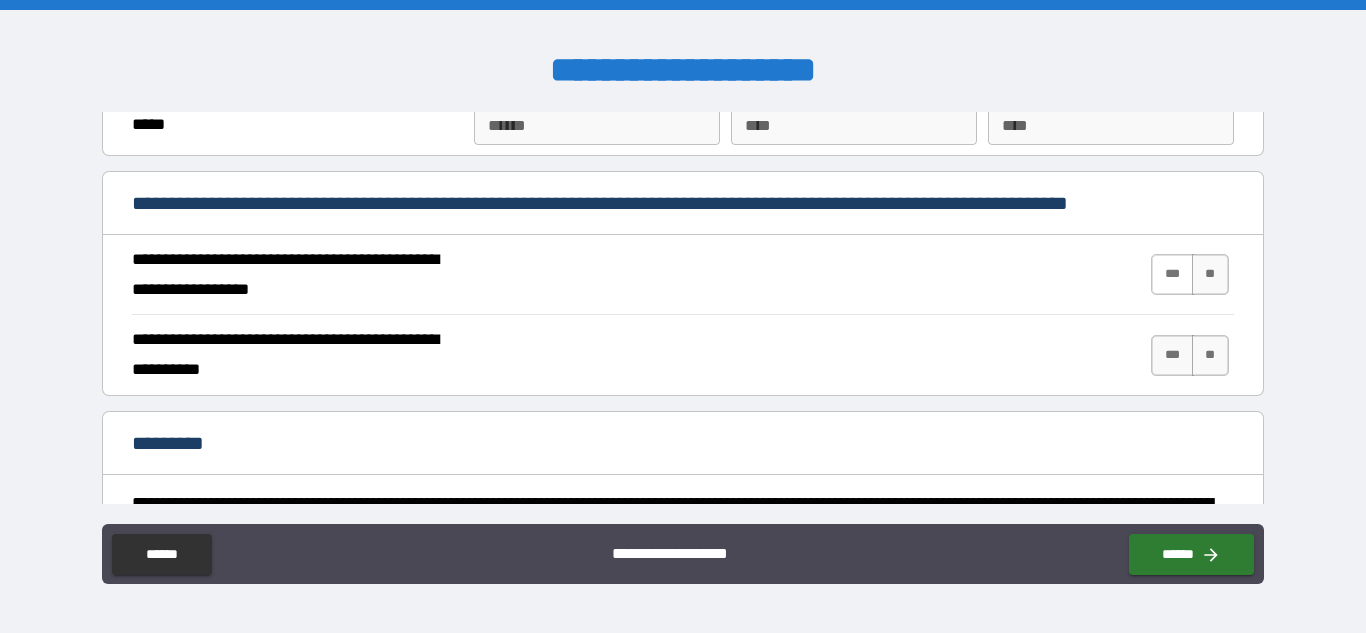 click on "***" at bounding box center [1172, 274] 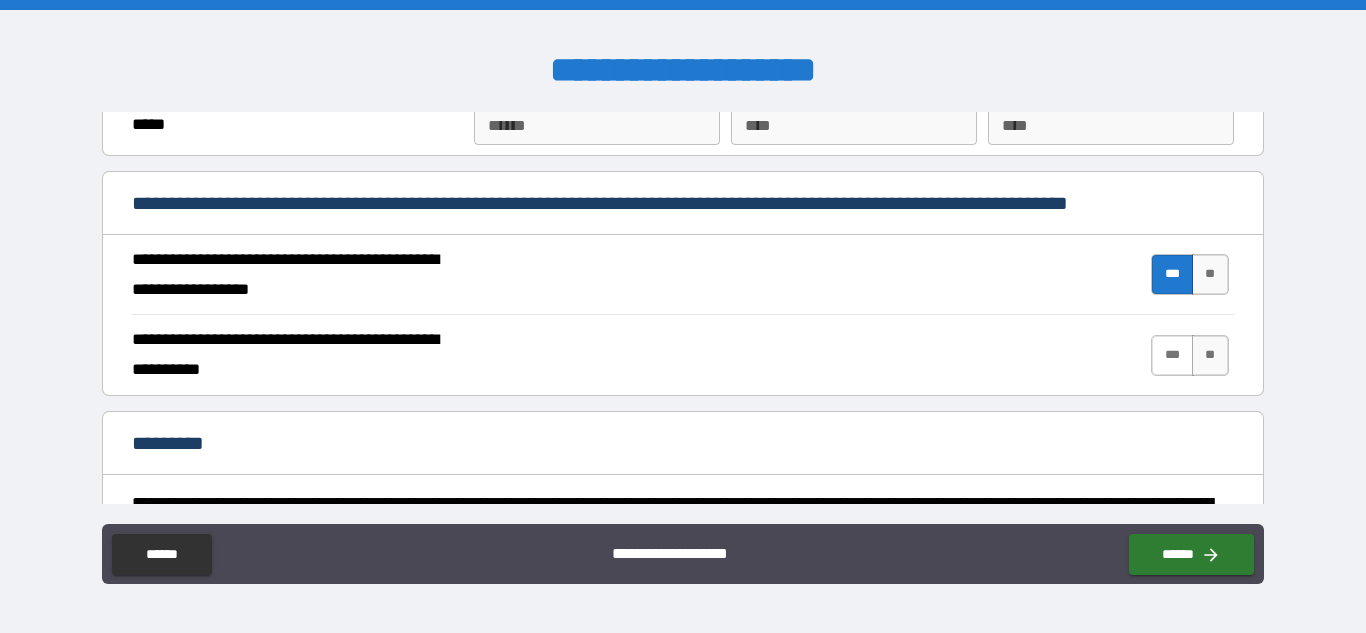 click on "***" at bounding box center [1172, 355] 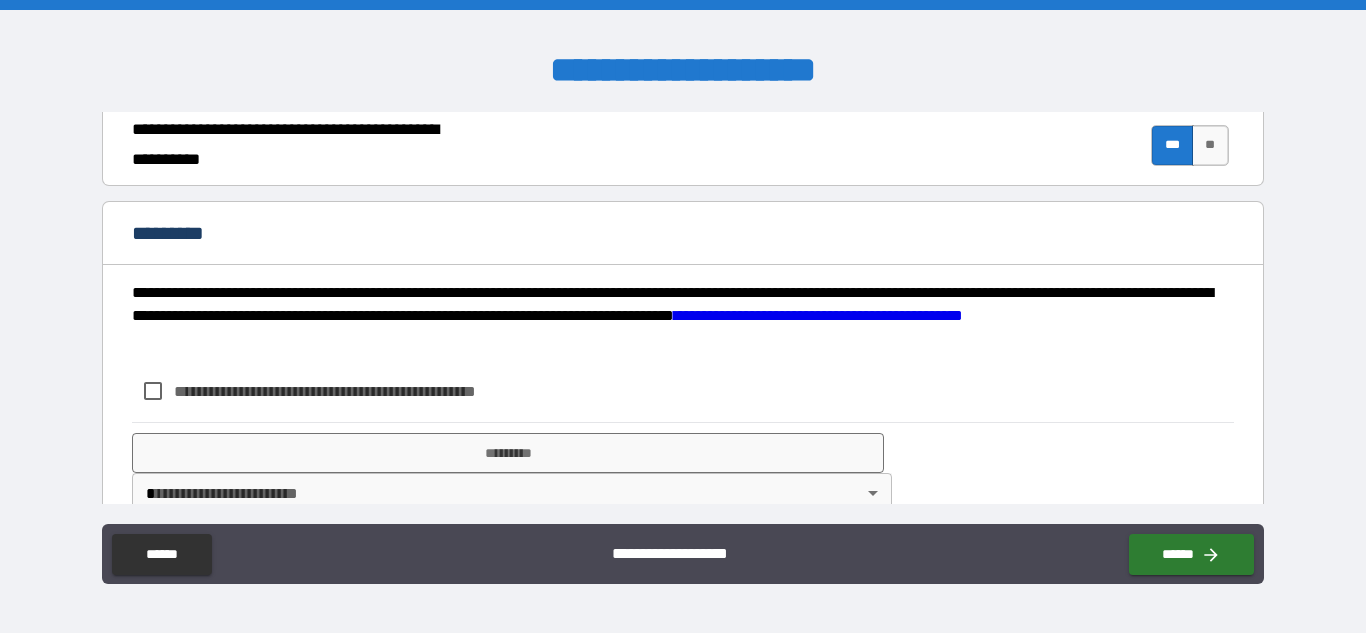 scroll, scrollTop: 1990, scrollLeft: 0, axis: vertical 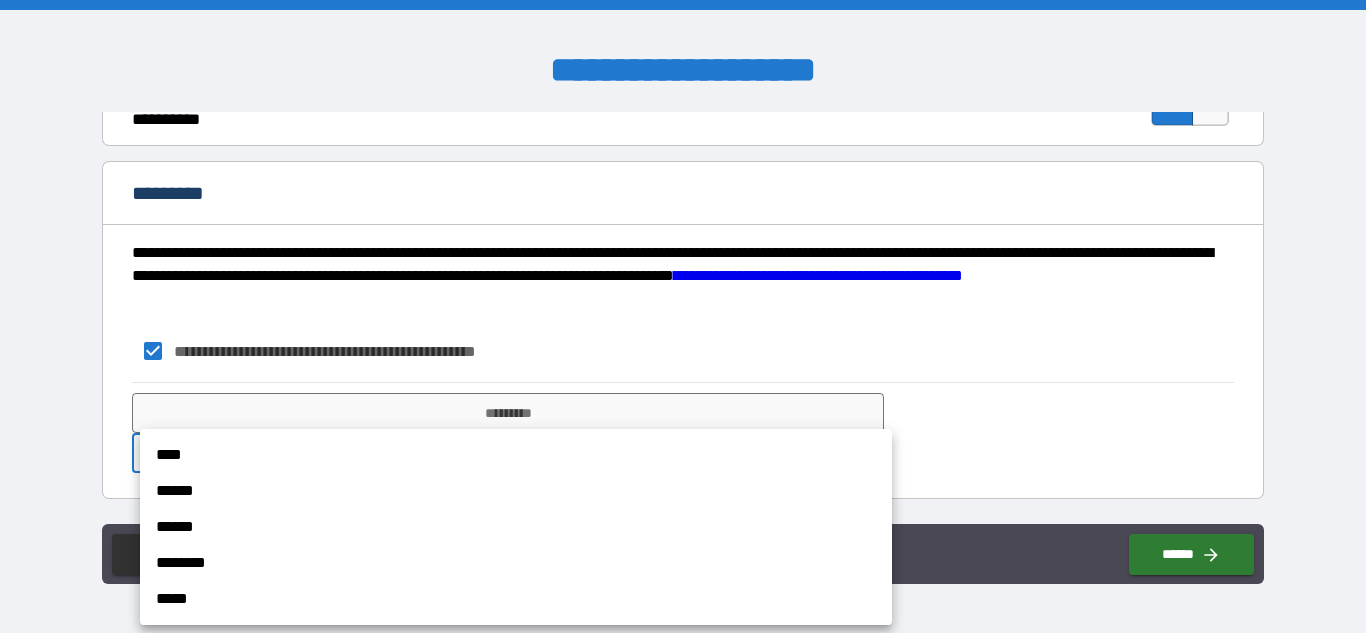 click on "**********" at bounding box center [683, 316] 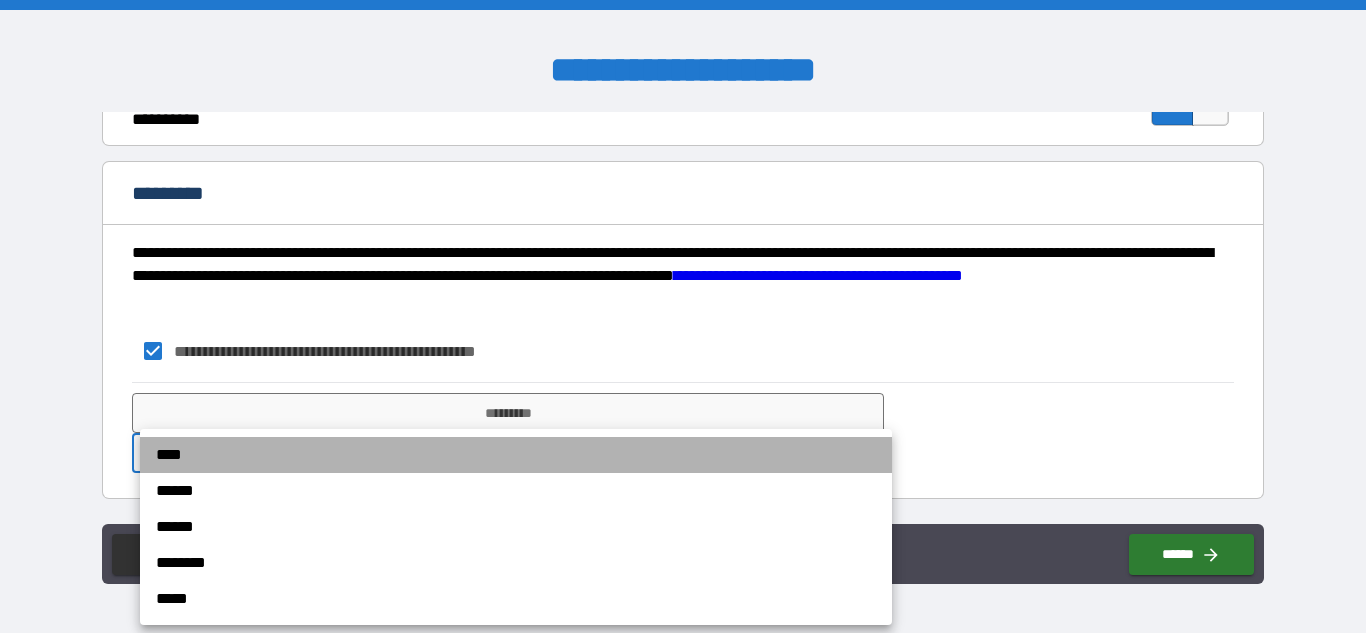 click on "****" at bounding box center (516, 455) 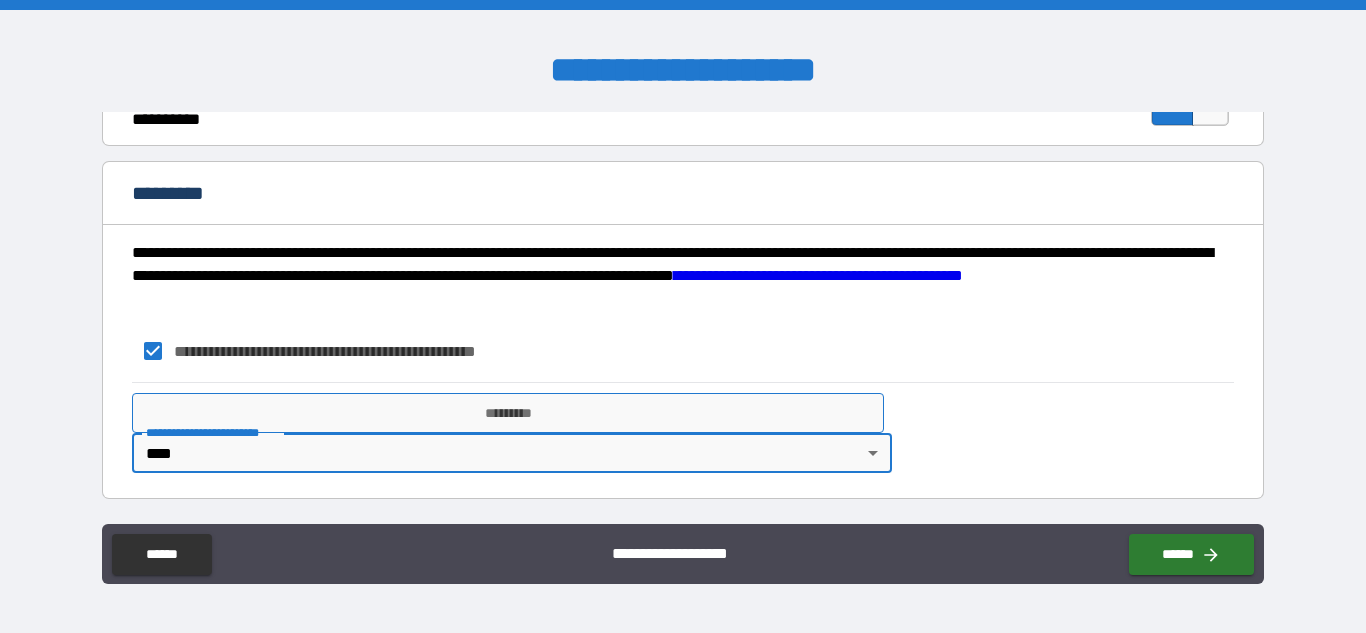 click on "*********" at bounding box center (508, 413) 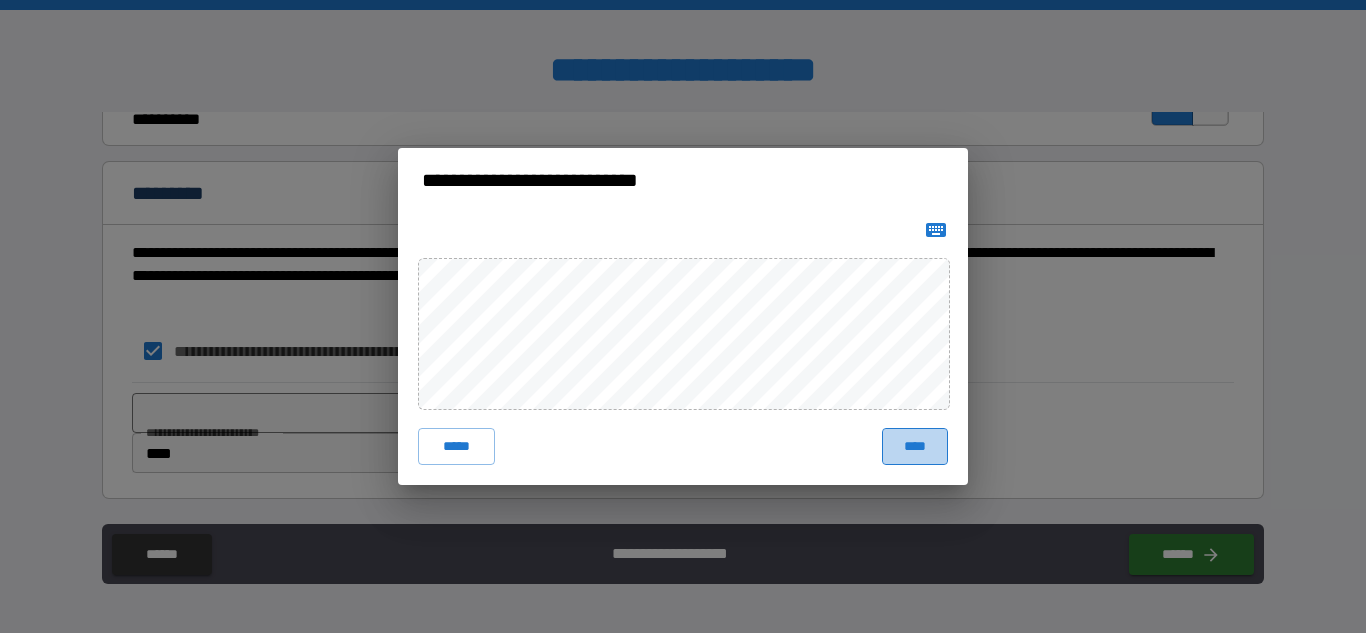 click on "****" at bounding box center (915, 446) 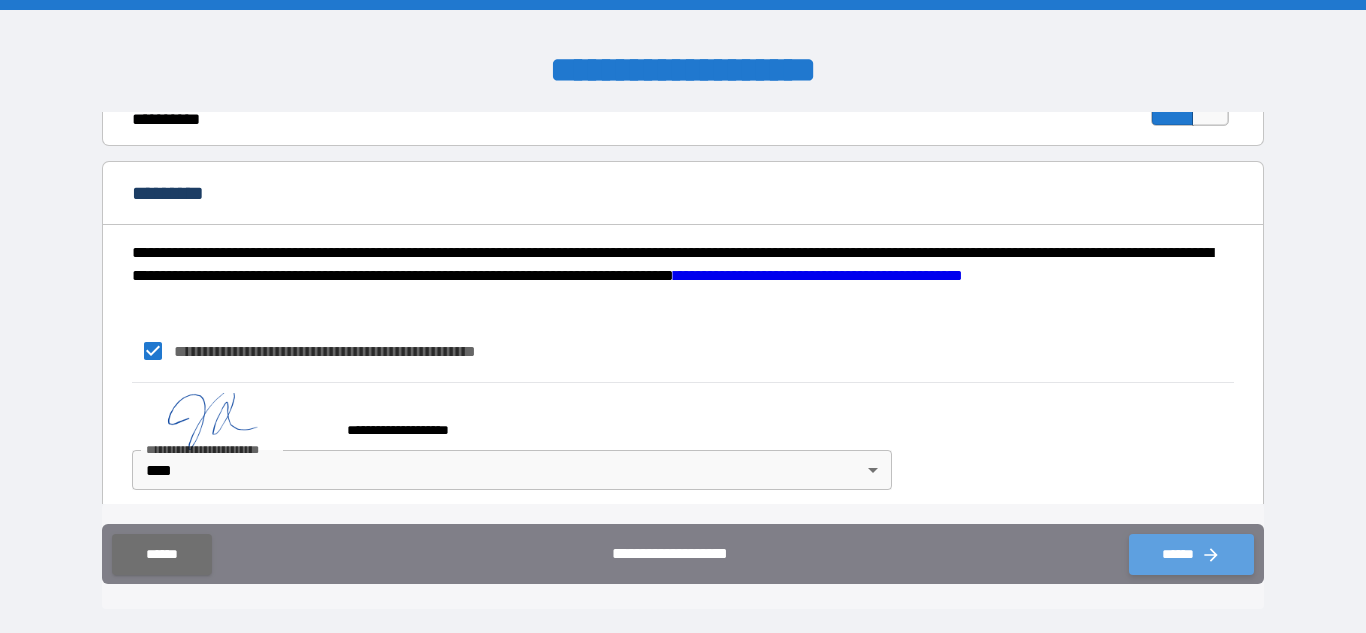 click on "******" at bounding box center (1191, 554) 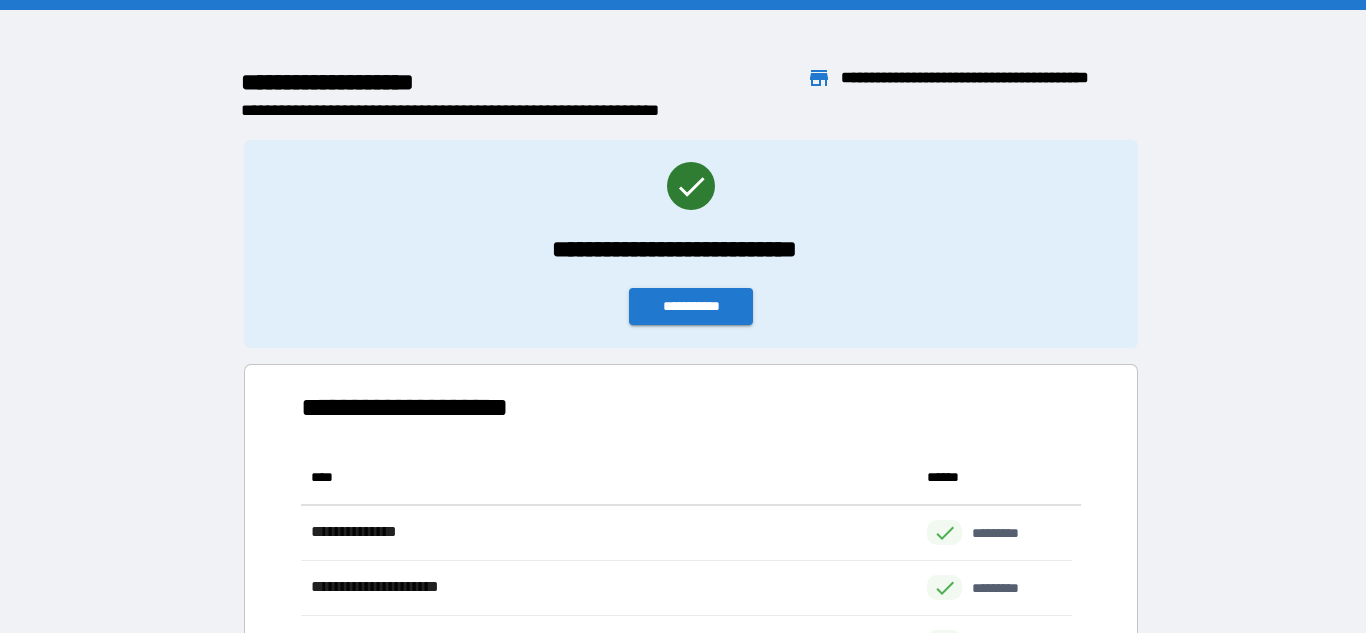 scroll, scrollTop: 316, scrollLeft: 755, axis: both 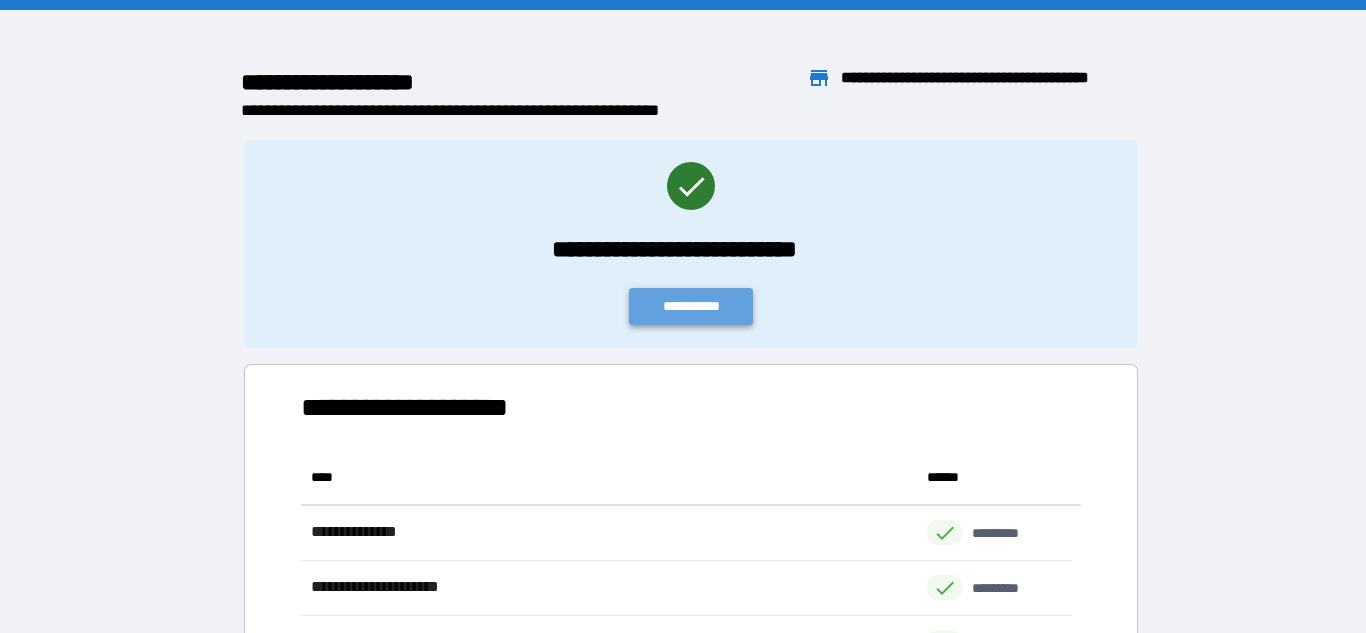 click on "**********" at bounding box center (691, 306) 